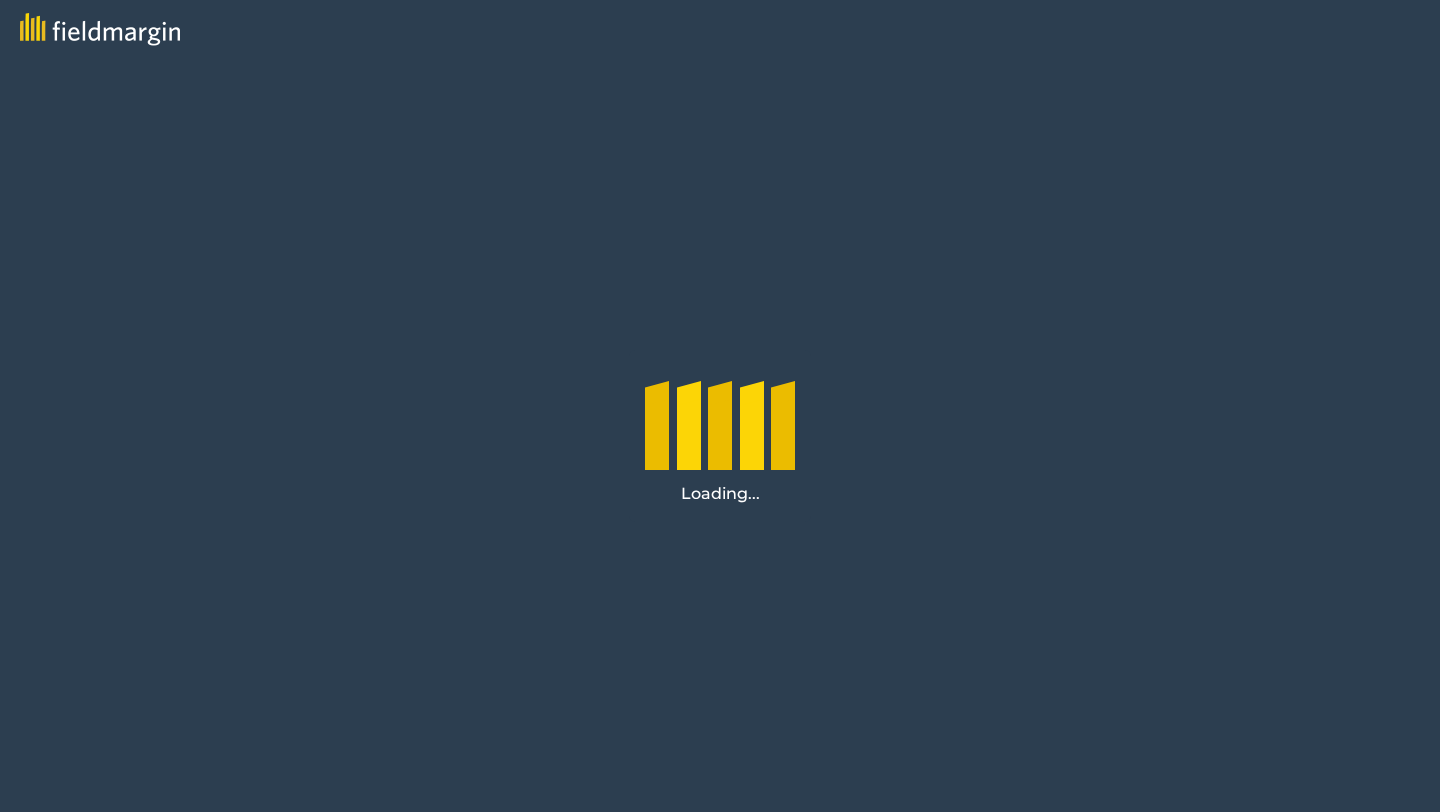 scroll, scrollTop: 0, scrollLeft: 0, axis: both 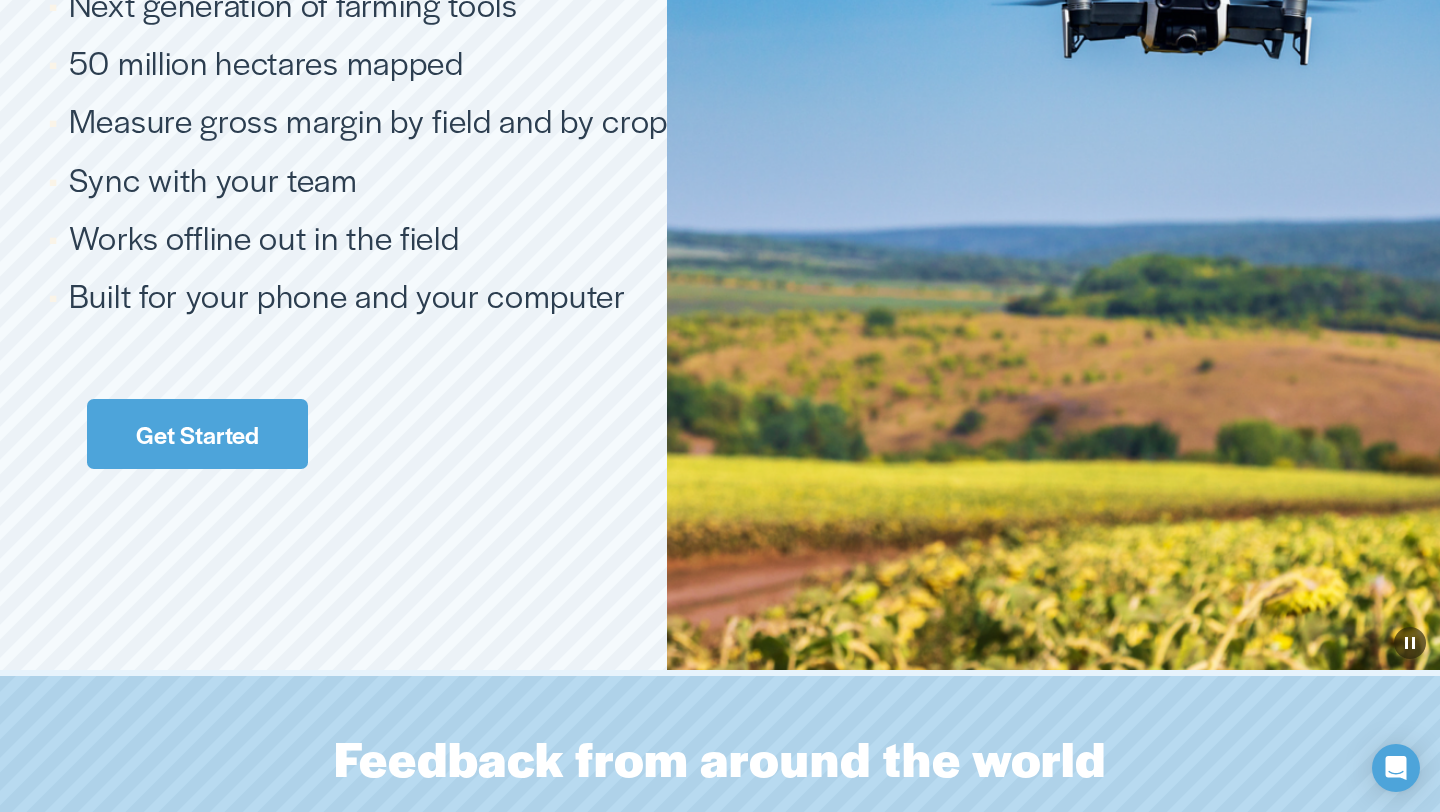 click on "Get Started" at bounding box center [197, 434] 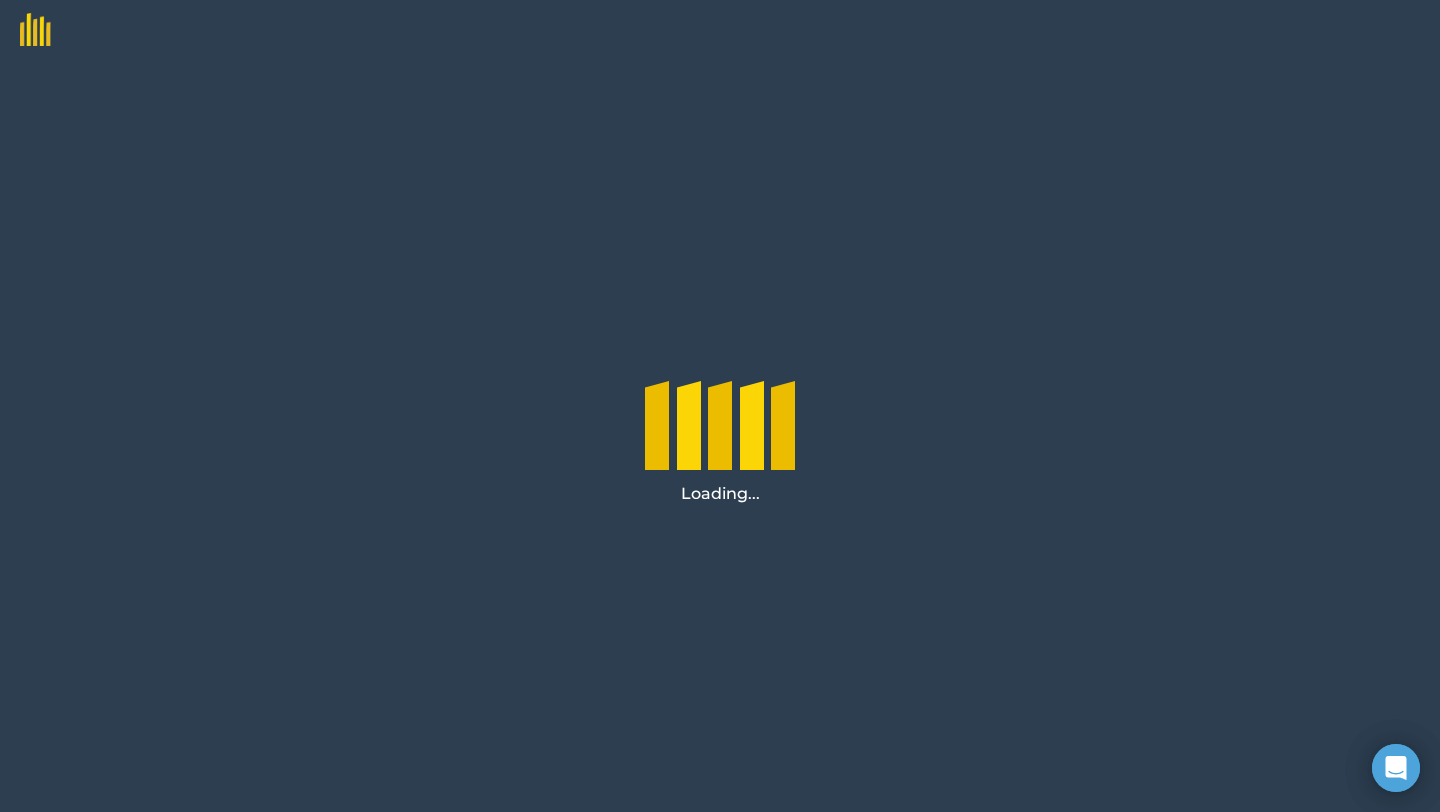 scroll, scrollTop: 0, scrollLeft: 0, axis: both 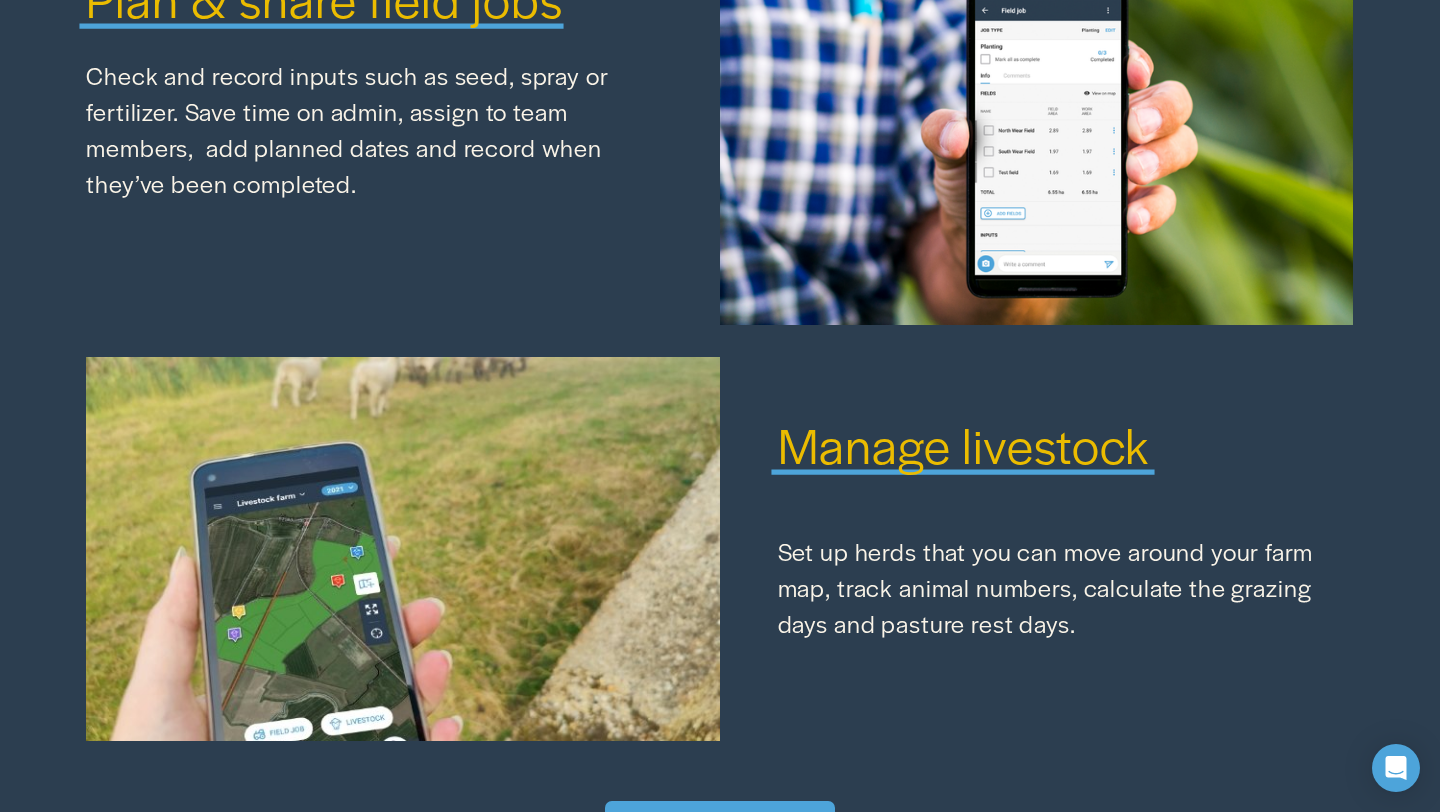 click on "Manage livestock" at bounding box center [964, 444] 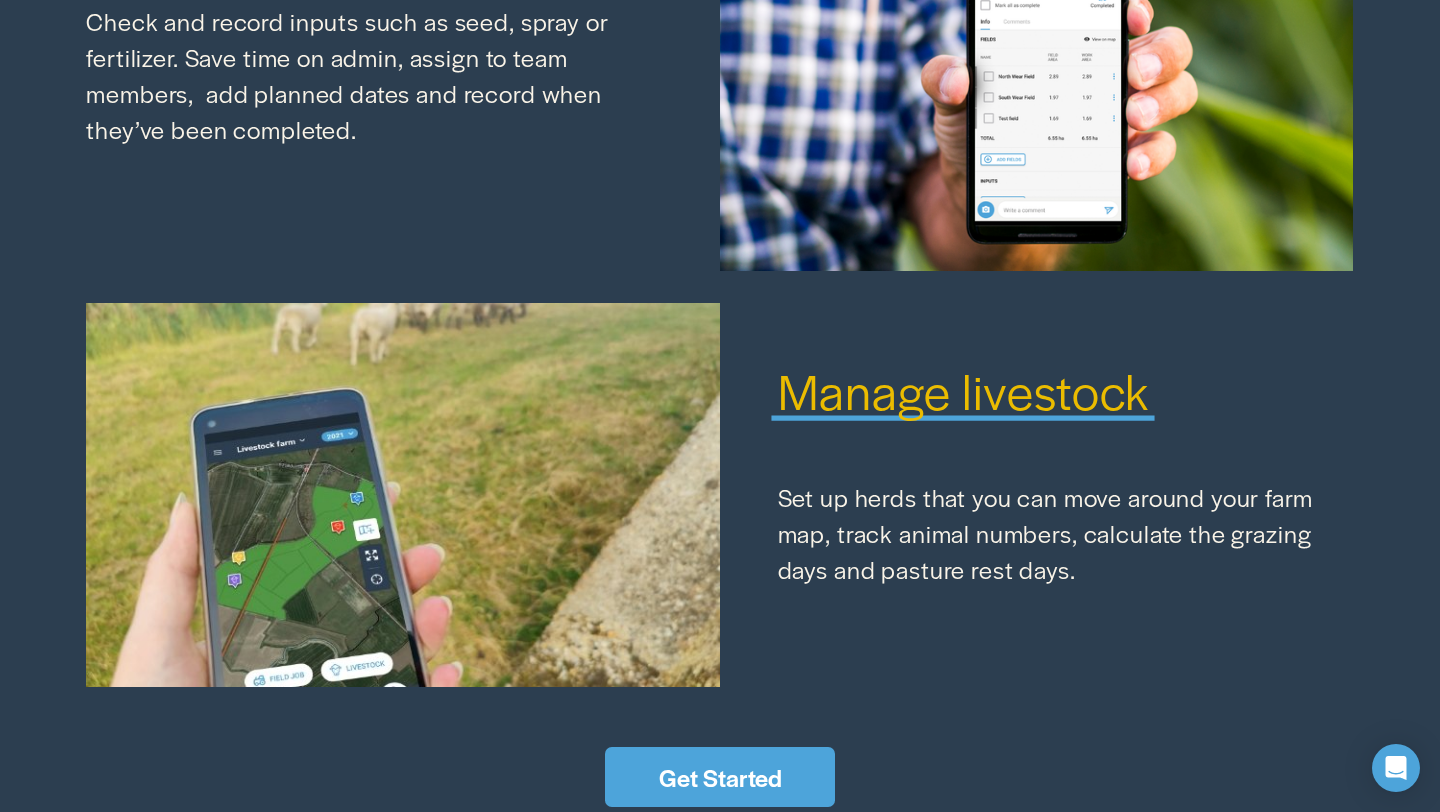 scroll, scrollTop: 2638, scrollLeft: 0, axis: vertical 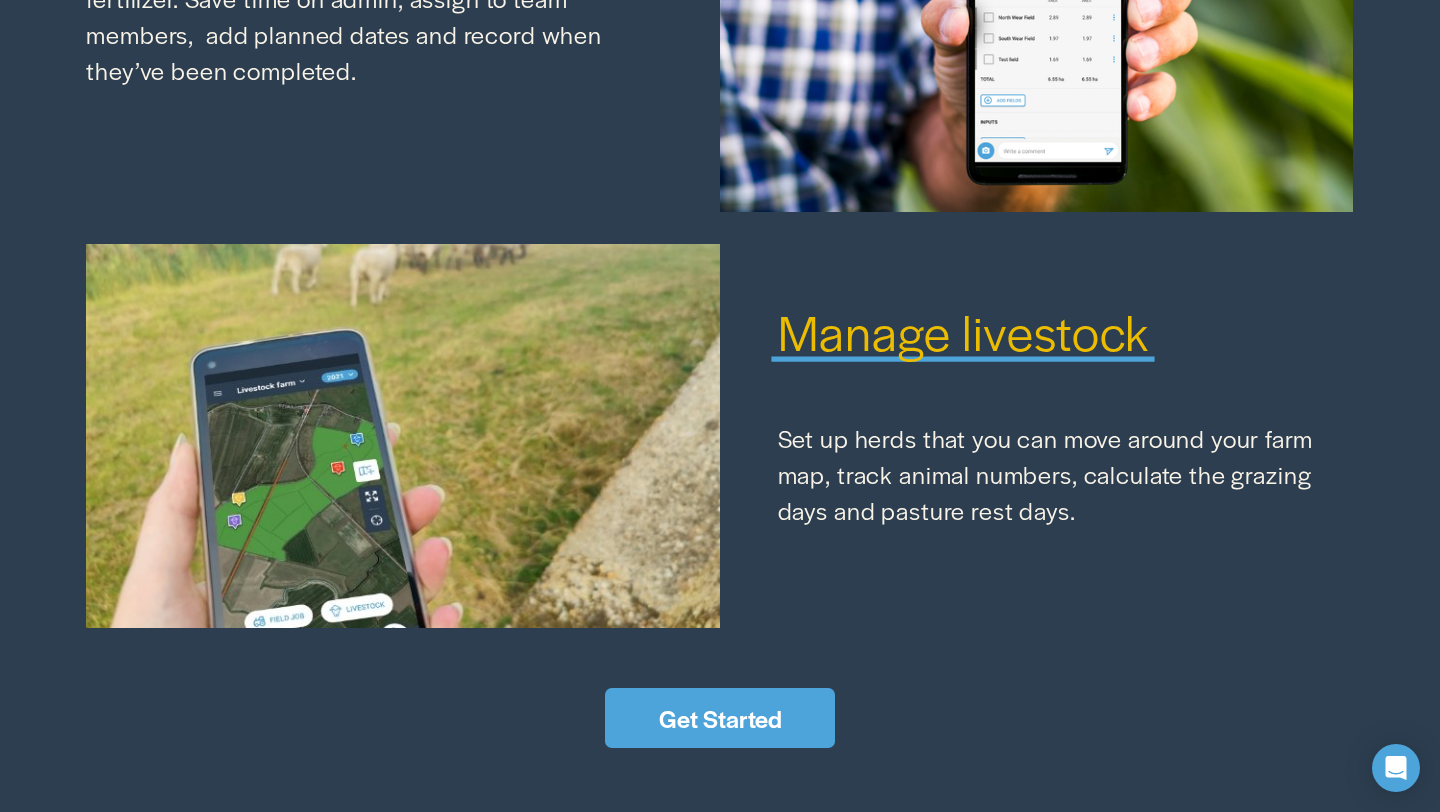 click at bounding box center [403, 436] 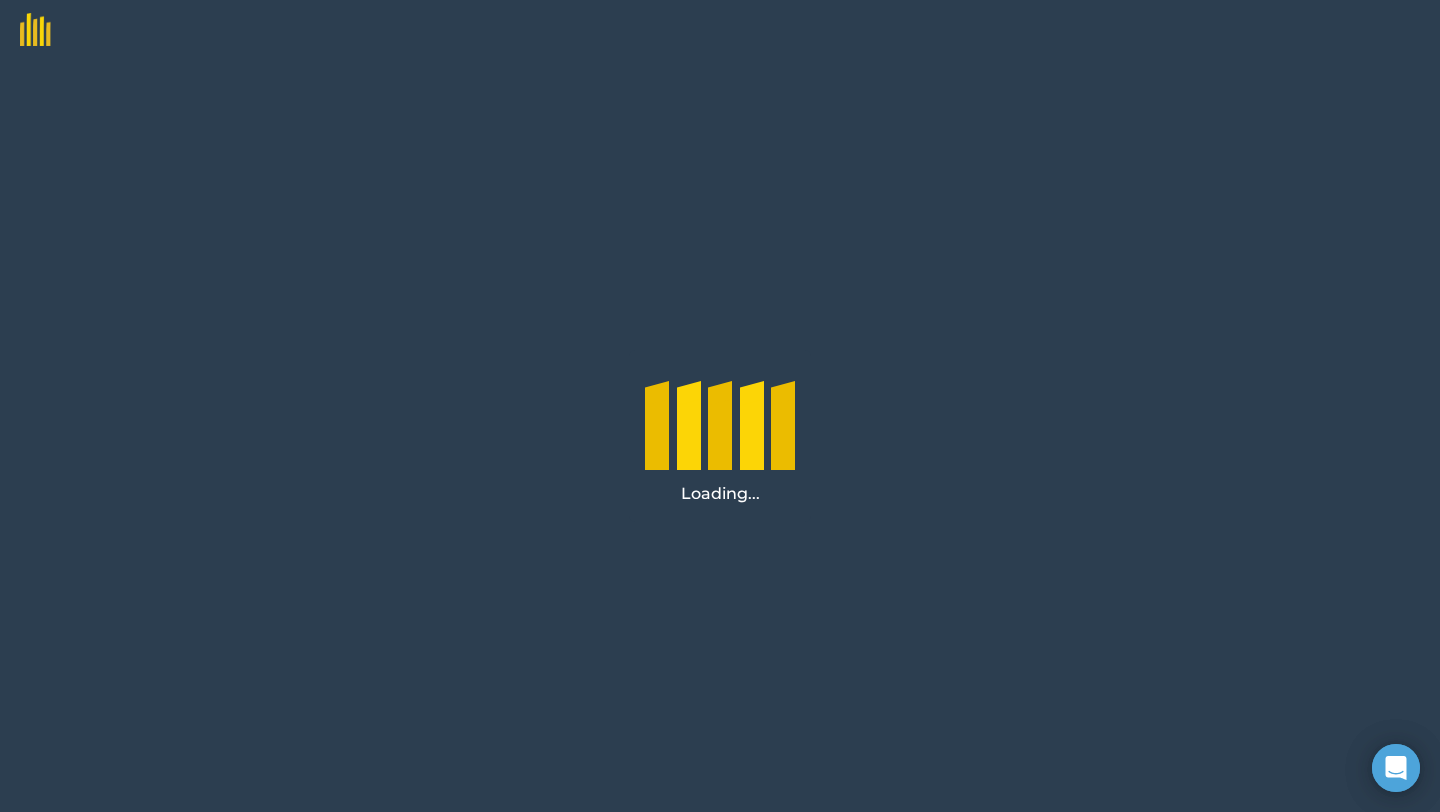scroll, scrollTop: 0, scrollLeft: 0, axis: both 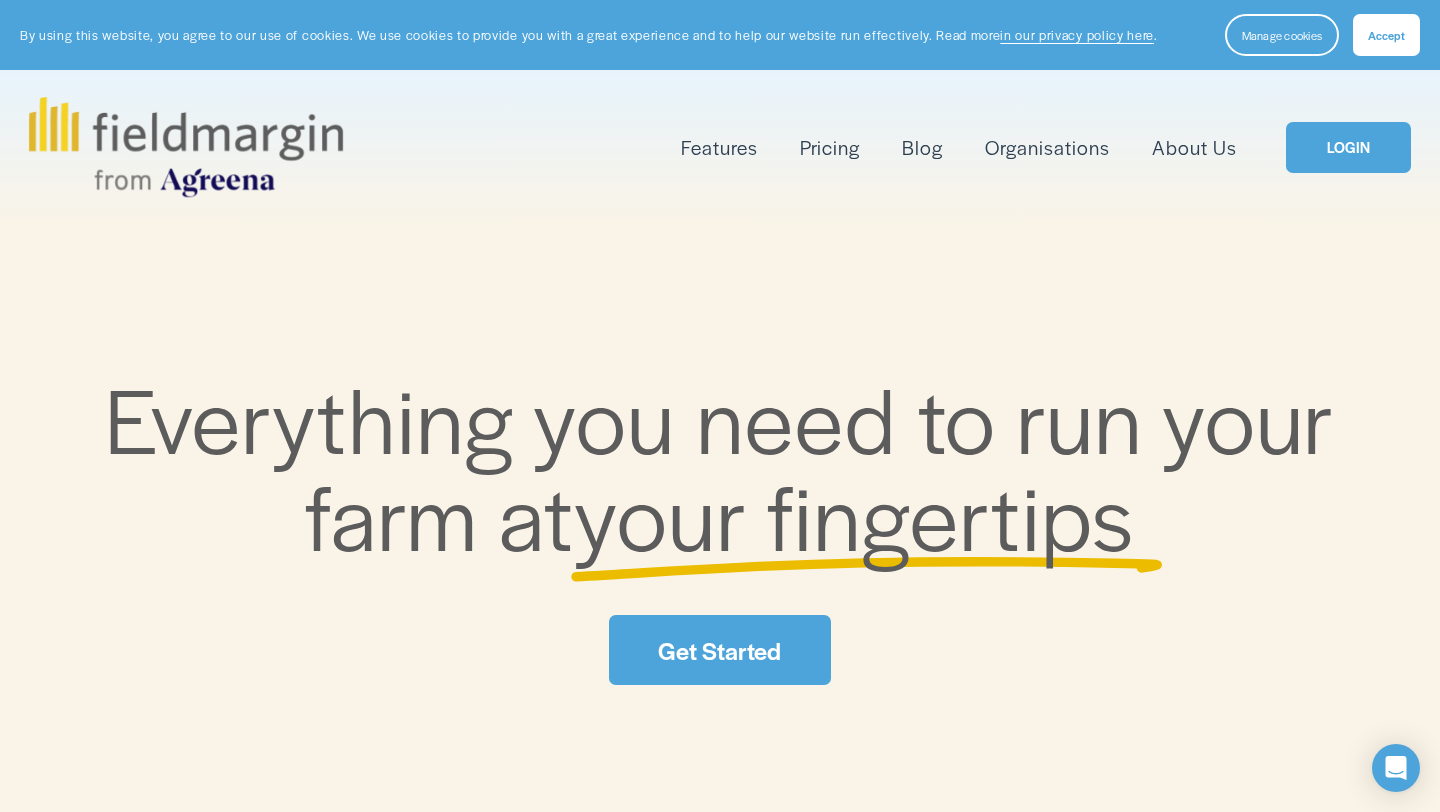 click on "Features" at bounding box center [719, 147] 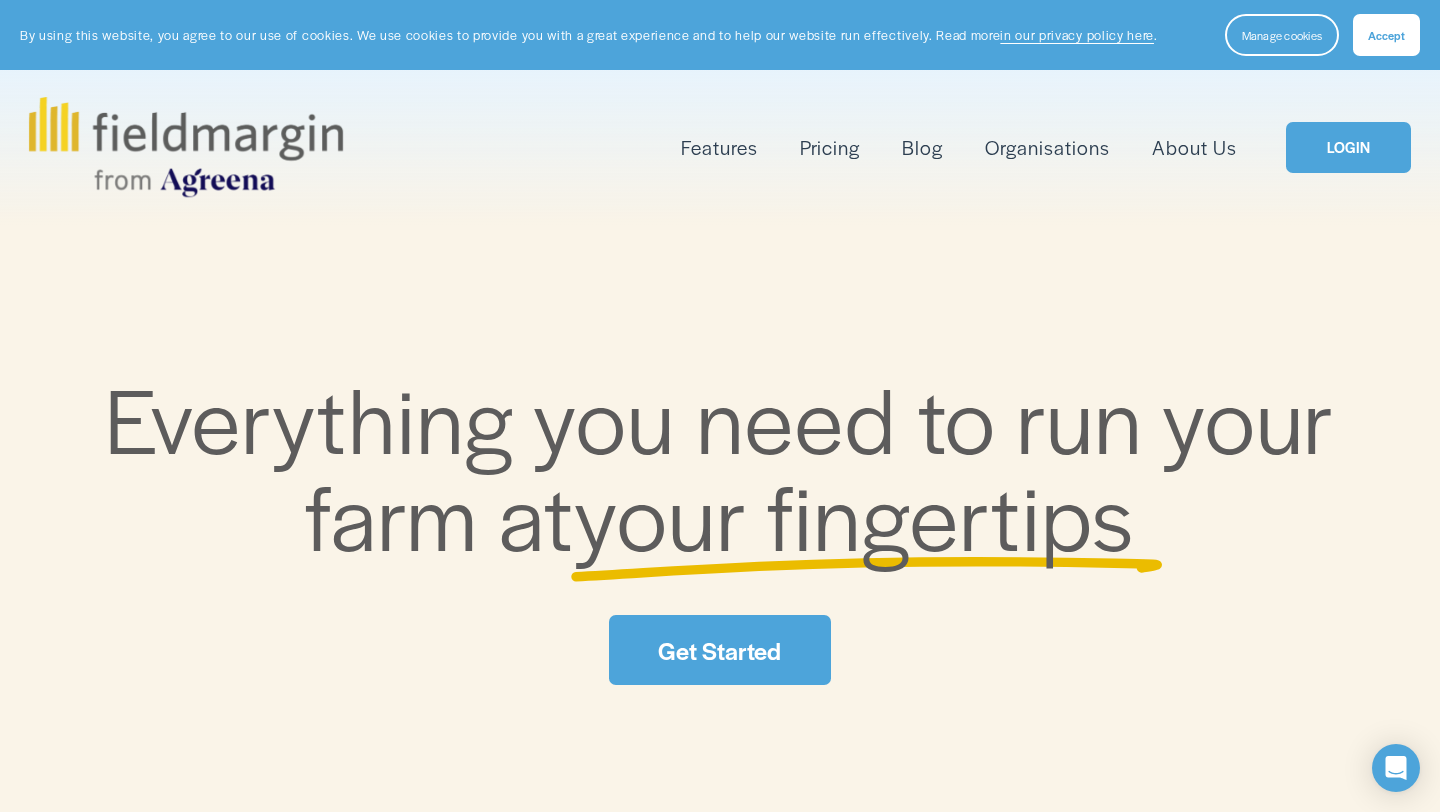 click on "Mapping" at bounding box center (0, 0) 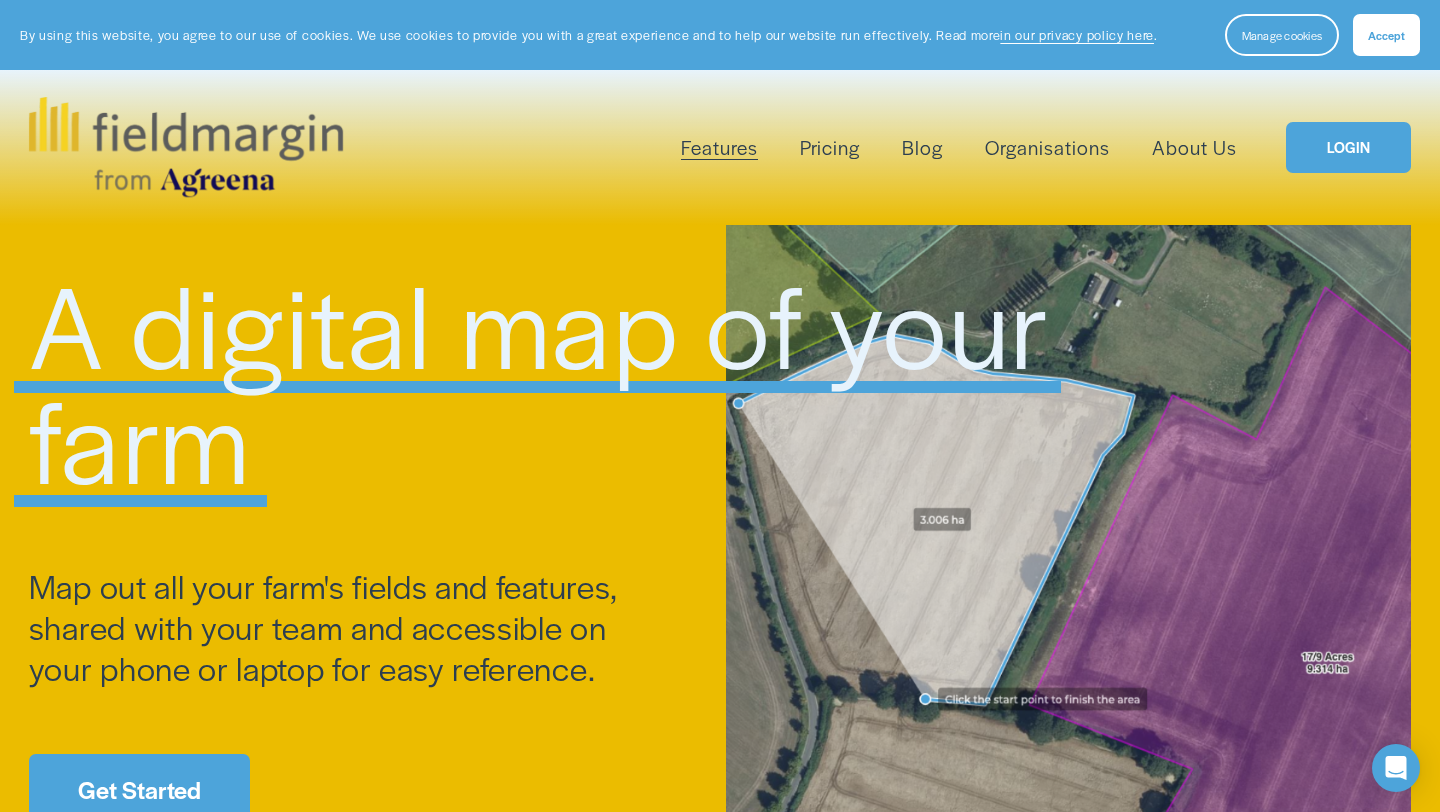 scroll, scrollTop: 0, scrollLeft: 0, axis: both 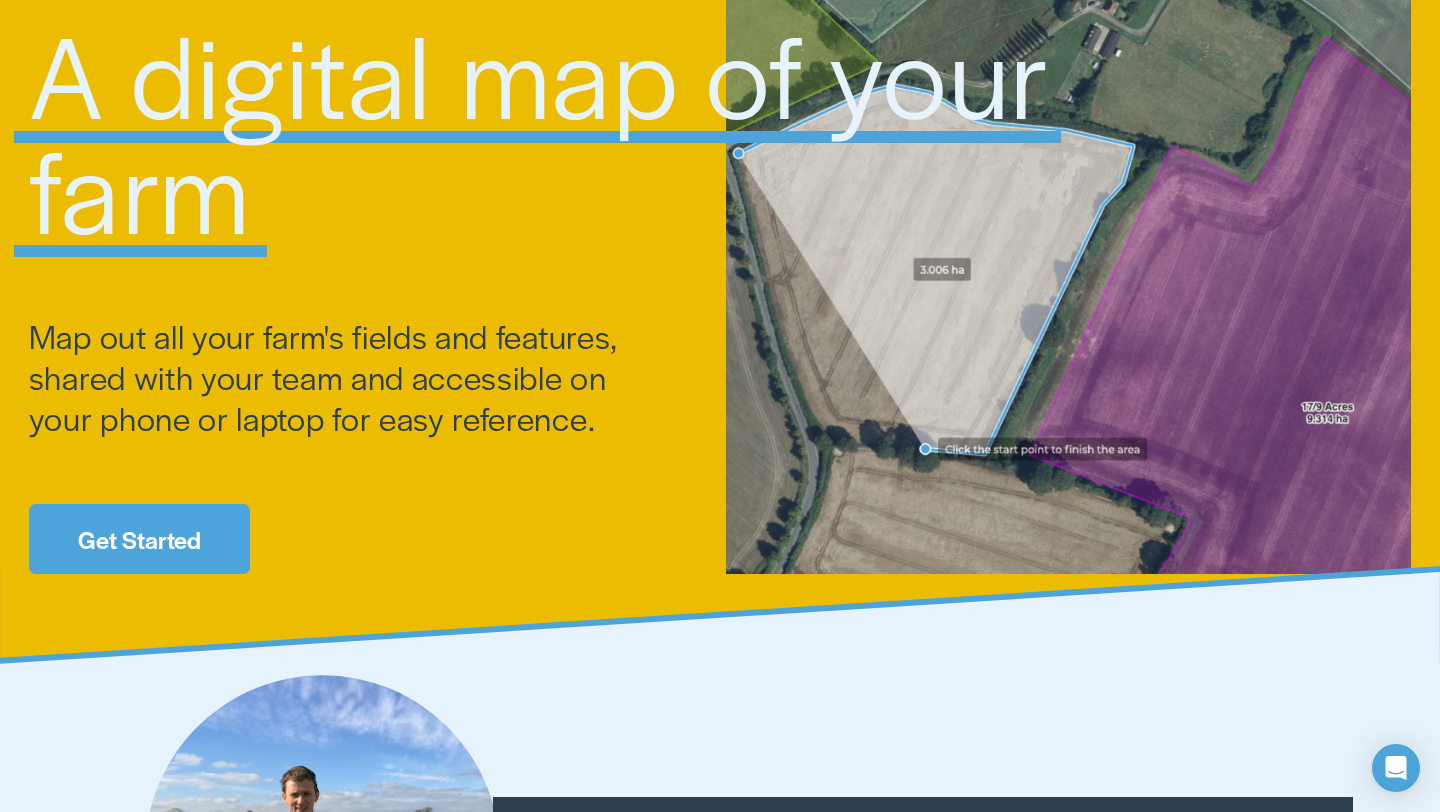 click on "Get Started" at bounding box center [139, 539] 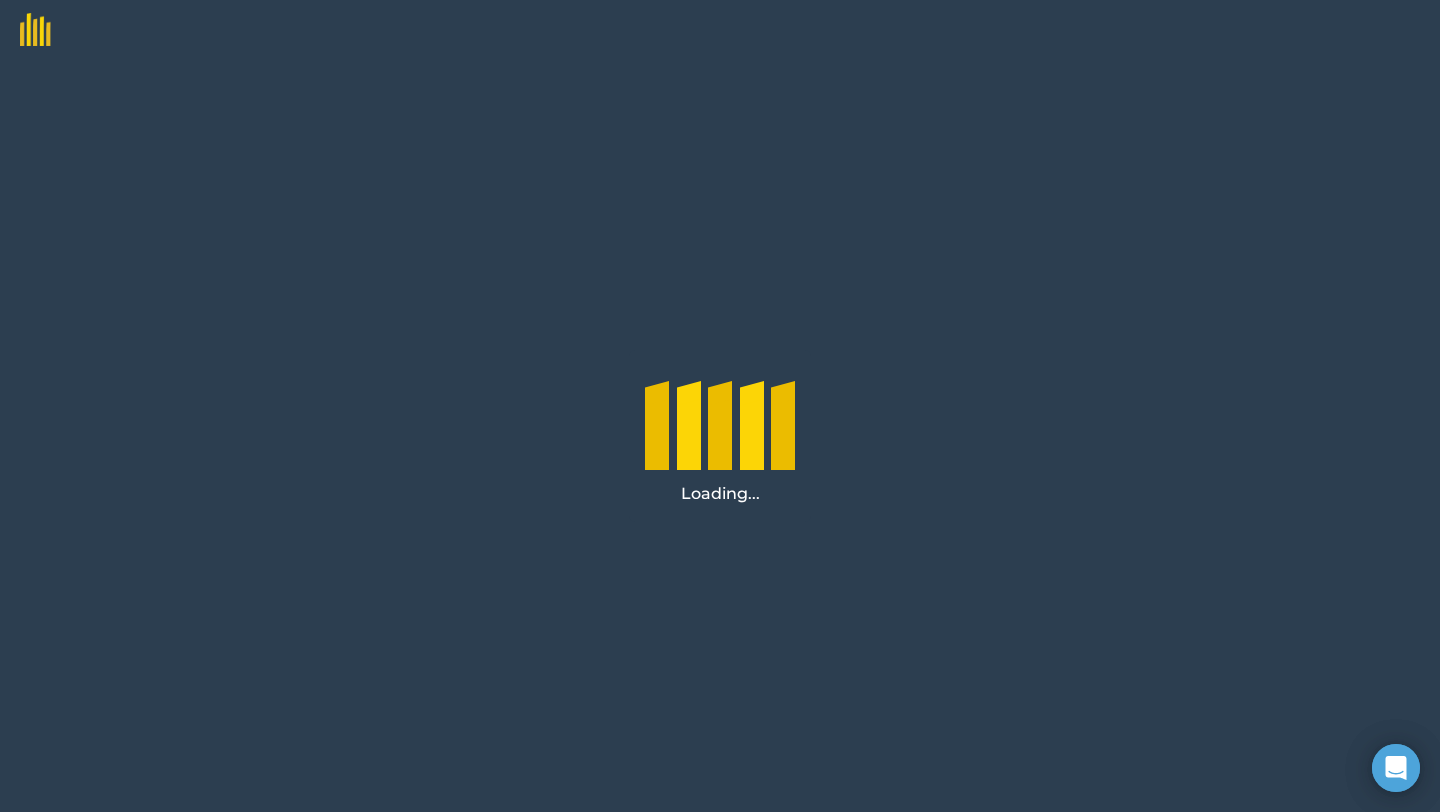 scroll, scrollTop: 0, scrollLeft: 0, axis: both 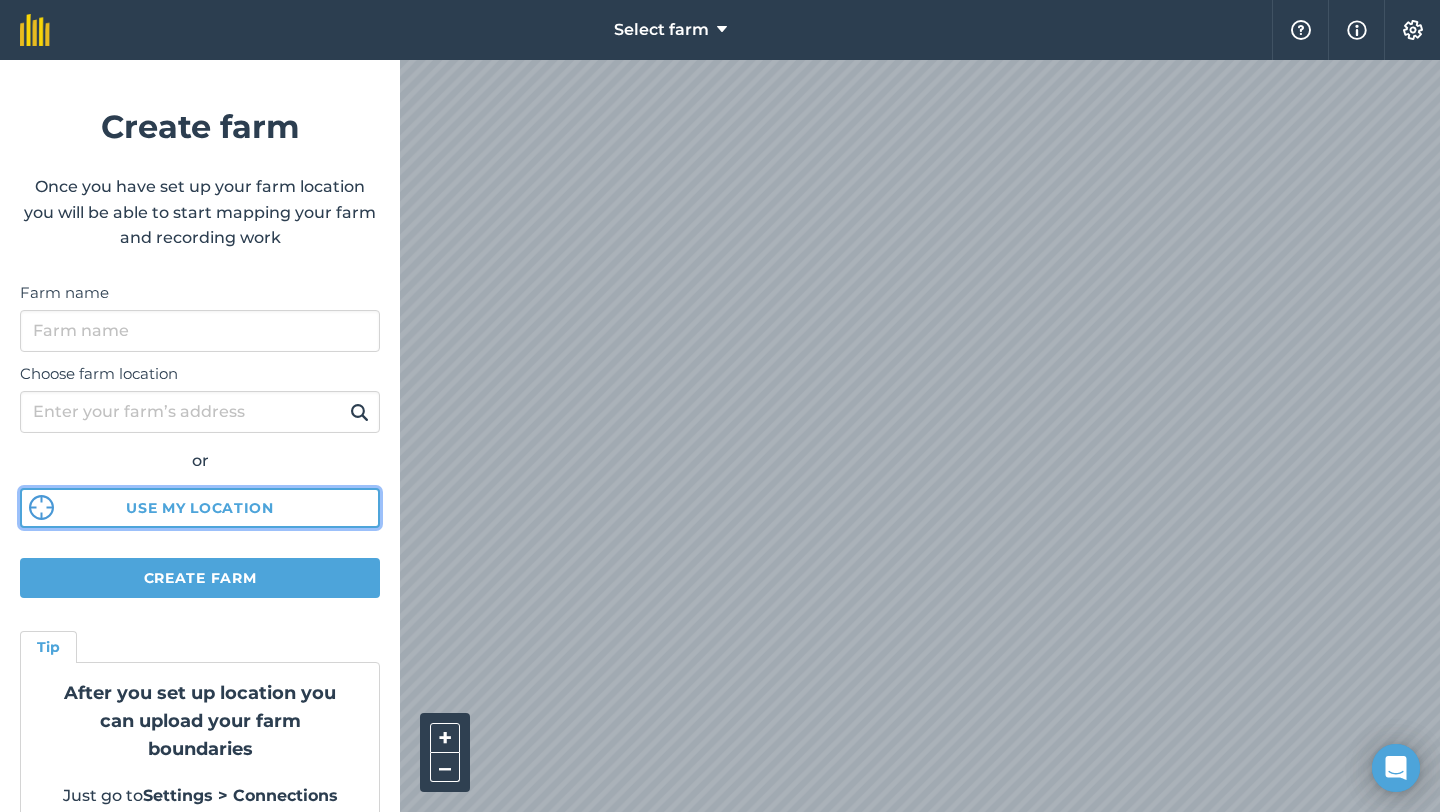 click on "Use my location" at bounding box center (200, 508) 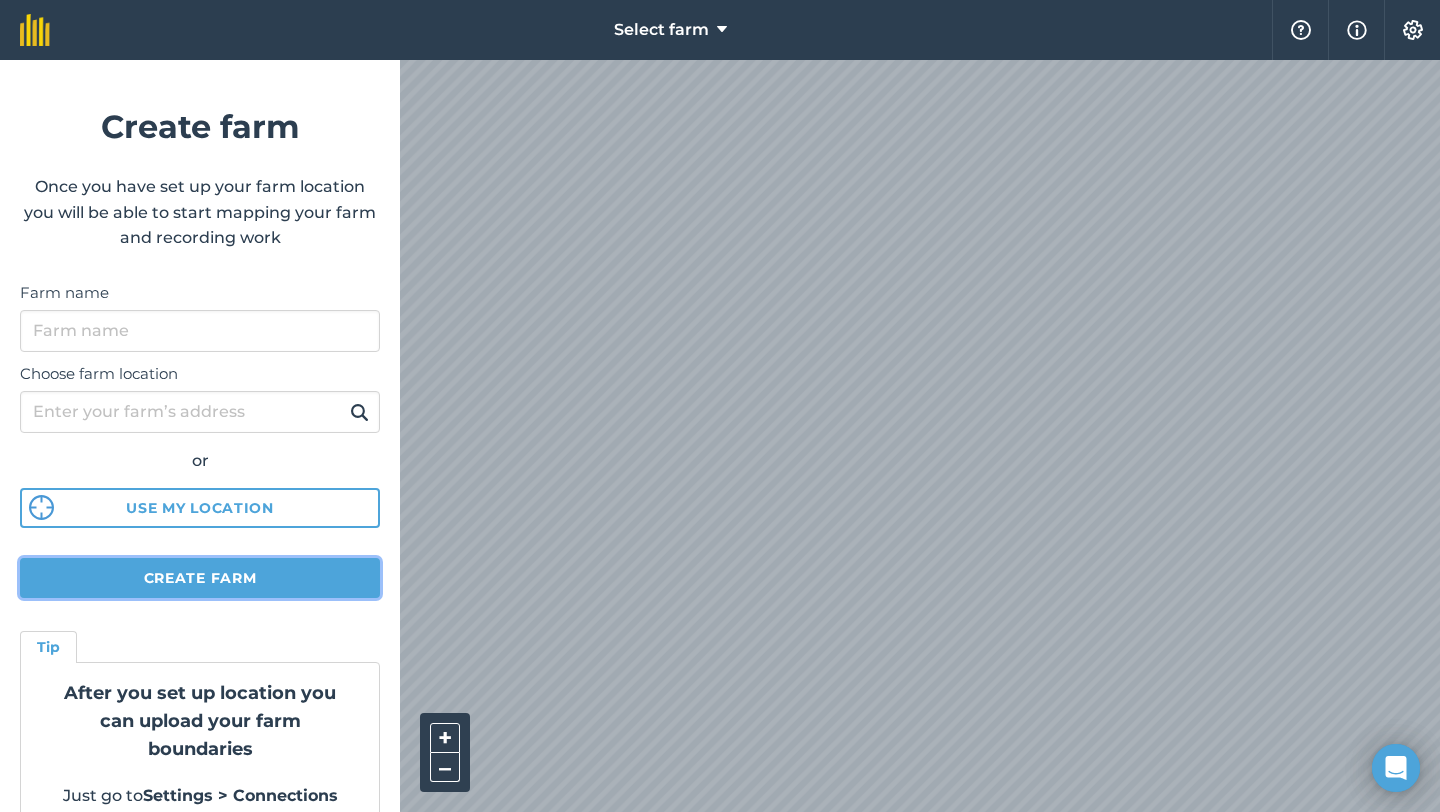 click on "Create farm" at bounding box center (200, 578) 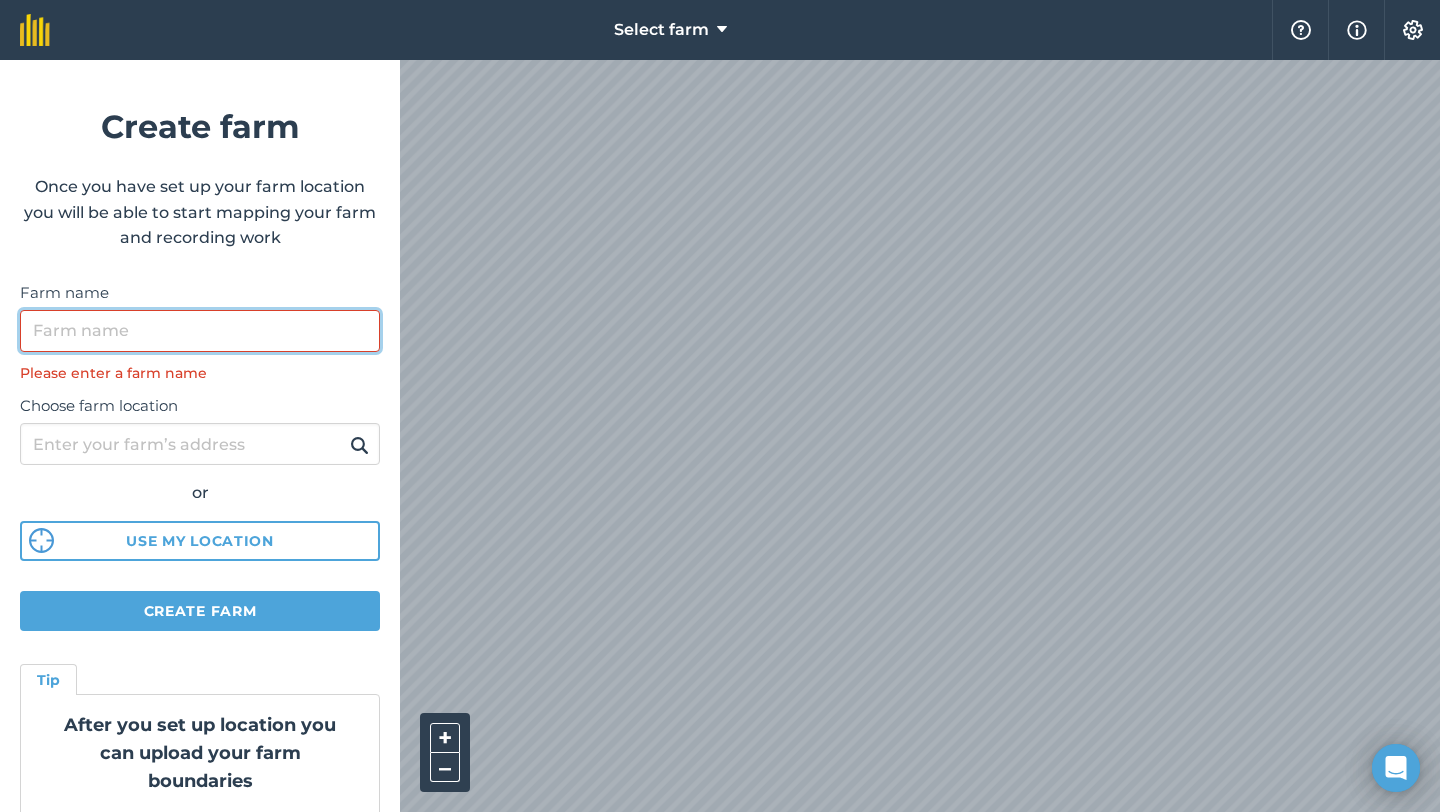 click on "Farm name" at bounding box center [200, 331] 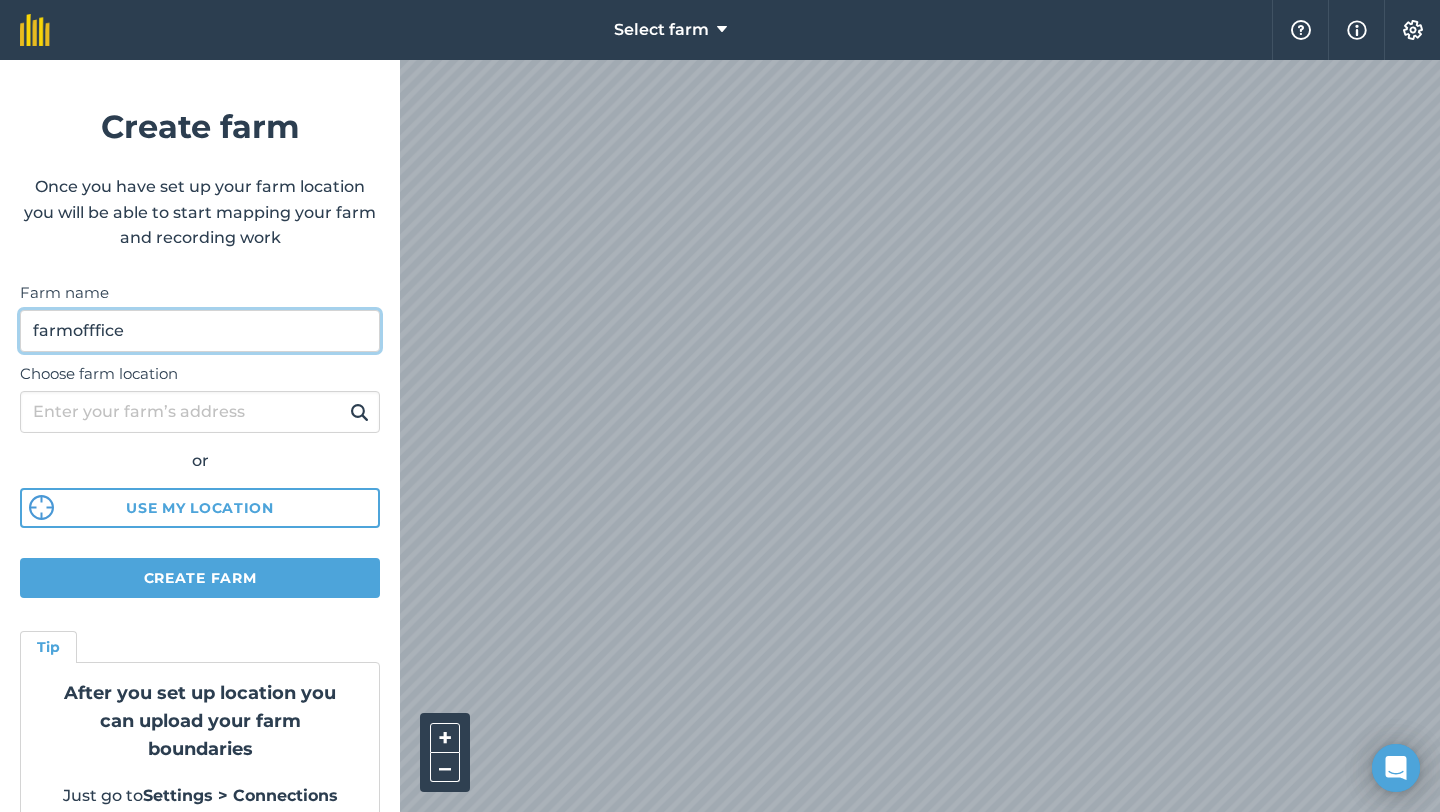 click on "farmofffice" at bounding box center [200, 331] 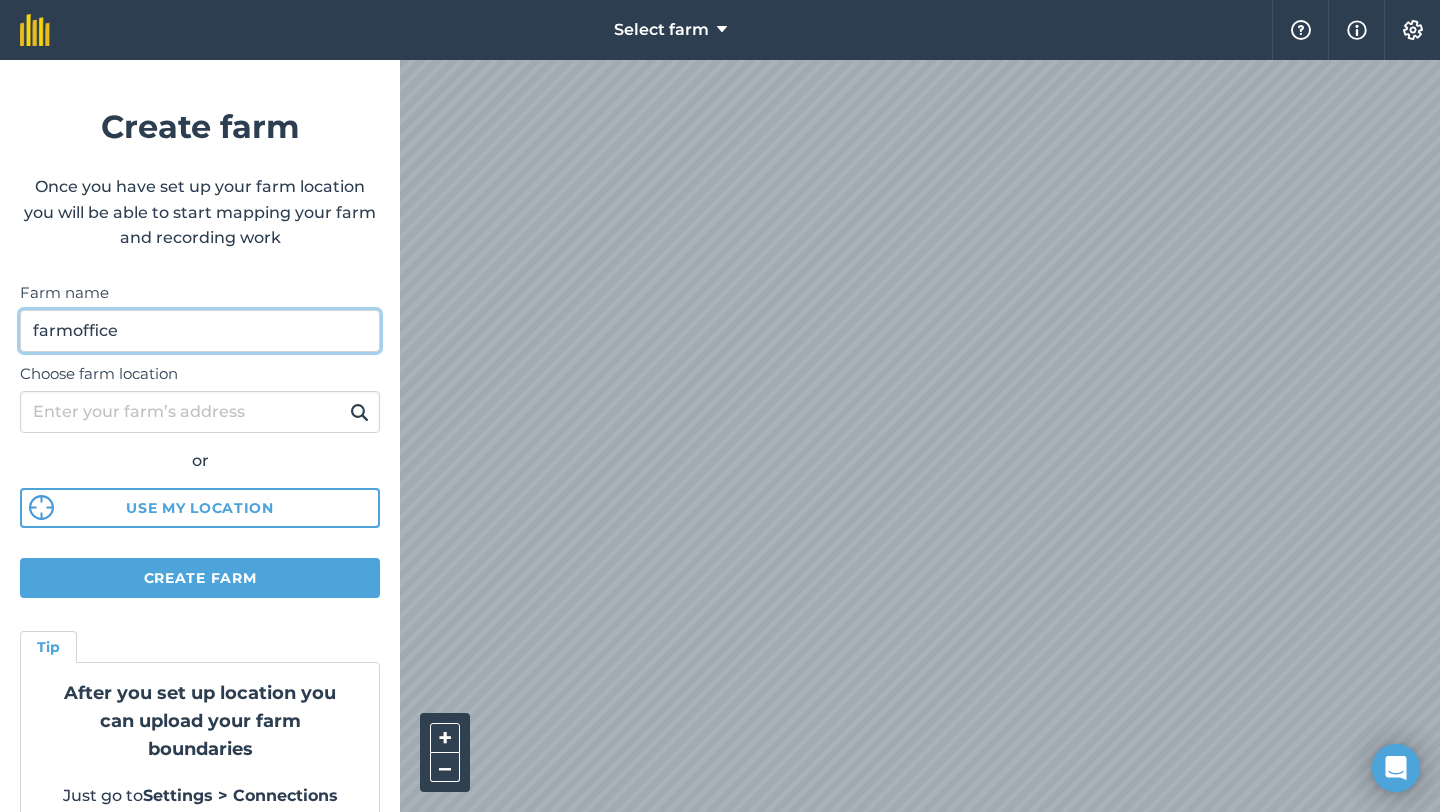 type on "farmoffice" 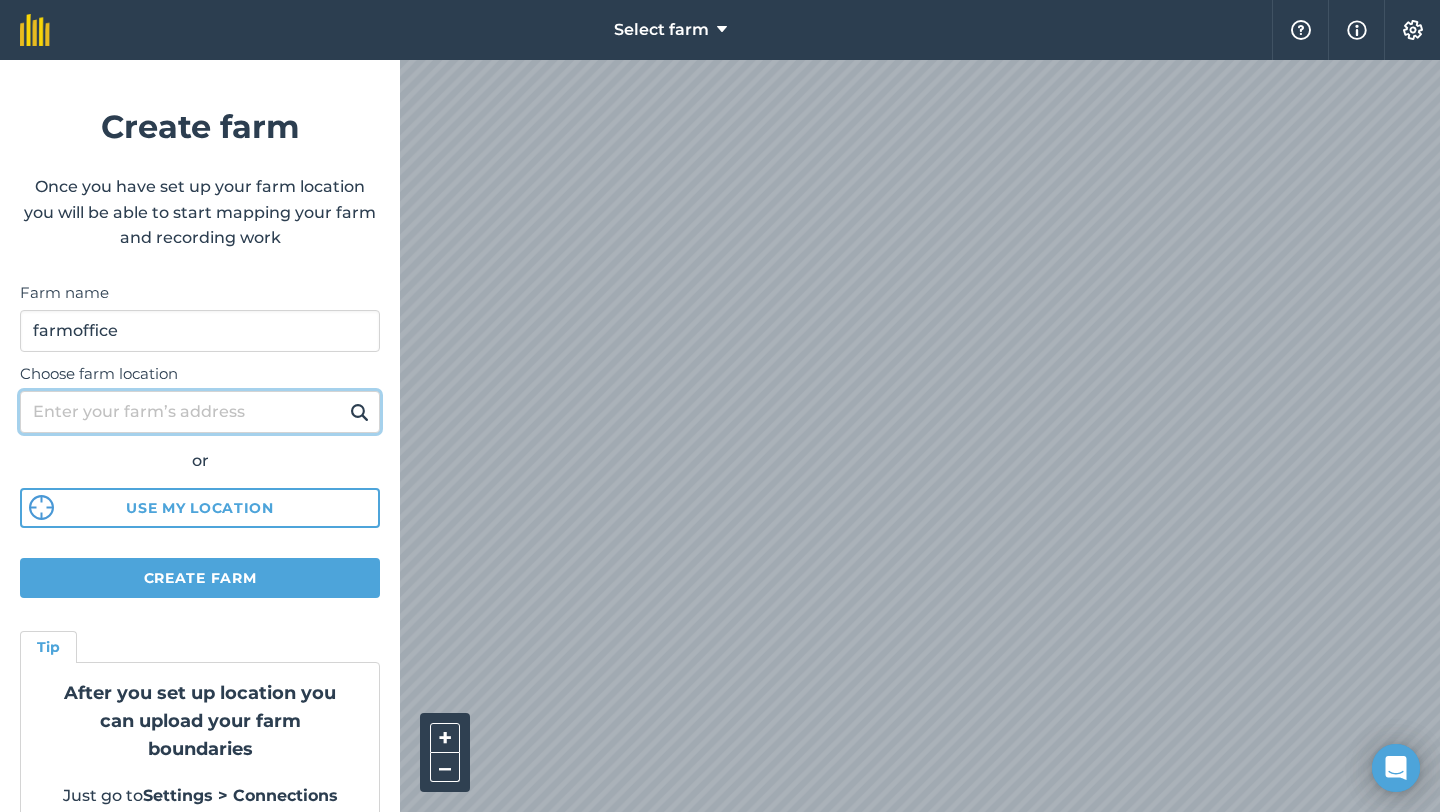 click on "Choose farm location" at bounding box center [200, 412] 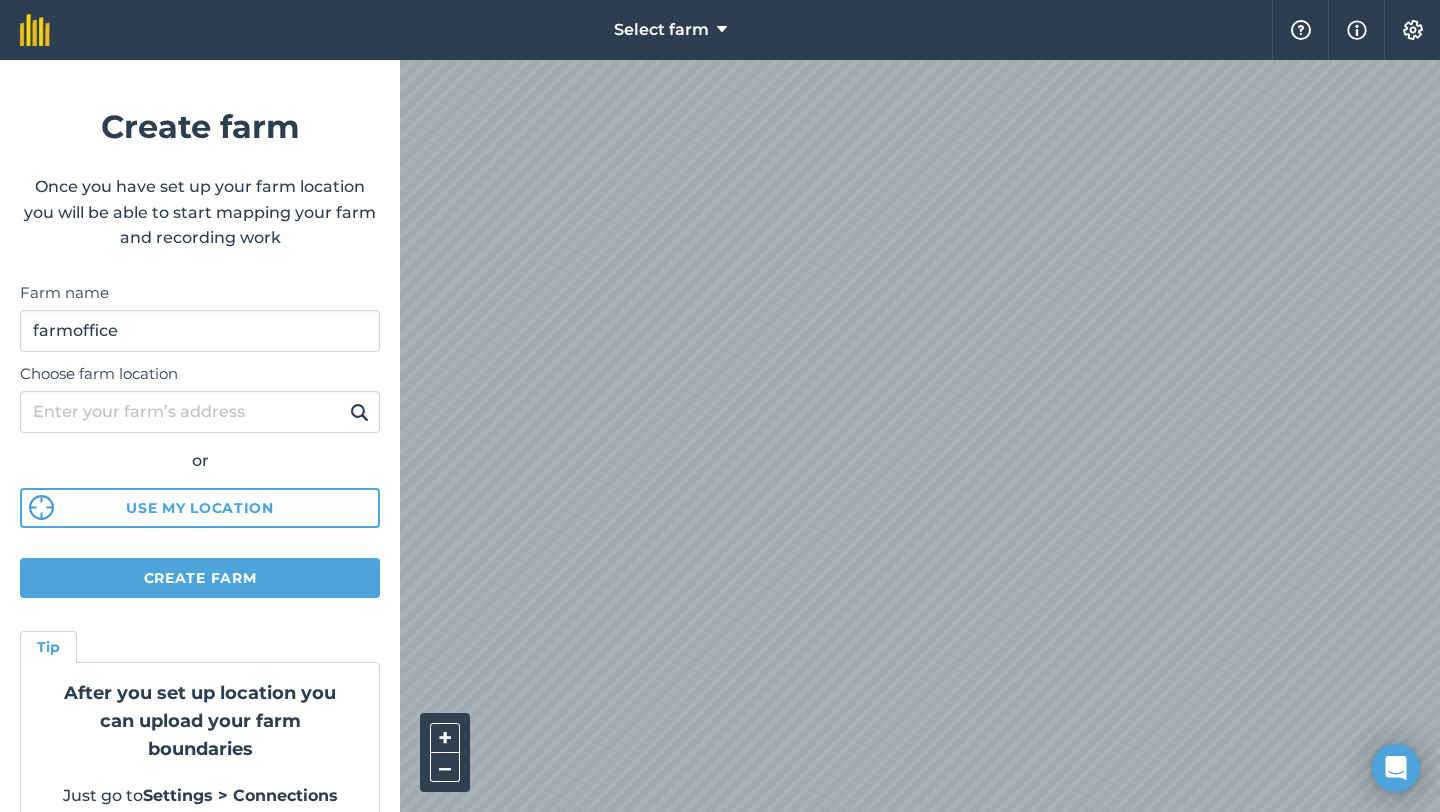 click at bounding box center [359, 412] 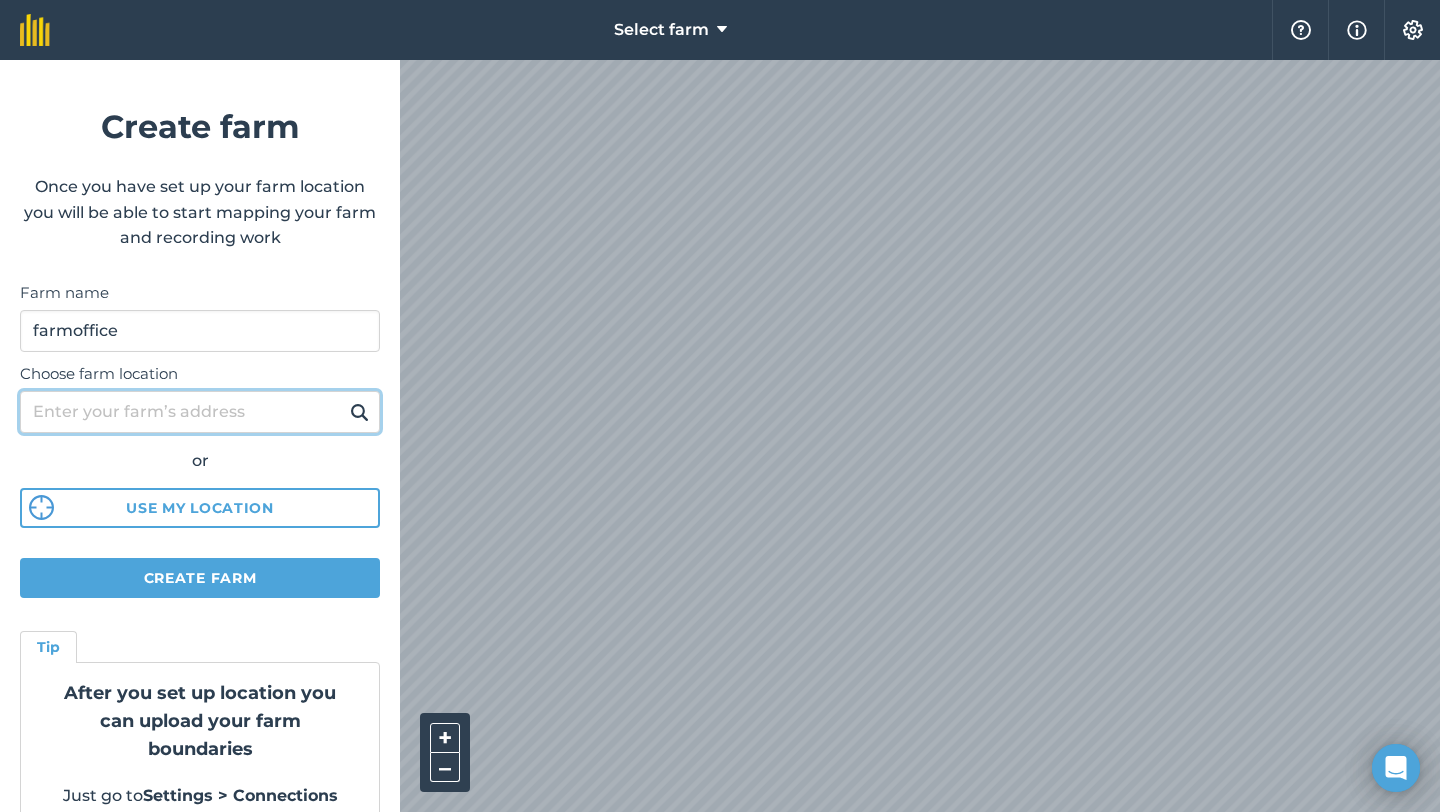 click on "Choose farm location" at bounding box center [200, 412] 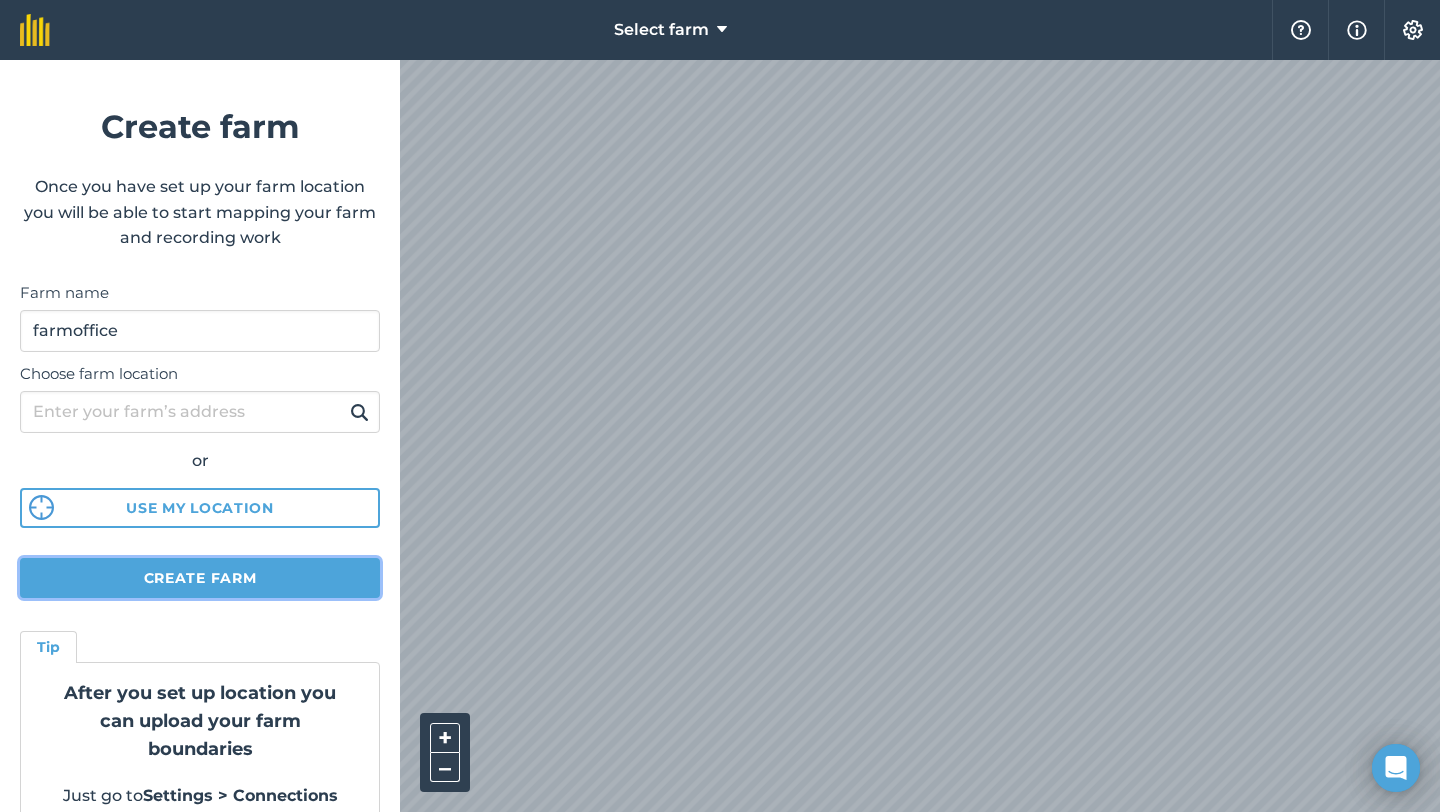 click on "Create farm" at bounding box center [200, 578] 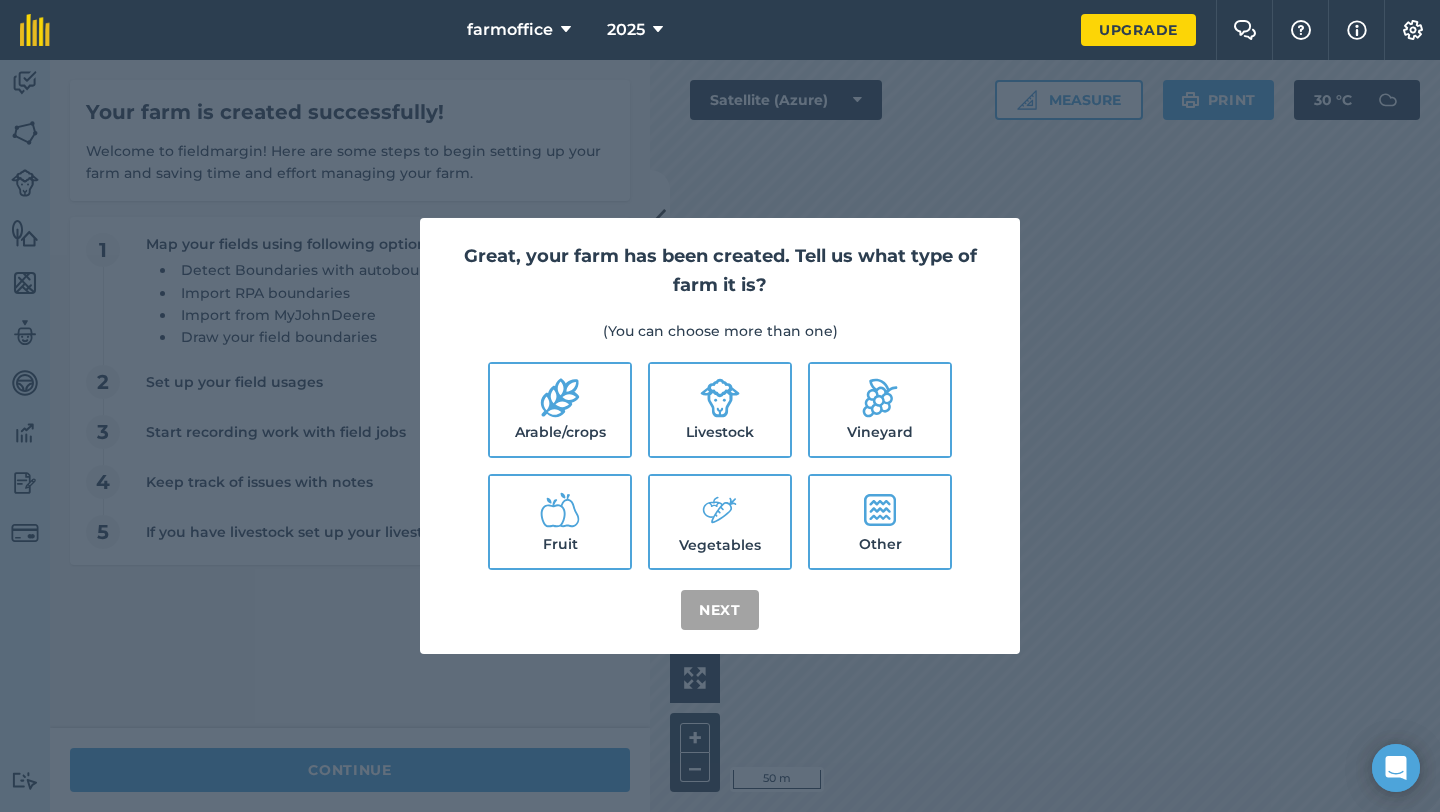 click on "Other" at bounding box center [880, 522] 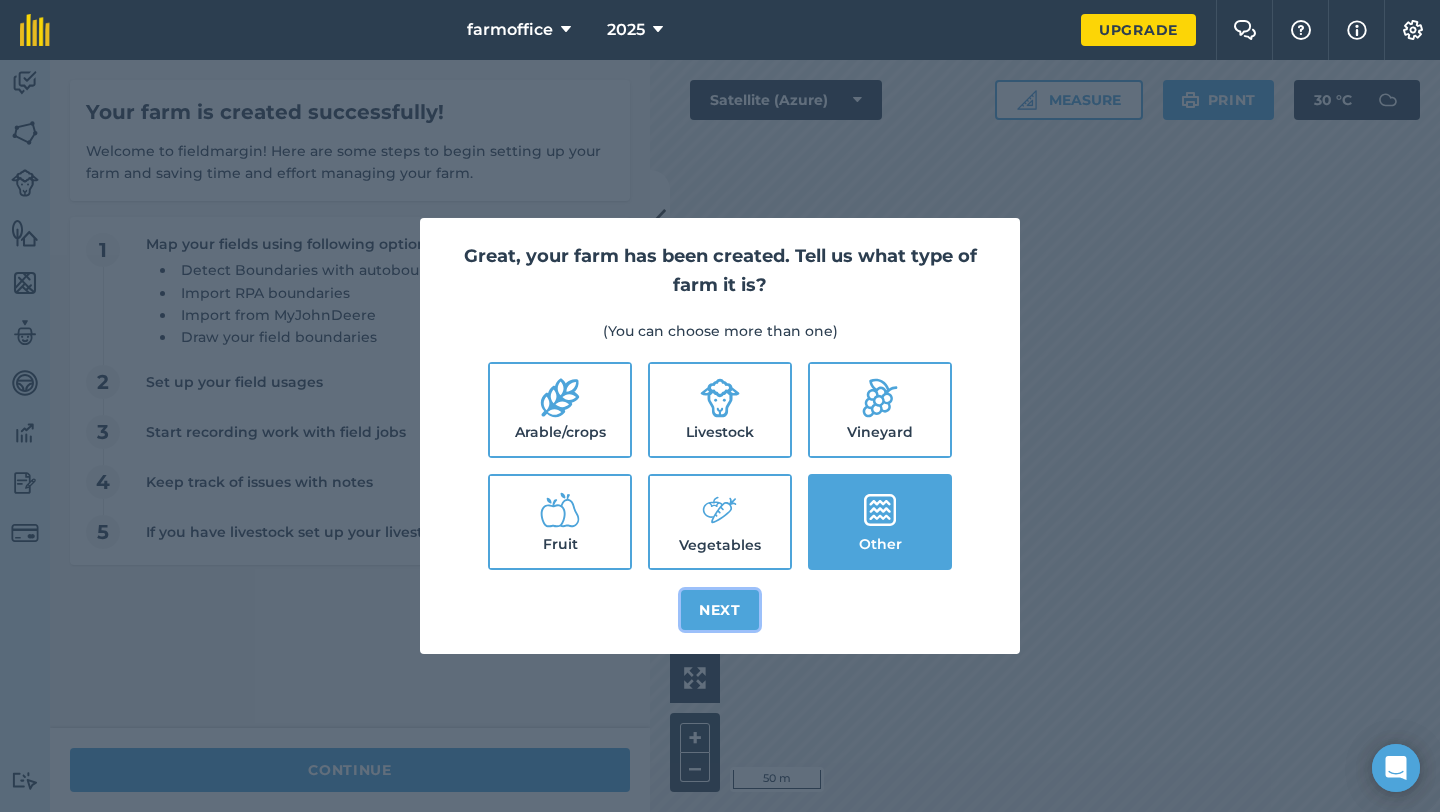 click on "Next" at bounding box center [720, 610] 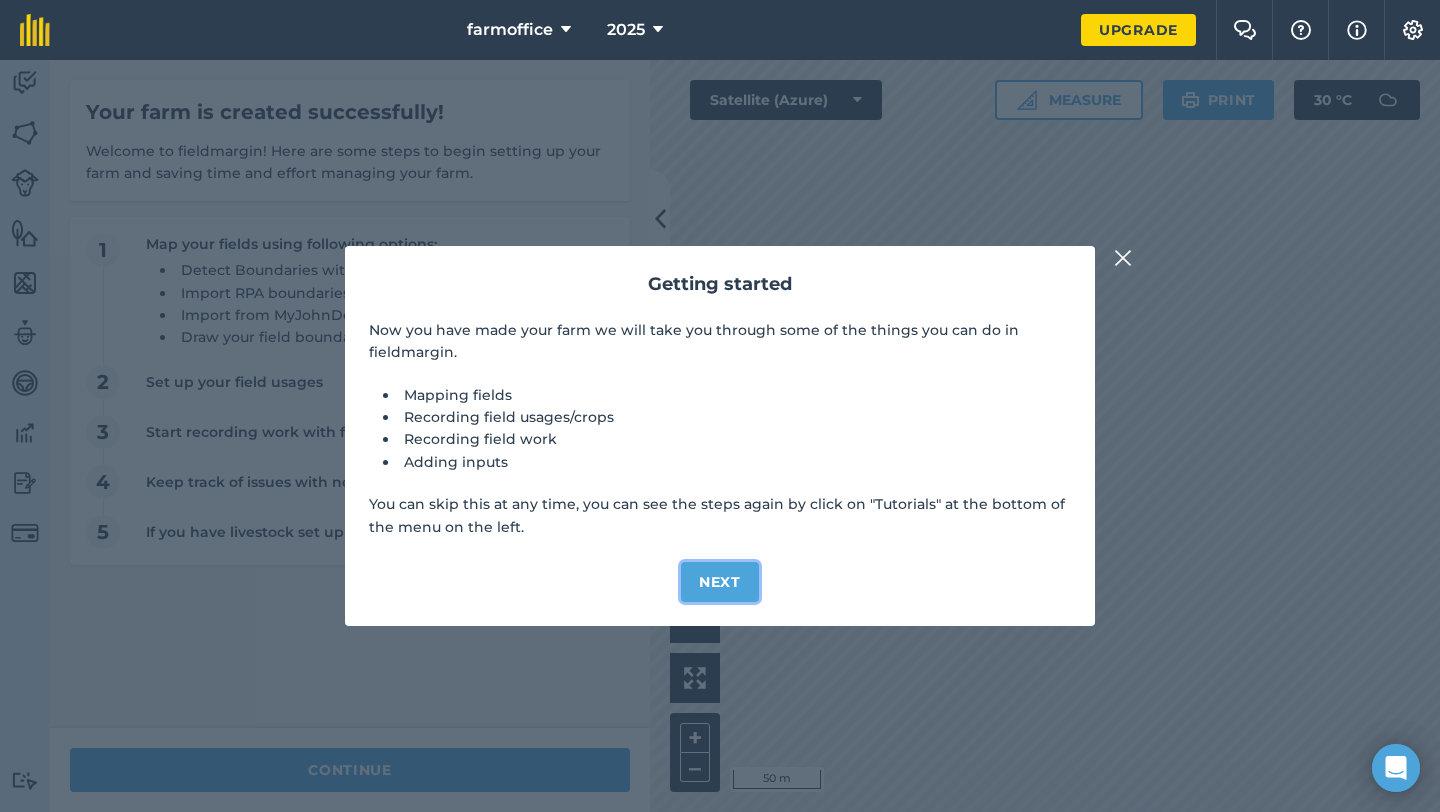 click on "Next" at bounding box center (720, 582) 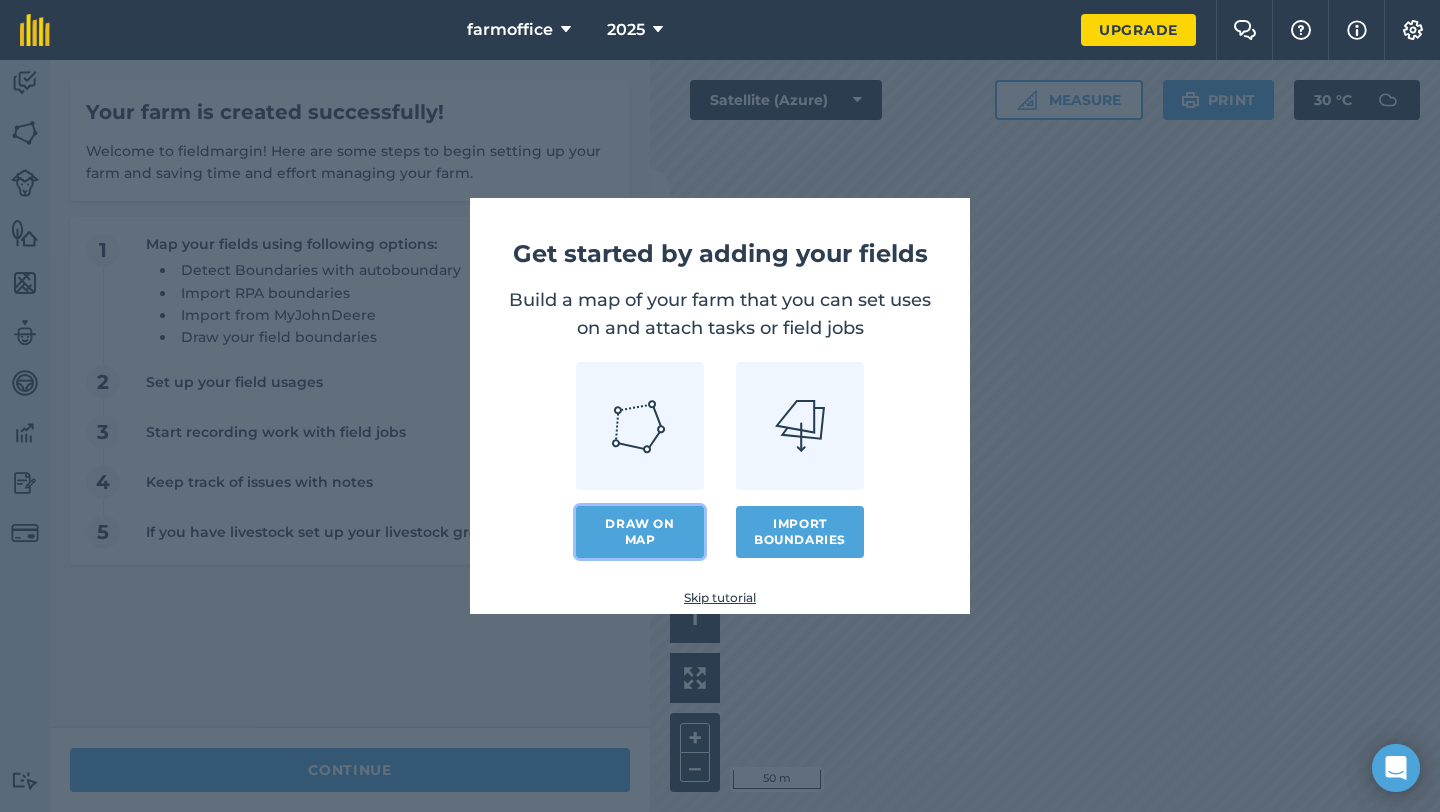 click on "Draw on map" at bounding box center (640, 532) 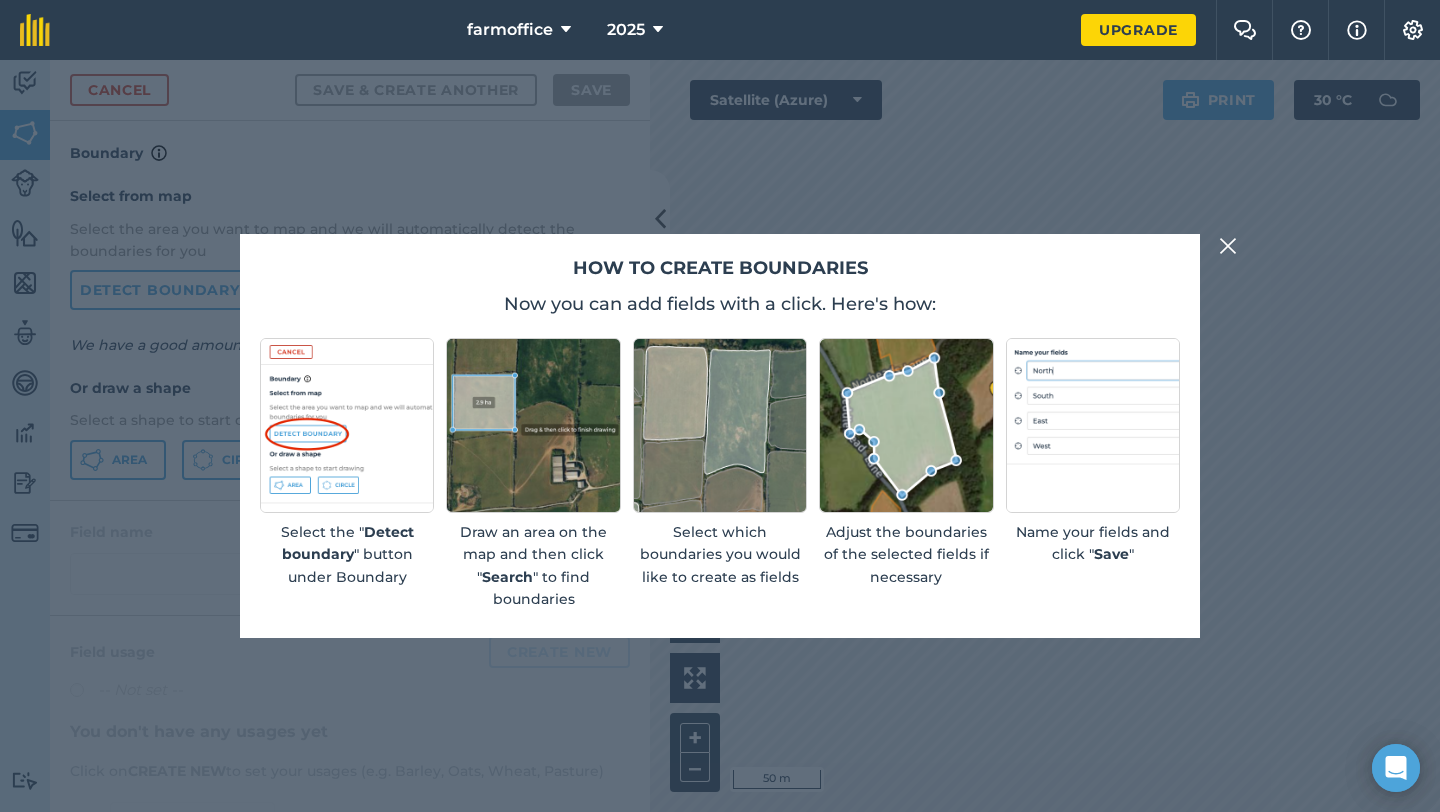 click on "Name your fields and click " Save "" at bounding box center [1093, 474] 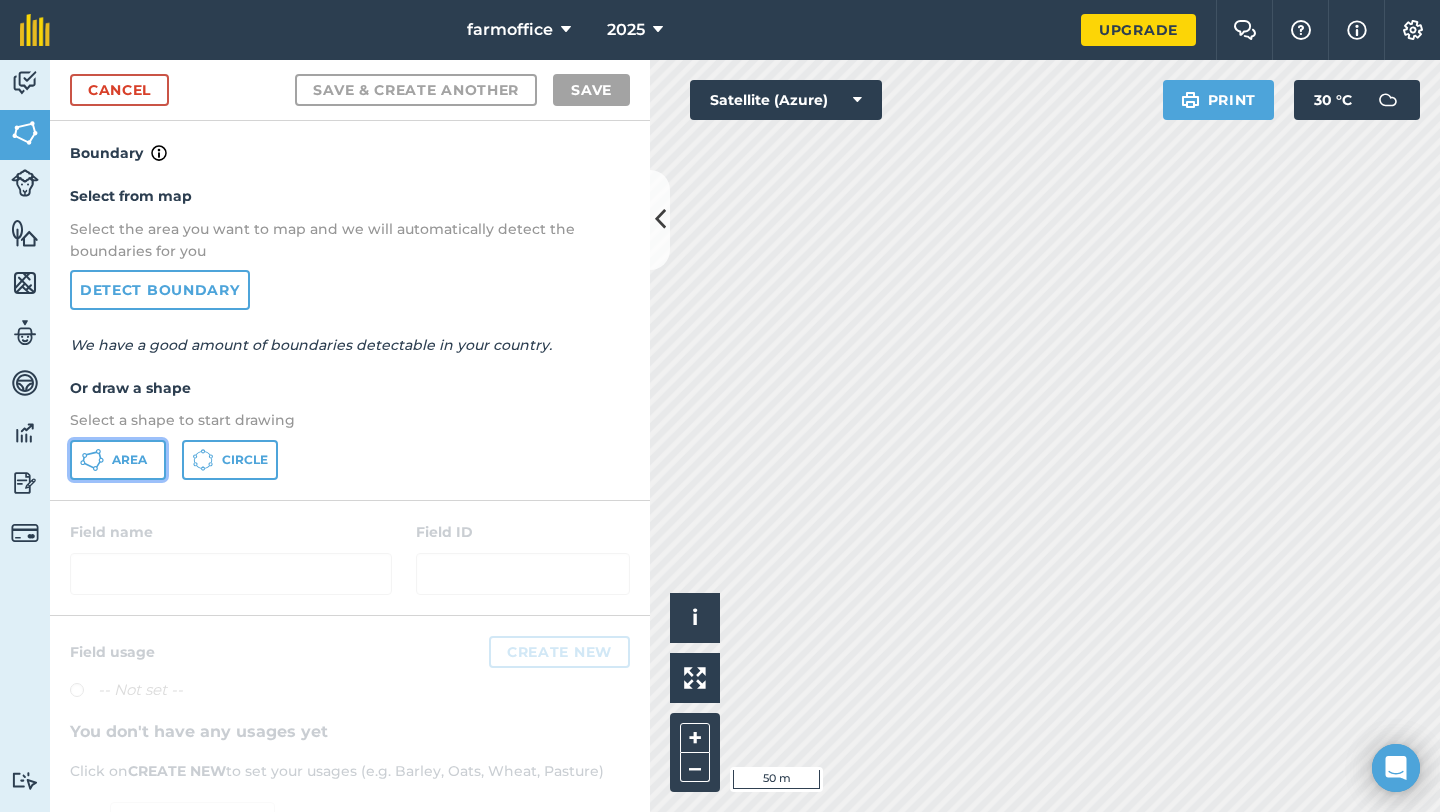 click on "Area" at bounding box center [129, 460] 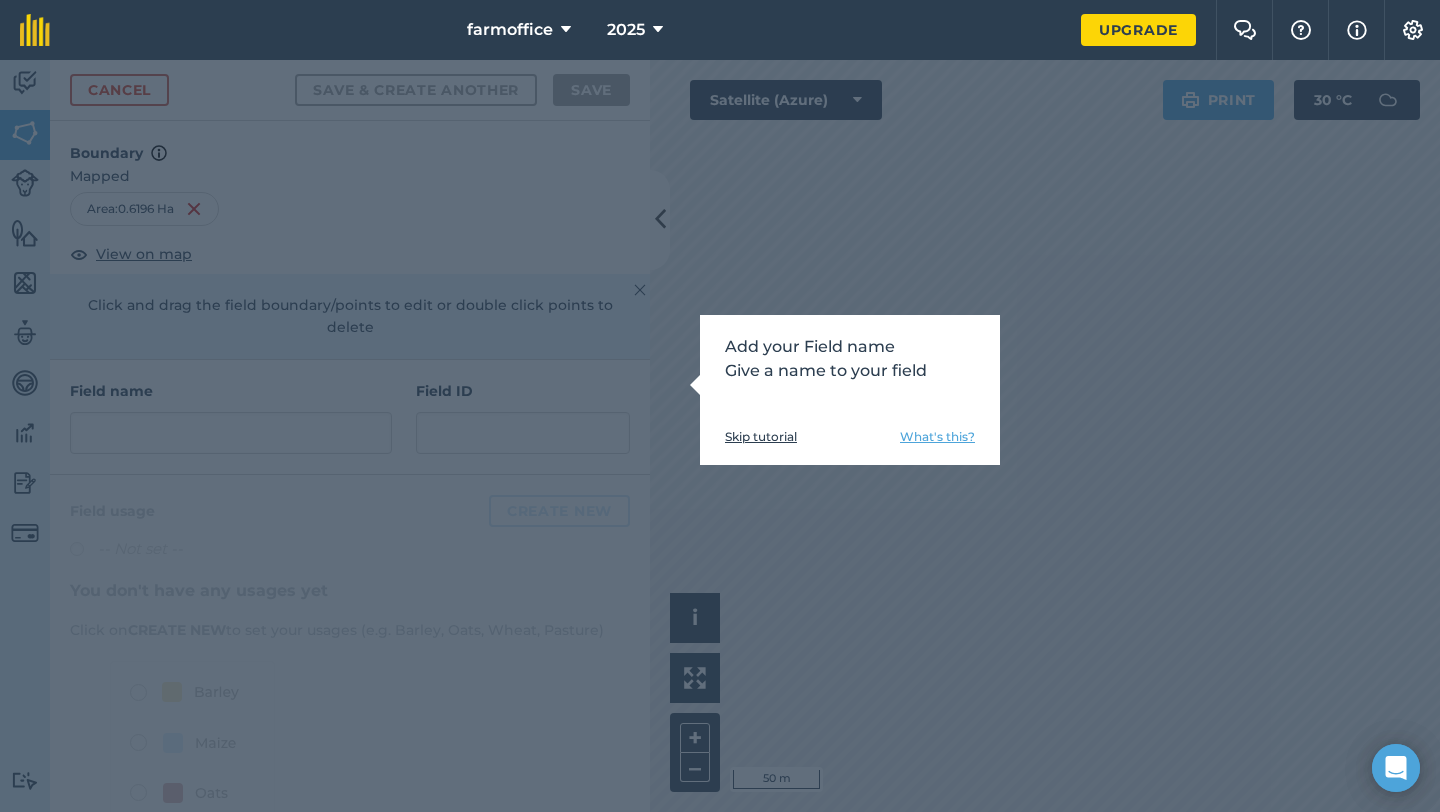 click on "What's this?" at bounding box center [937, 437] 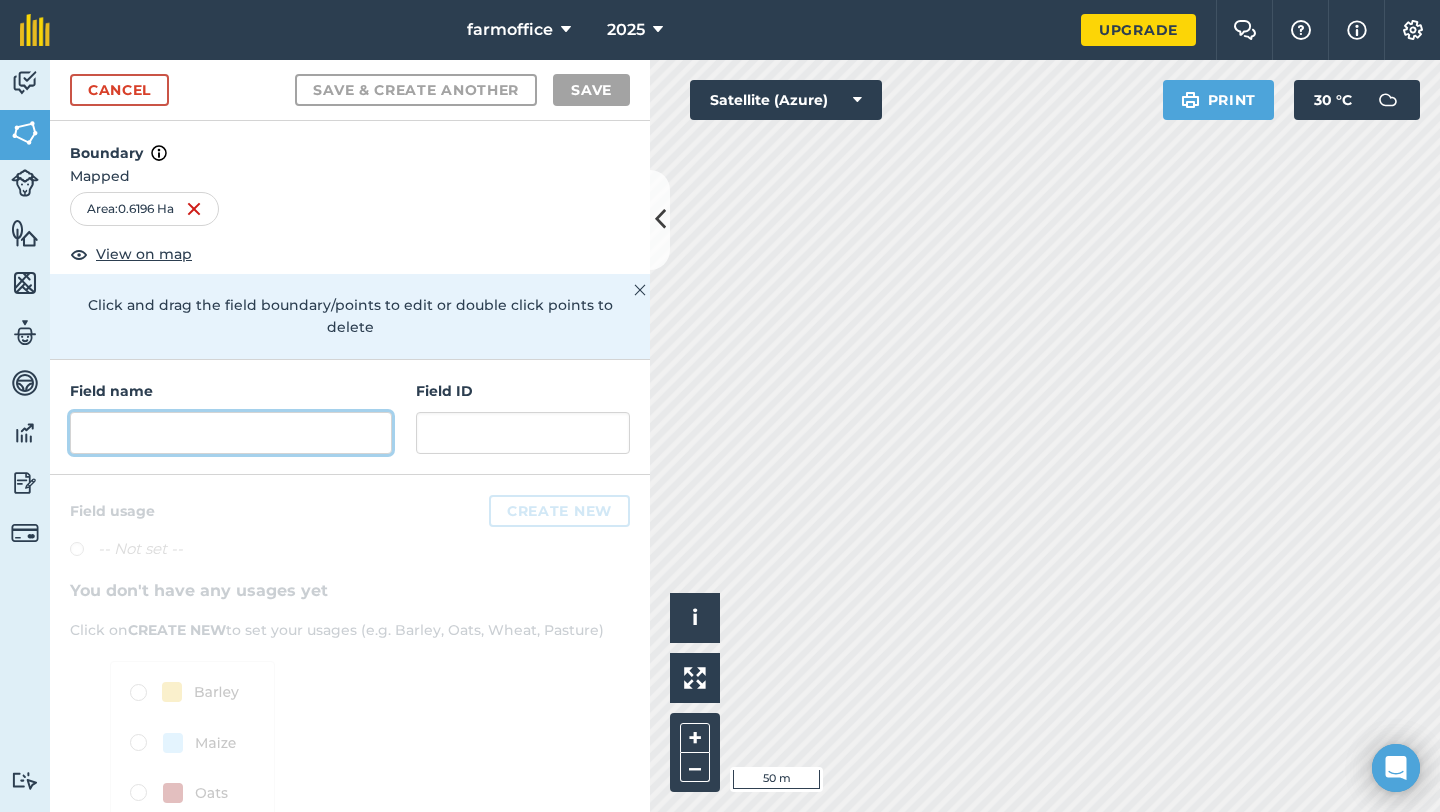 click at bounding box center (231, 433) 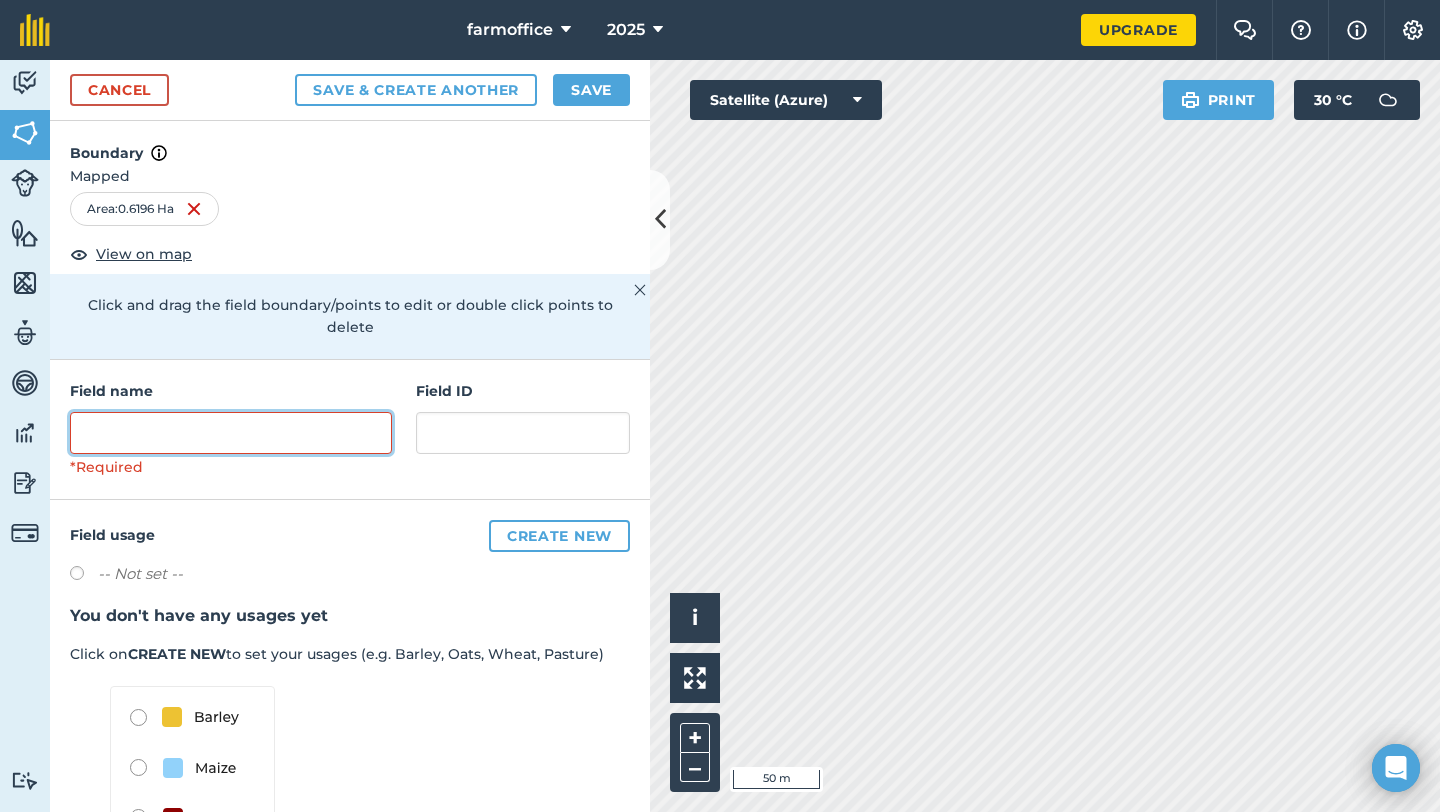 type on "-" 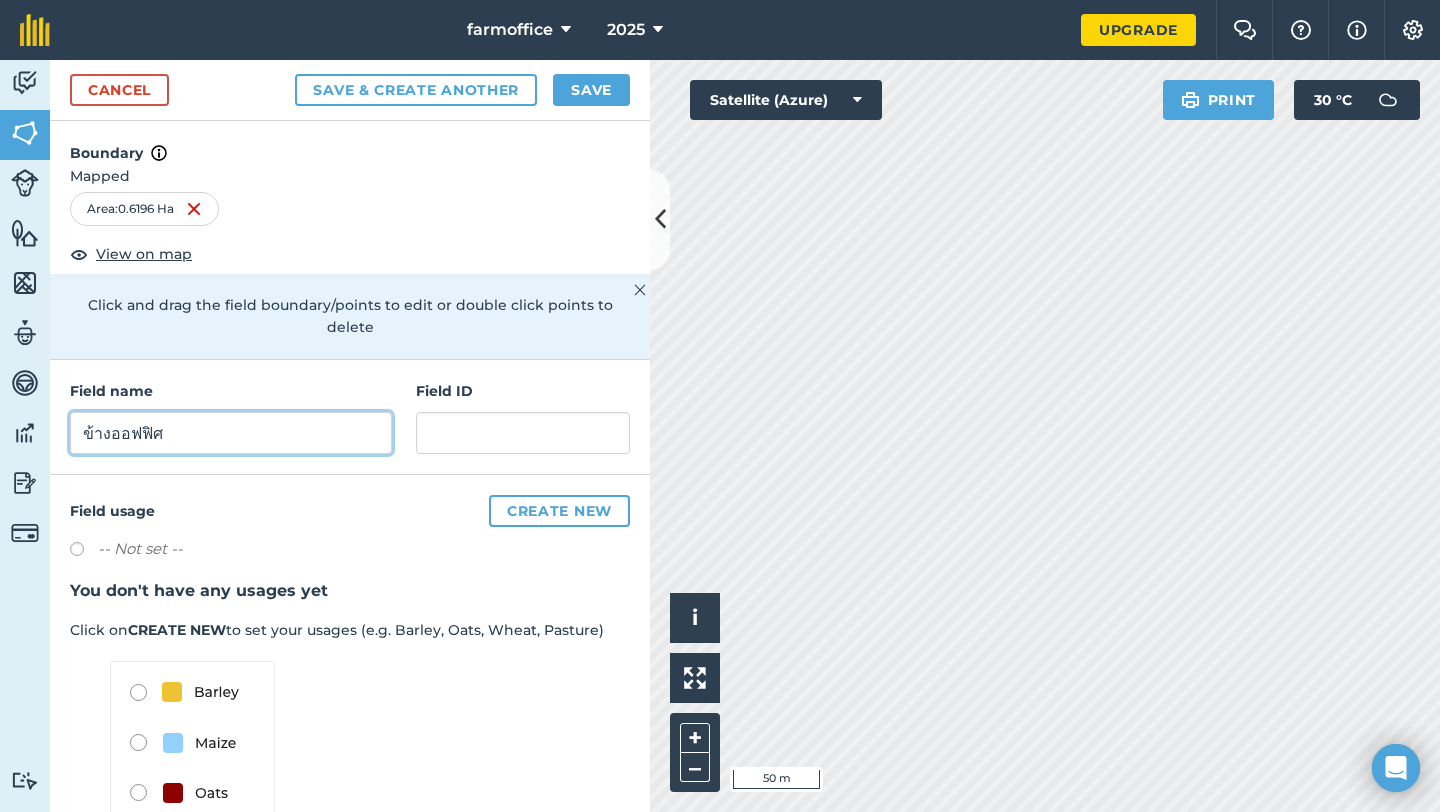 scroll, scrollTop: 74, scrollLeft: 0, axis: vertical 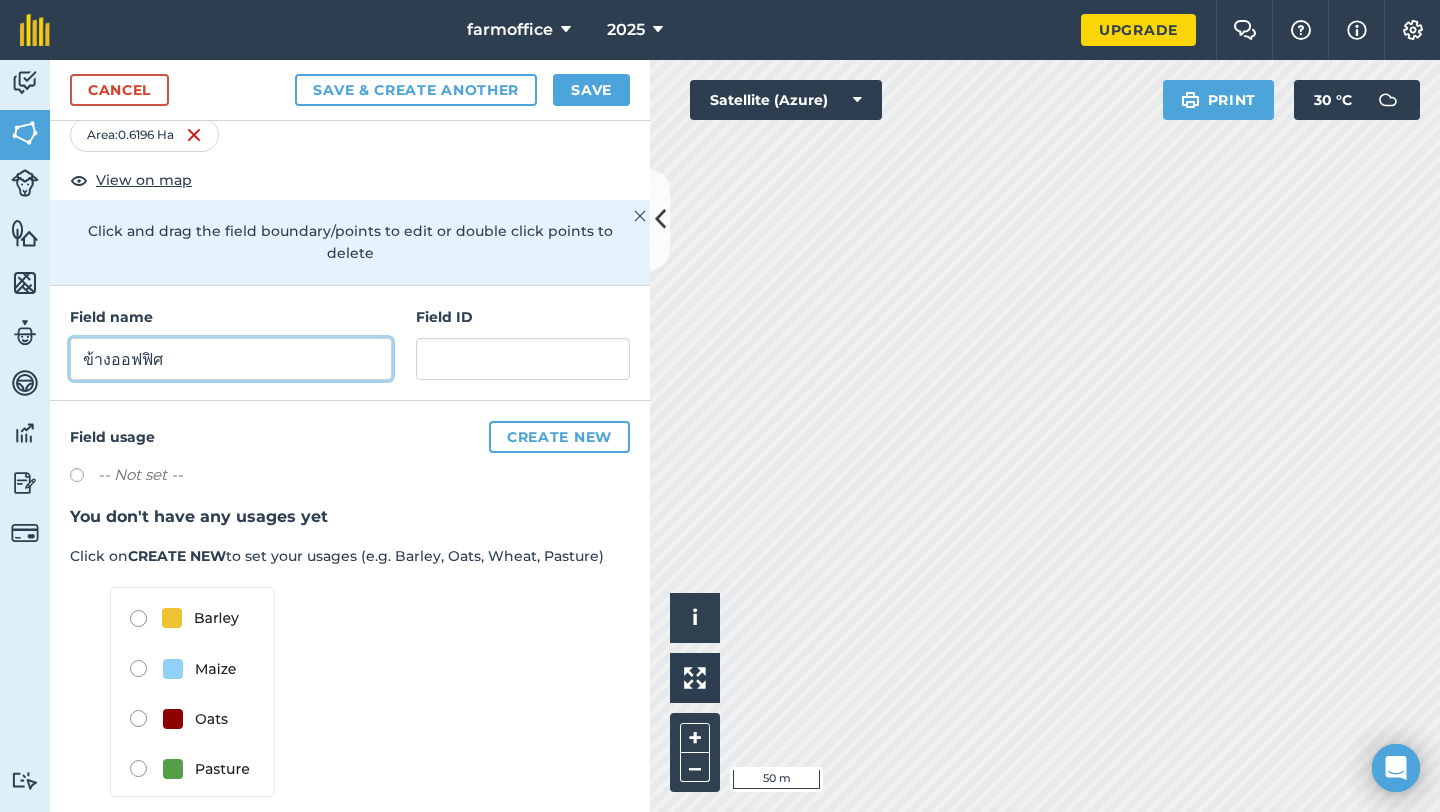 type on "ข้างออฟฟิศ" 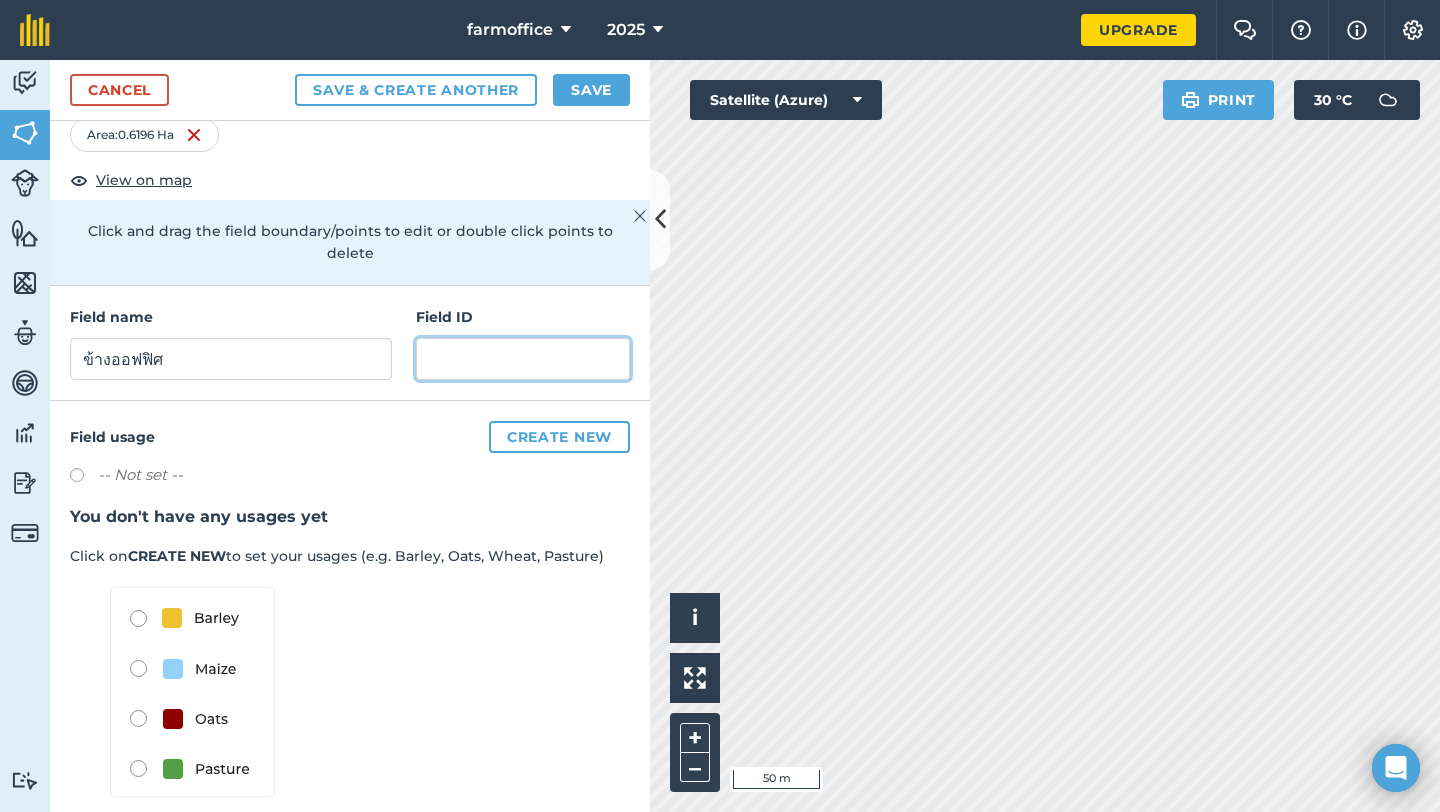 click at bounding box center (523, 359) 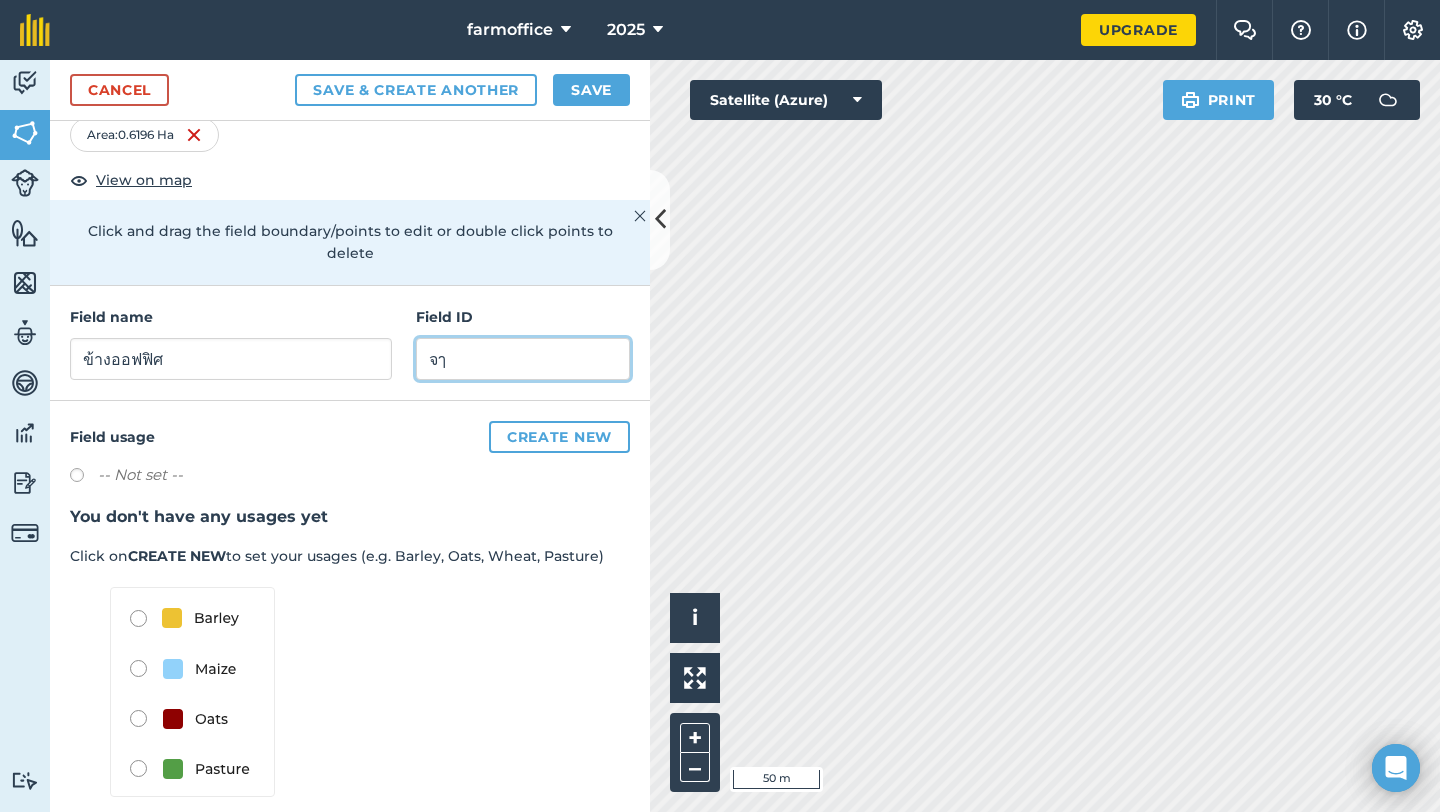type on "จ" 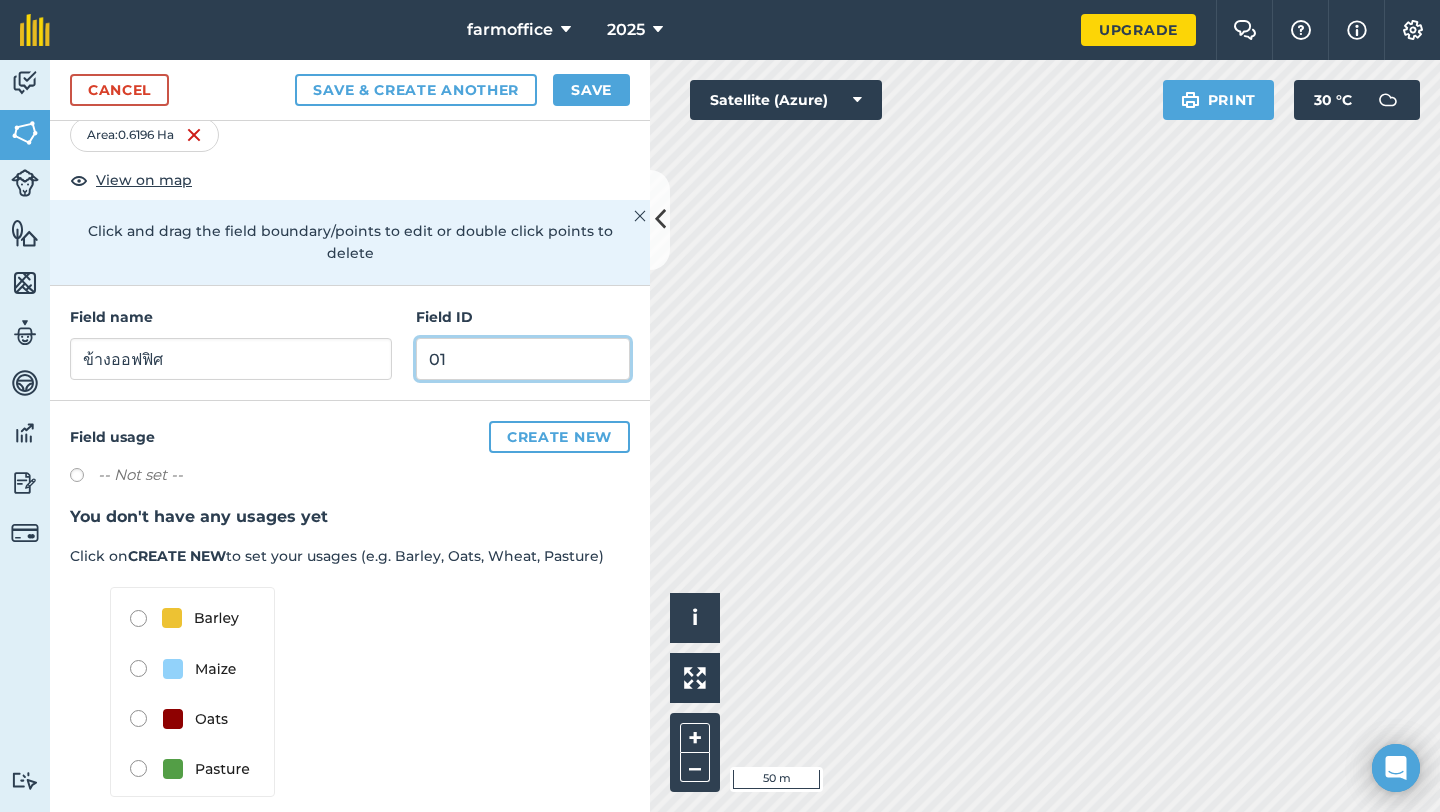 type on "01" 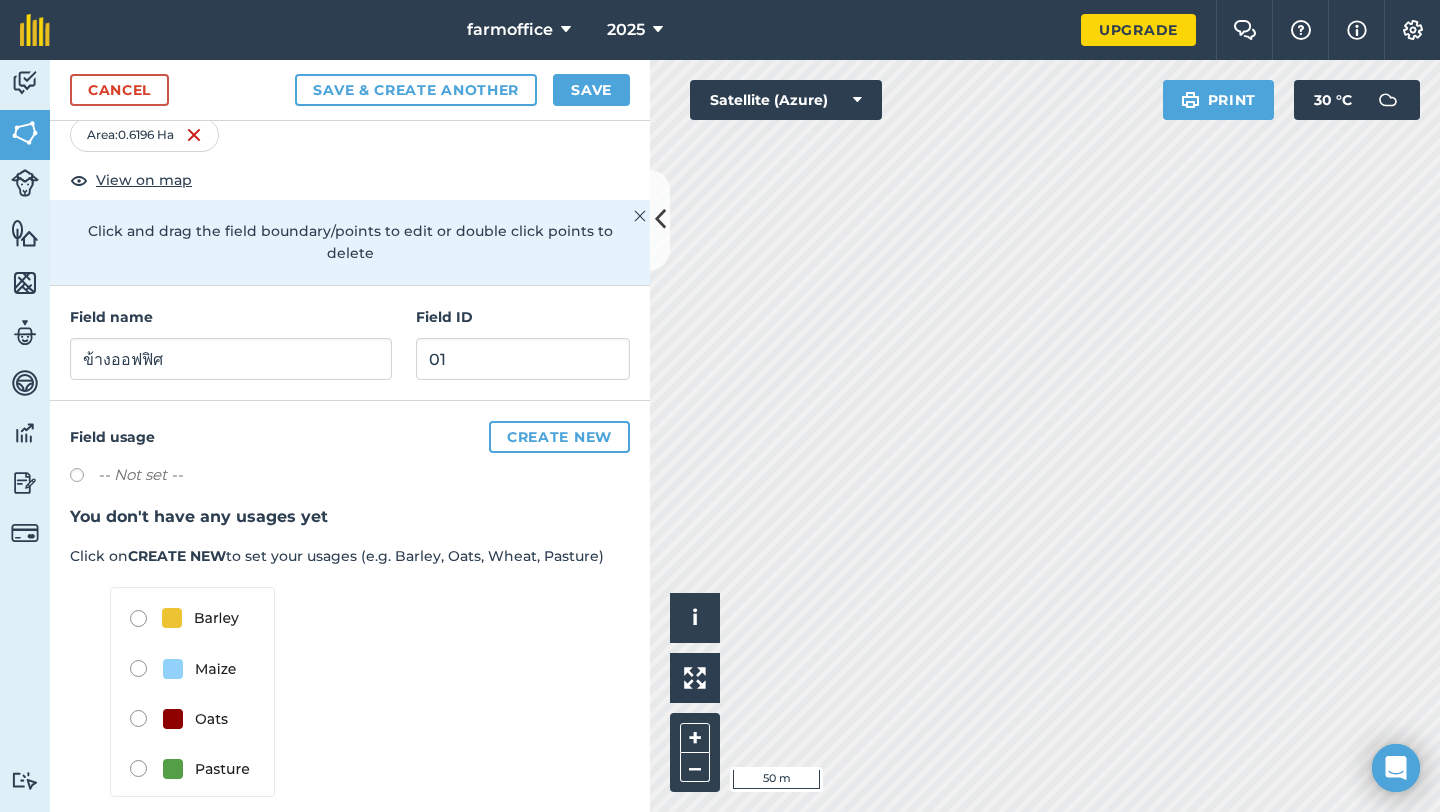 click on "Field usage   Create new -- Not set -- You don't have any usages yet Click on  CREATE NEW  to set your usages (e.g. Barley, Oats, Wheat, Pasture)" at bounding box center [350, 617] 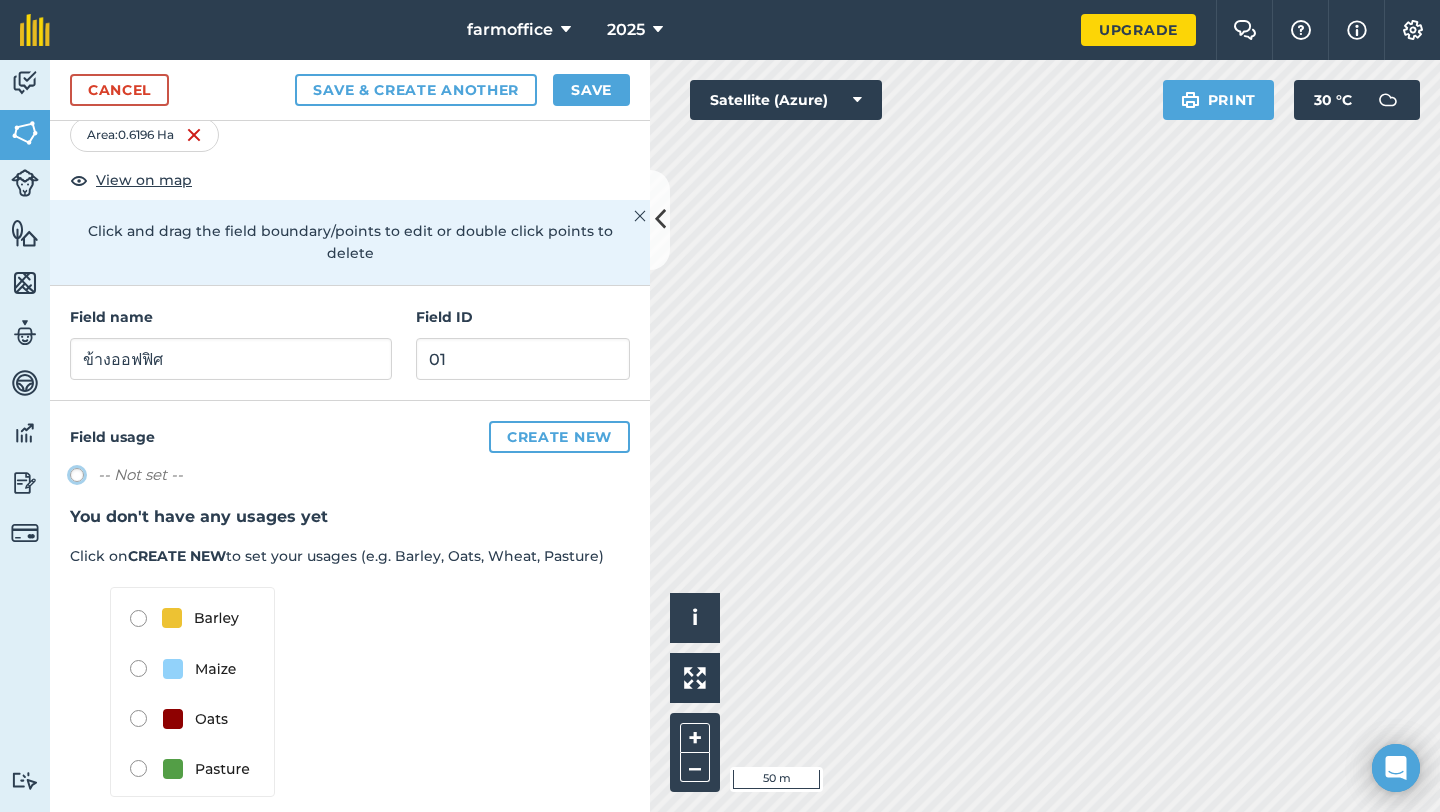 click on "-- Not set --" at bounding box center (-9923, 474) 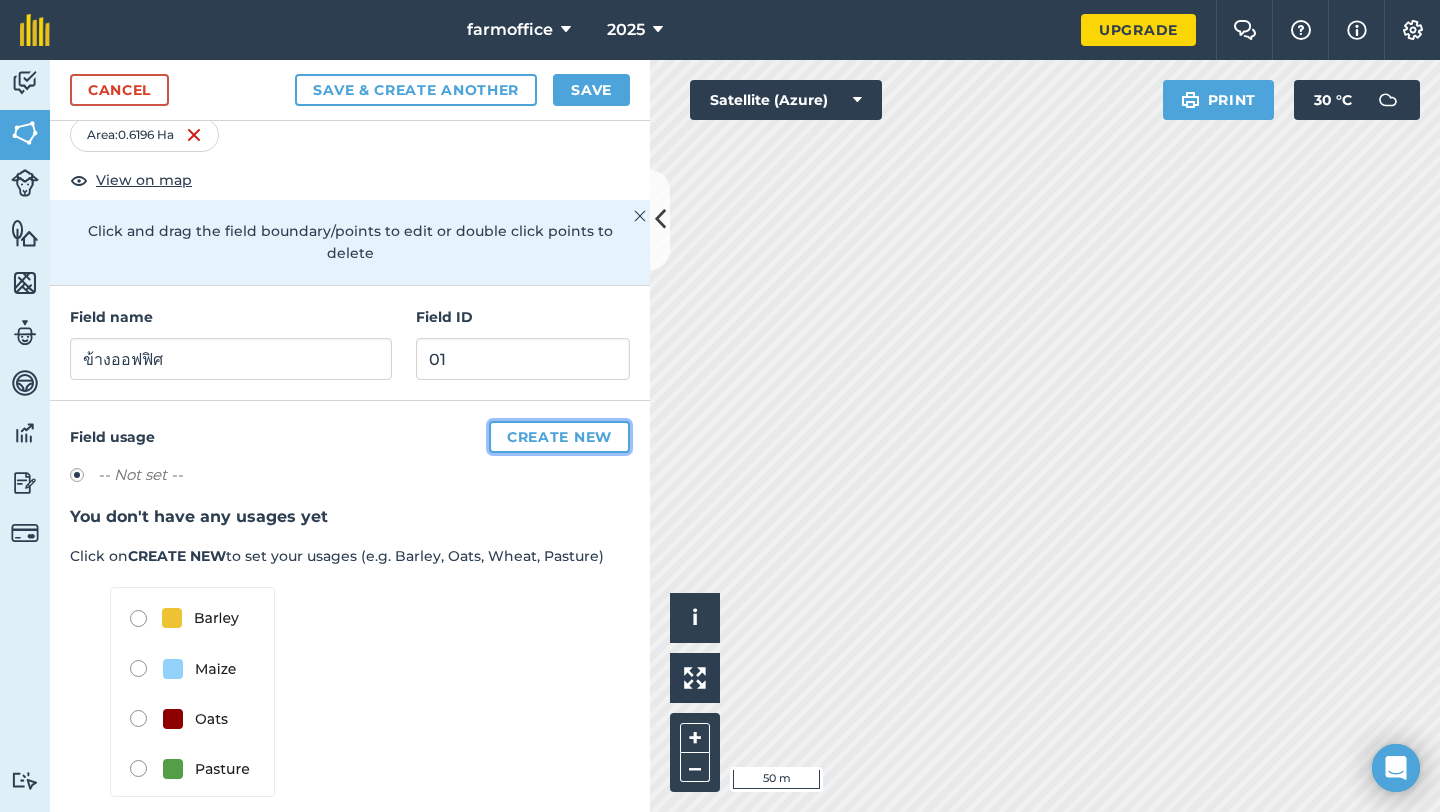 click on "Create new" at bounding box center [559, 437] 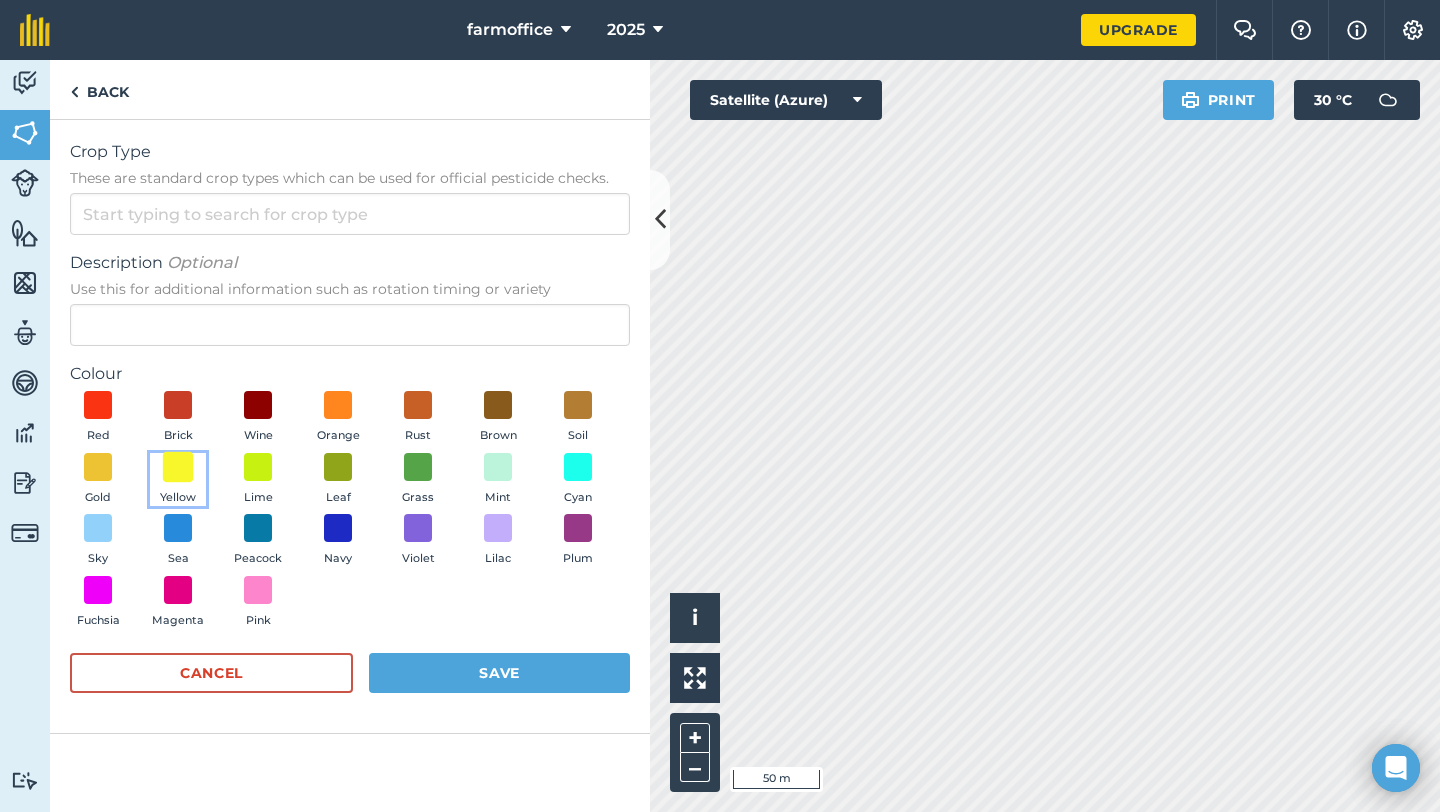 click at bounding box center (178, 466) 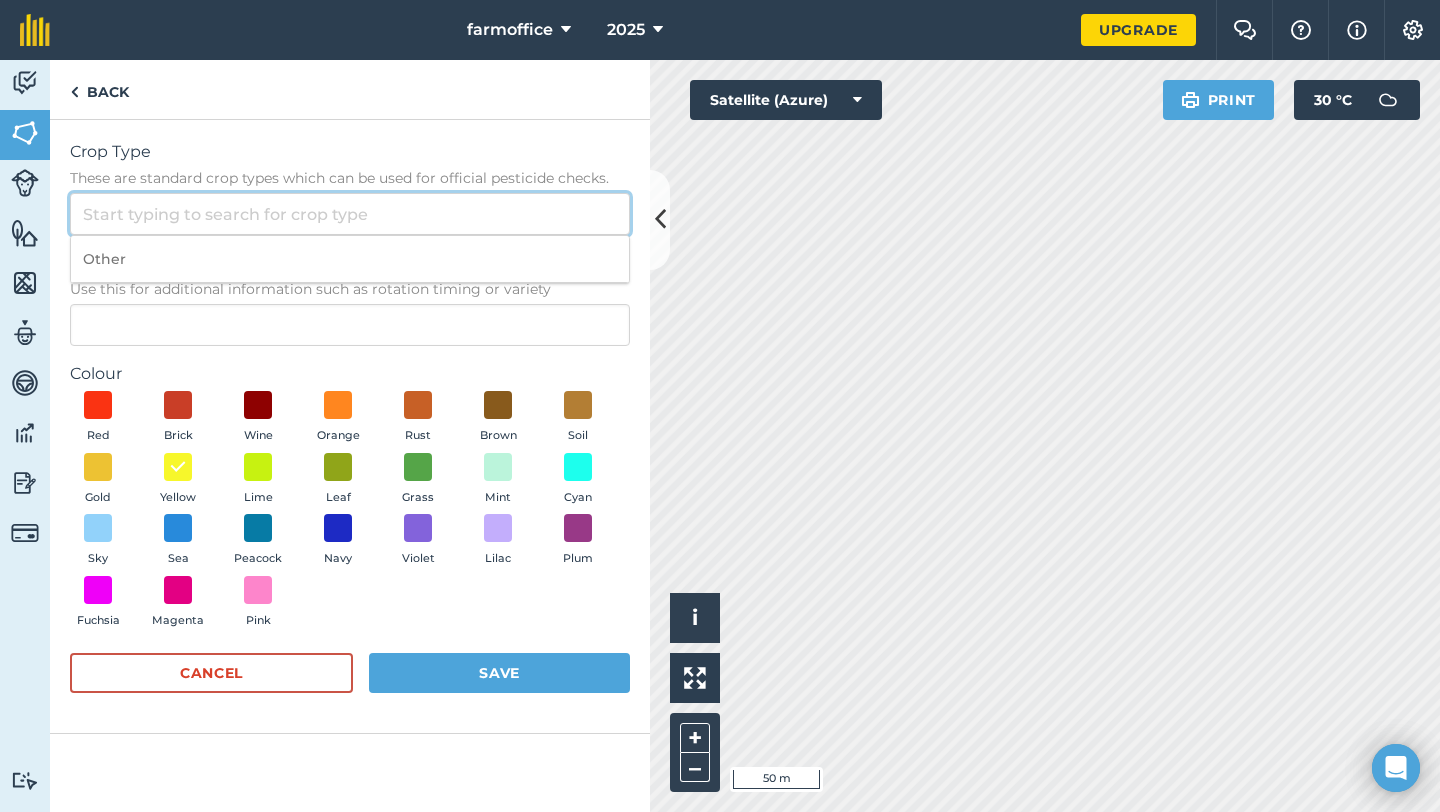 click on "Crop Type These are standard crop types which can be used for official pesticide checks." at bounding box center (350, 214) 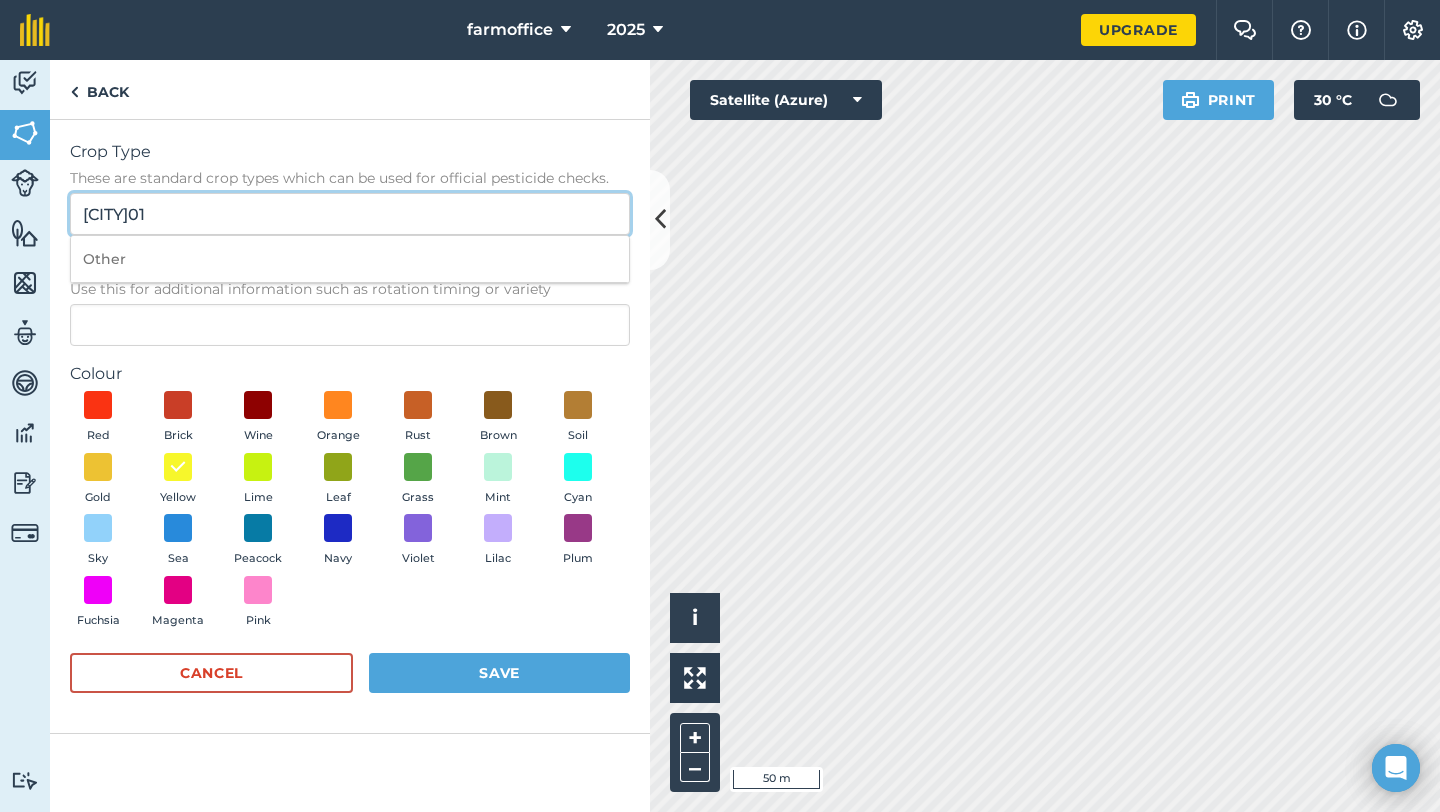 type on "[CITY]01" 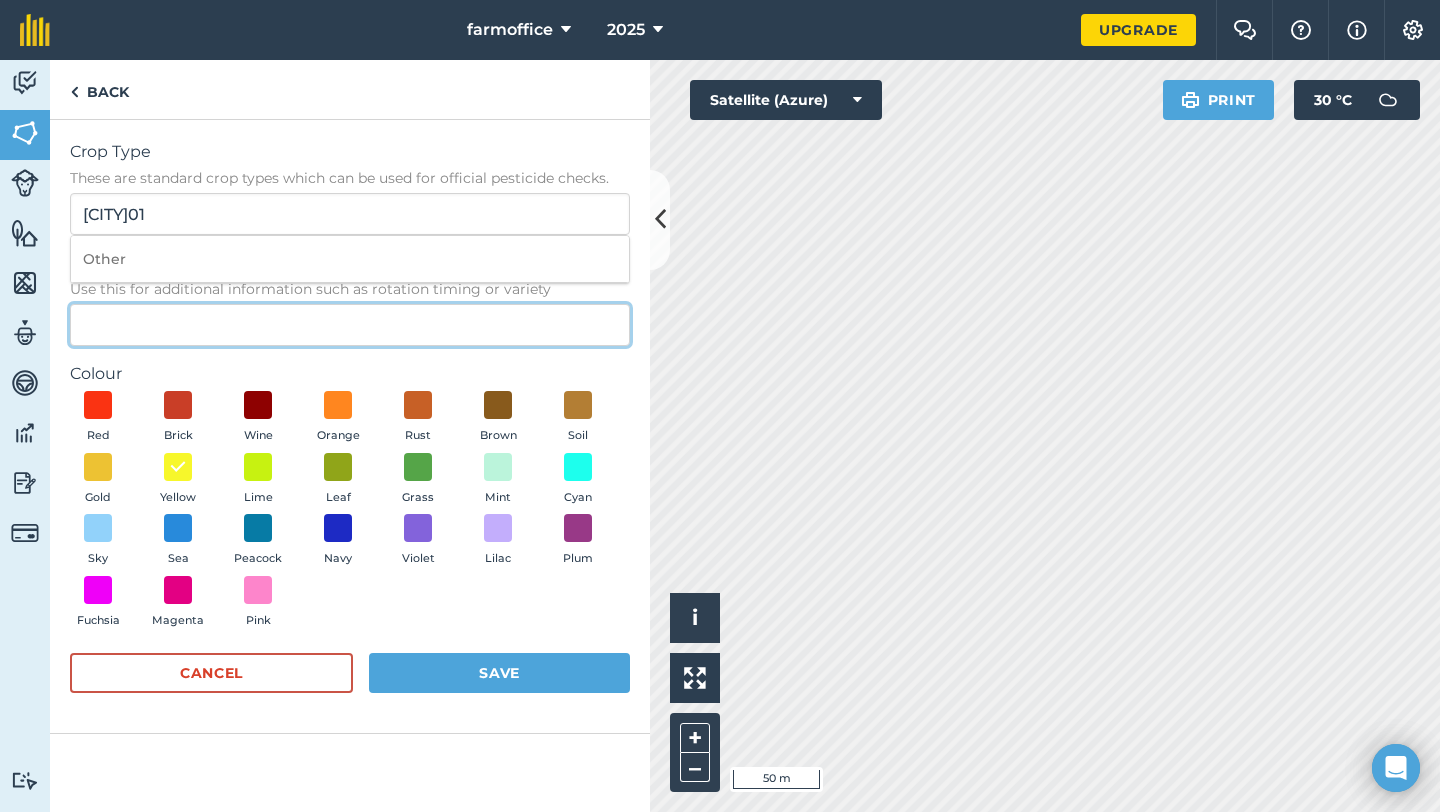click on "Description   Optional Use this for additional information such as rotation timing or variety" at bounding box center (350, 325) 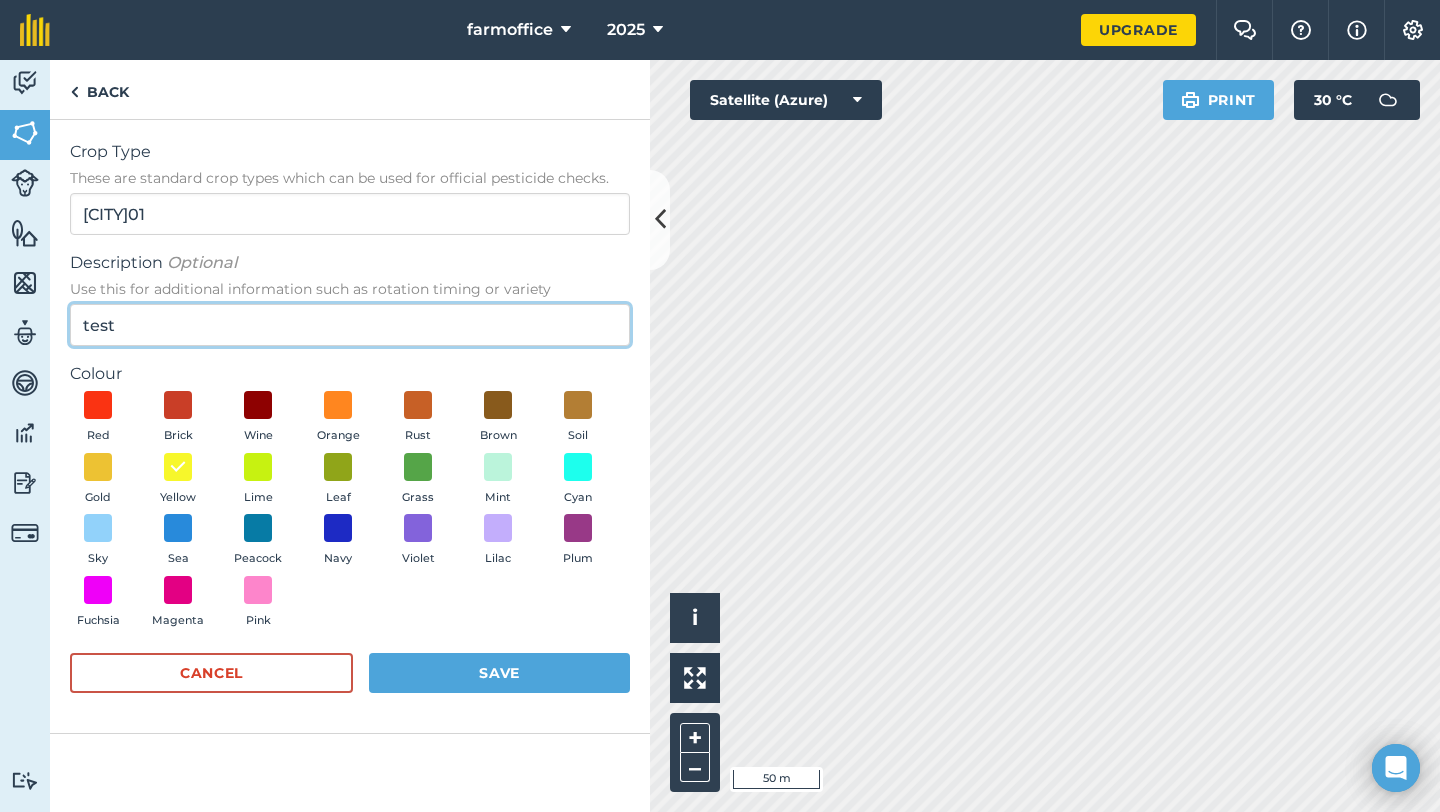 type on "test" 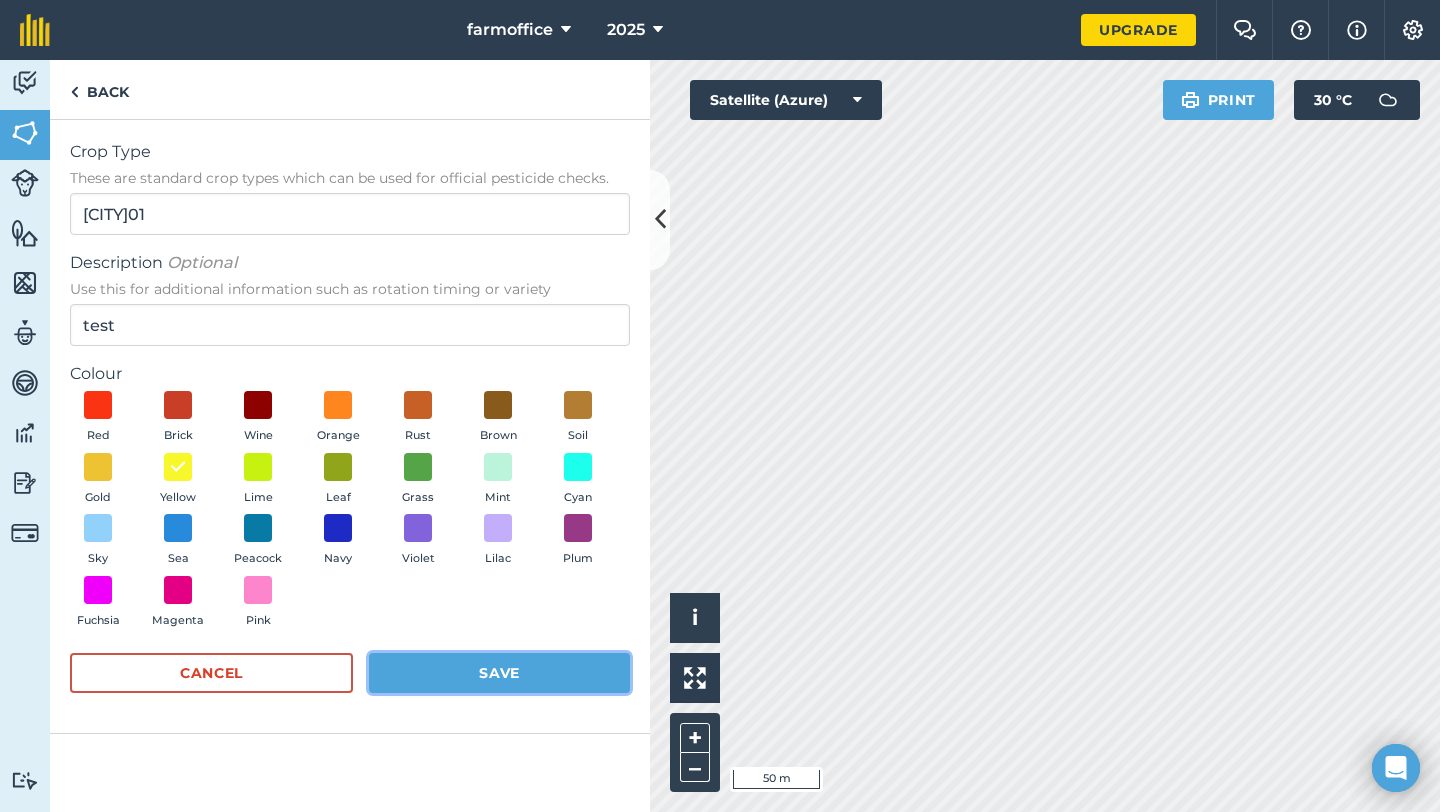 click on "Save" at bounding box center [499, 673] 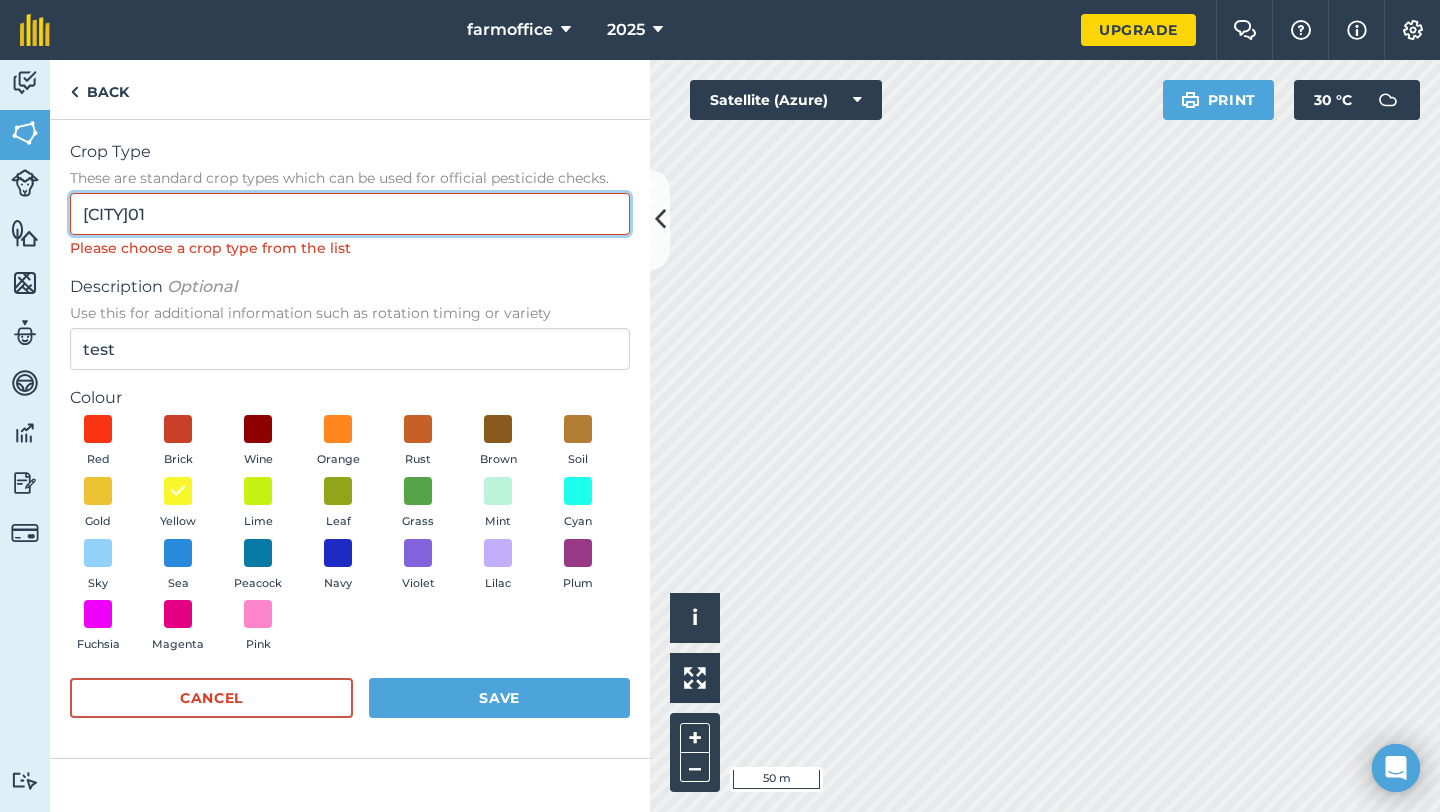 click on "[CITY]01" at bounding box center (350, 214) 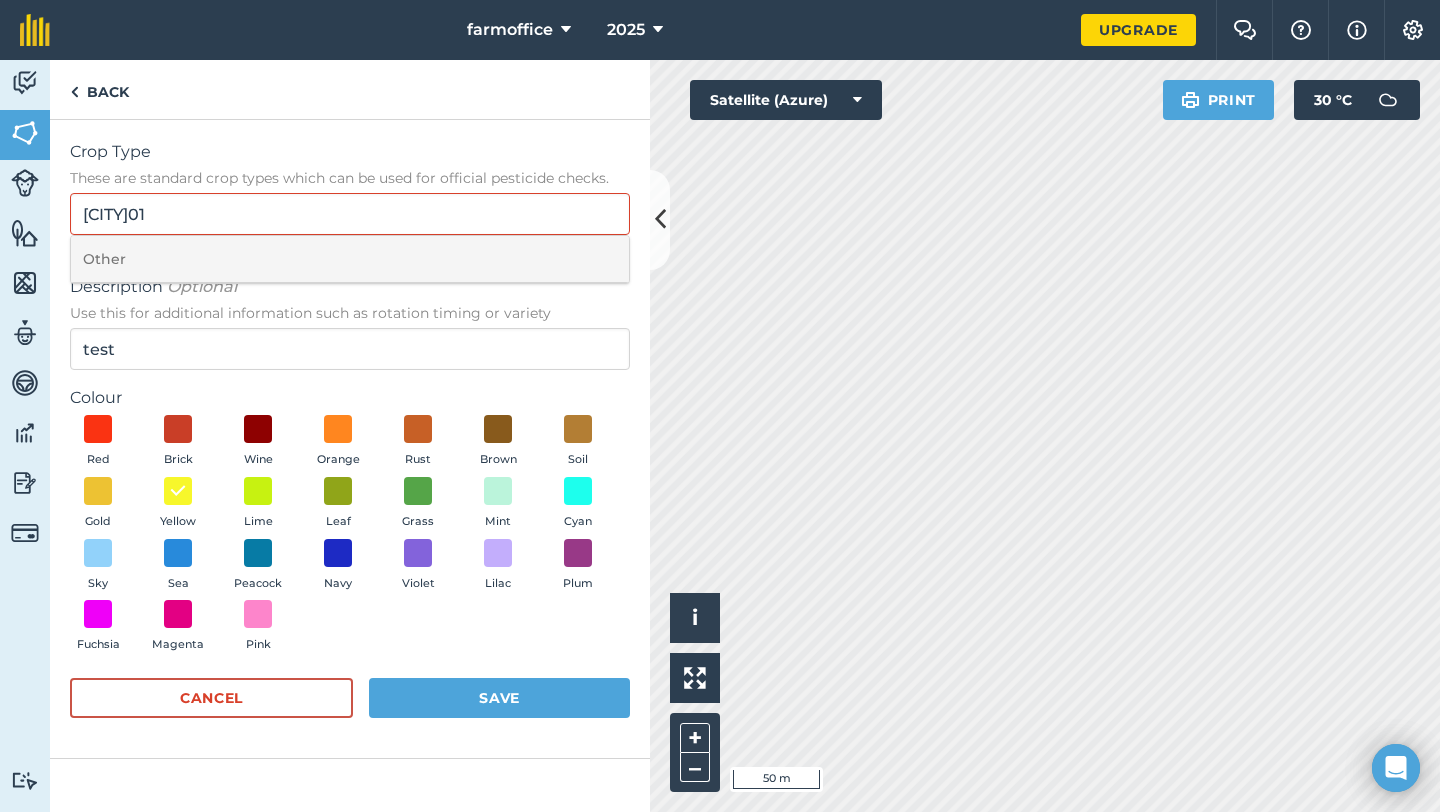 click on "Other" at bounding box center [350, 259] 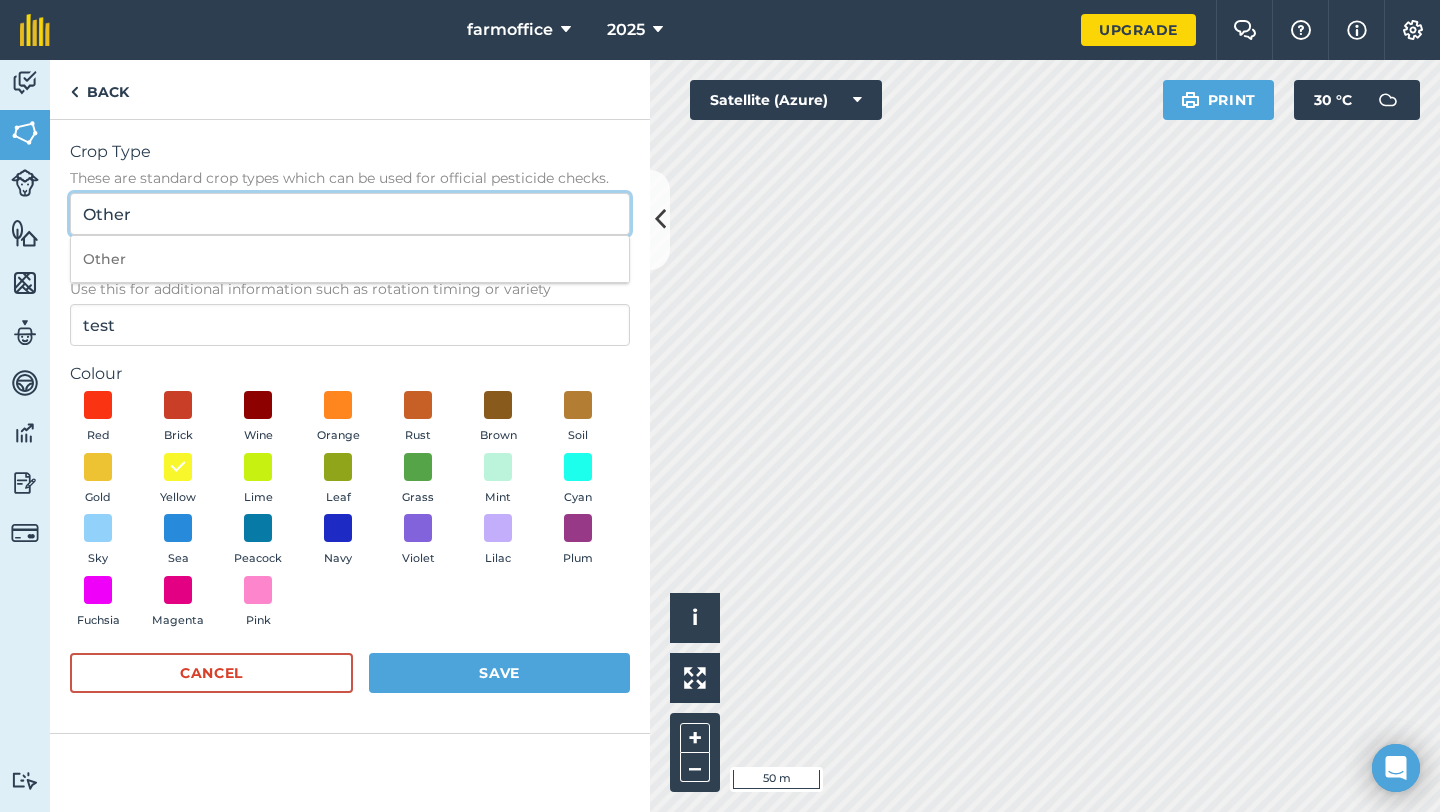 click on "Other" at bounding box center [350, 214] 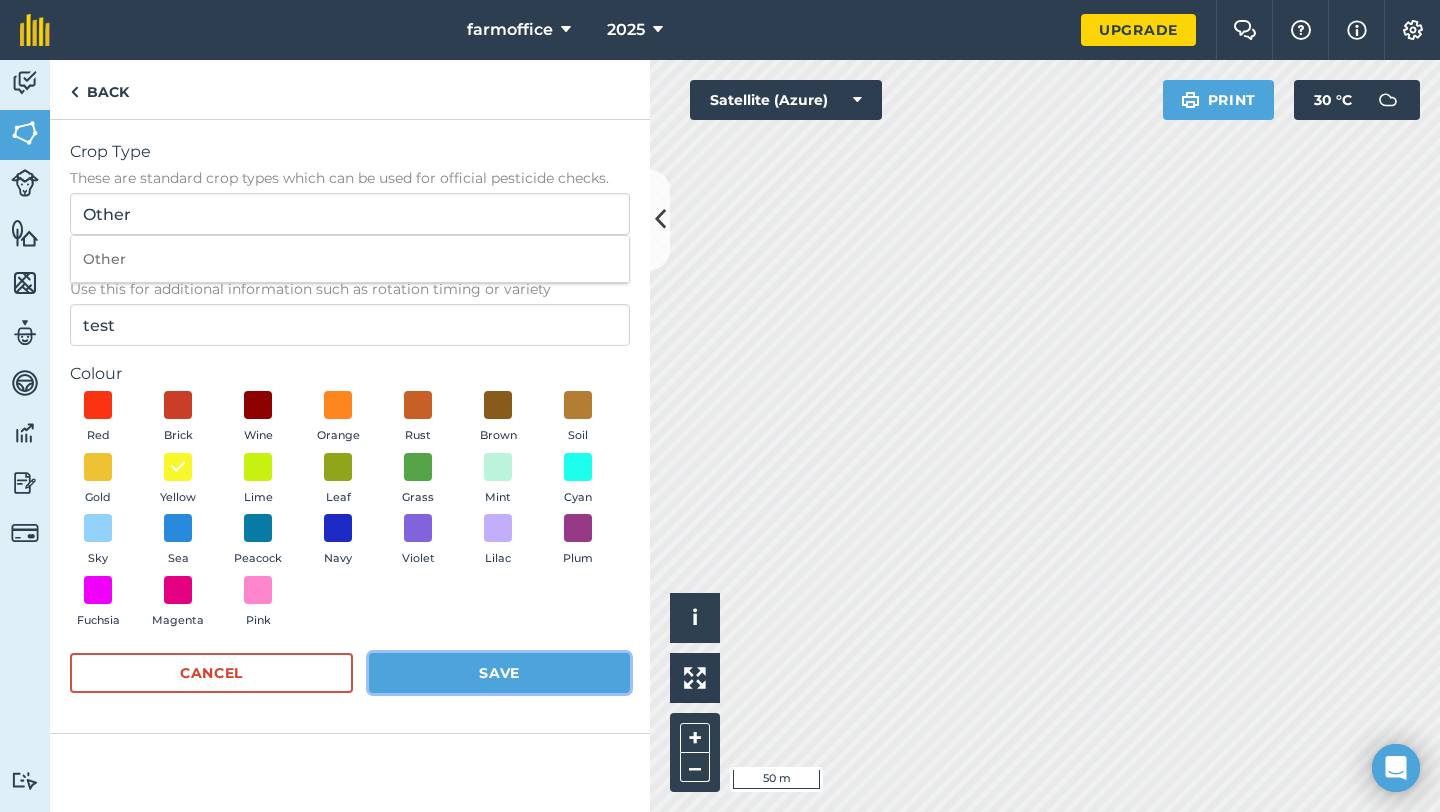 click on "Save" at bounding box center [499, 673] 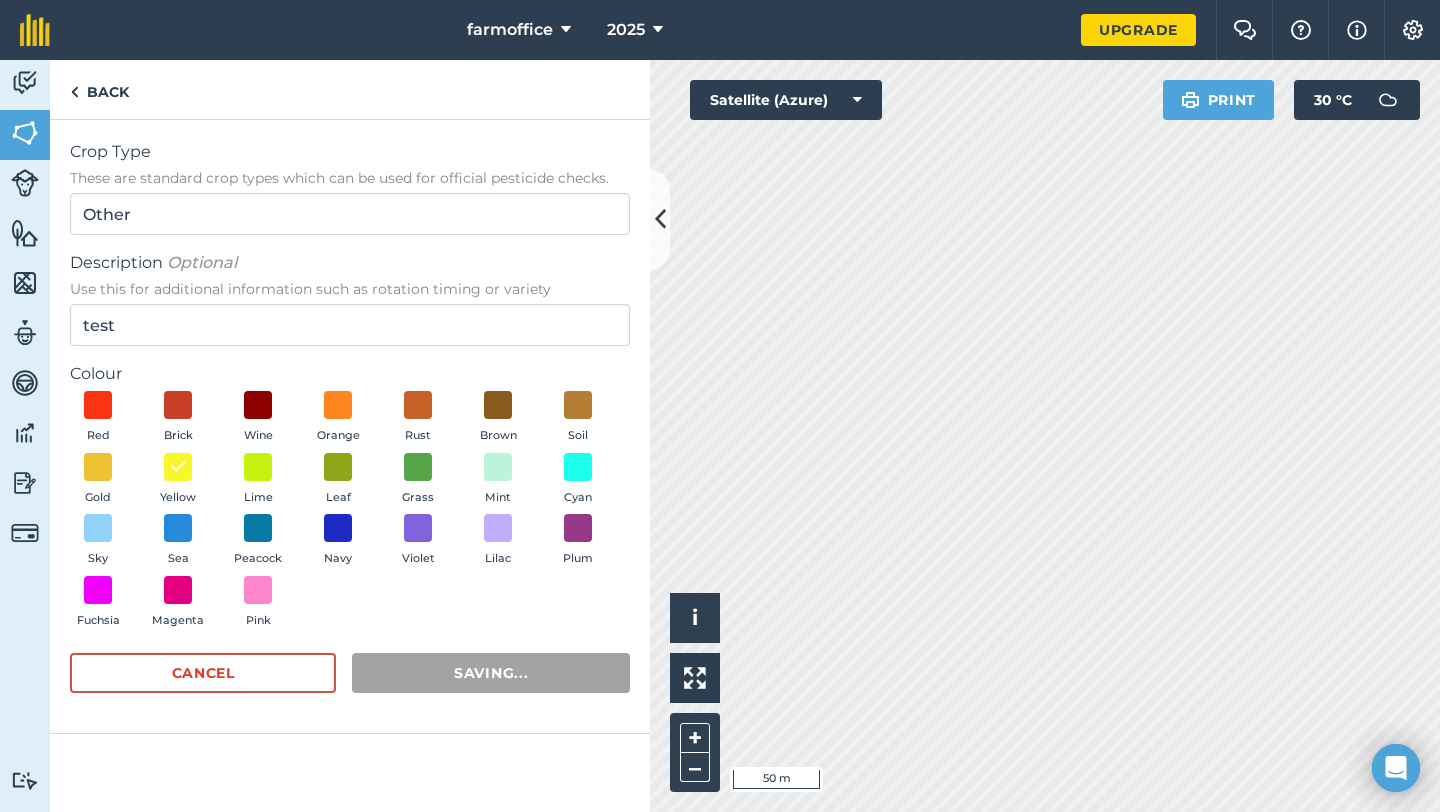 radio on "false" 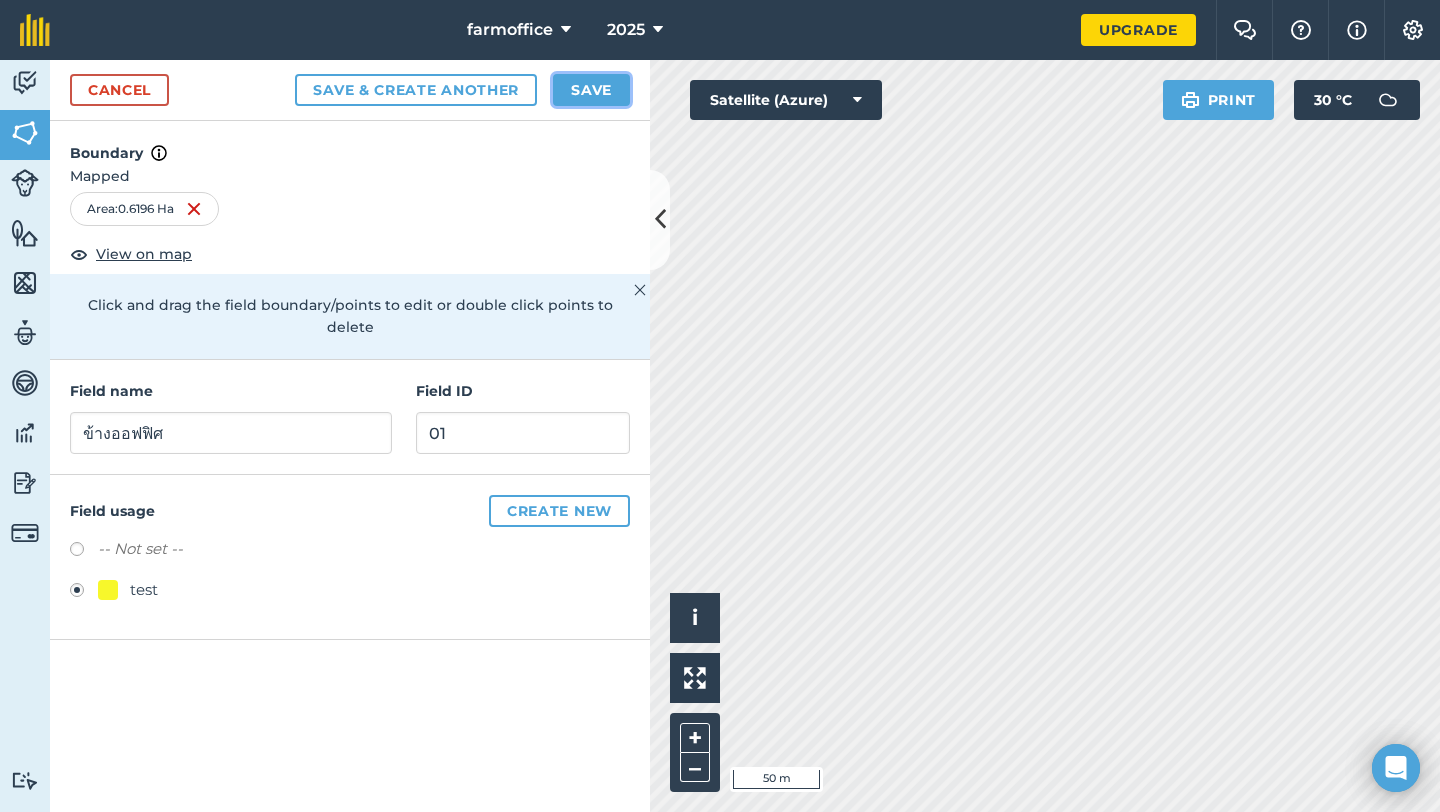 click on "Save" at bounding box center (591, 90) 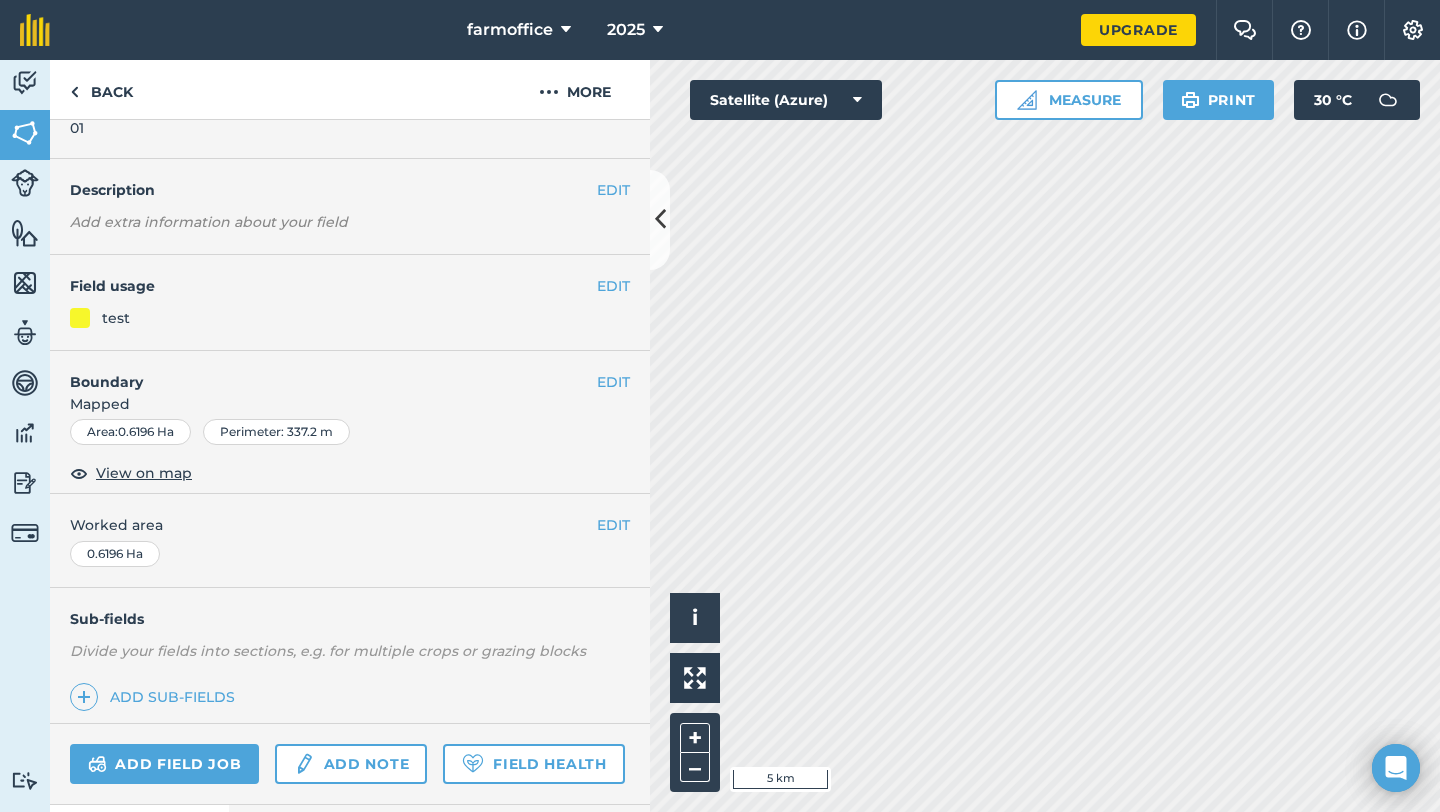 scroll, scrollTop: 0, scrollLeft: 0, axis: both 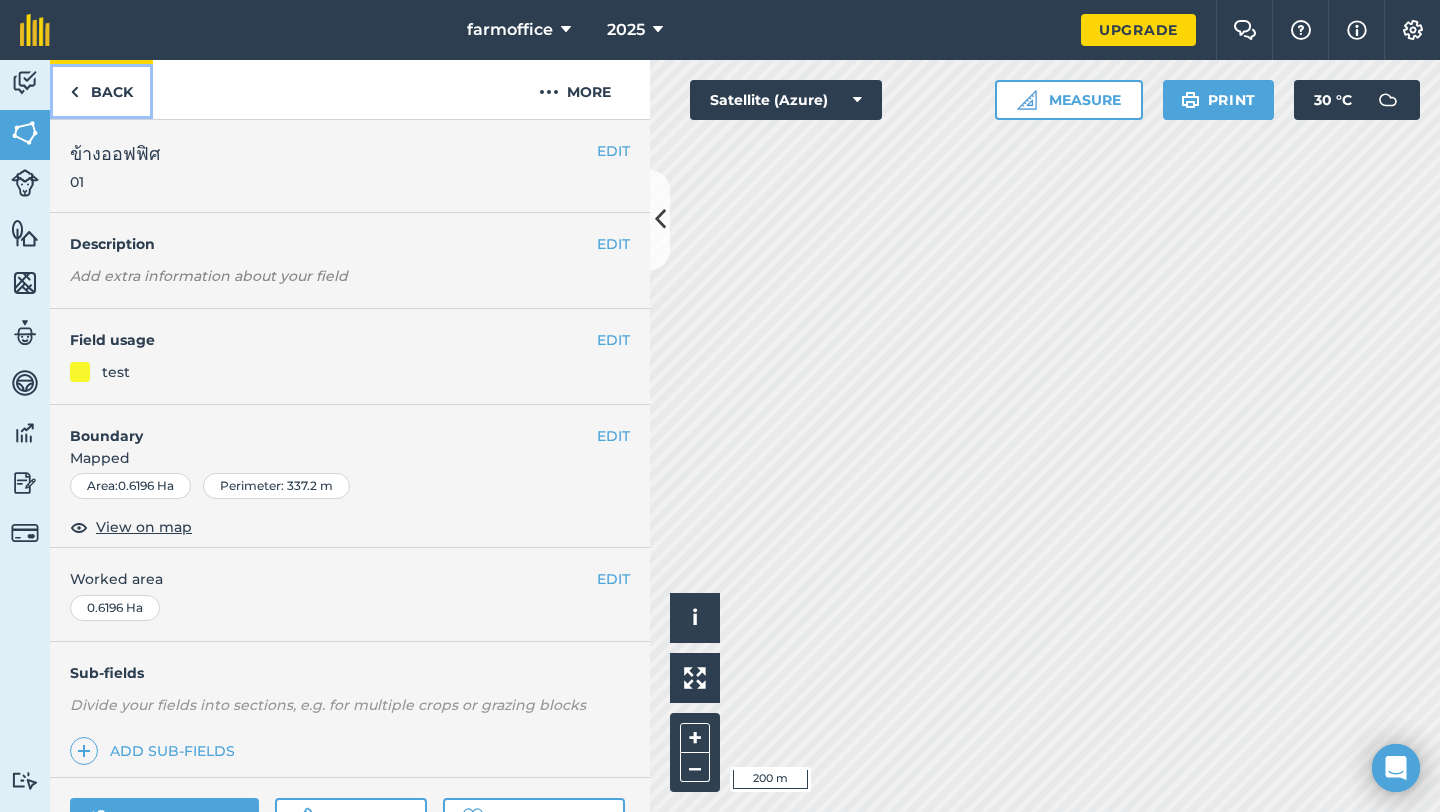click on "Back" at bounding box center (101, 89) 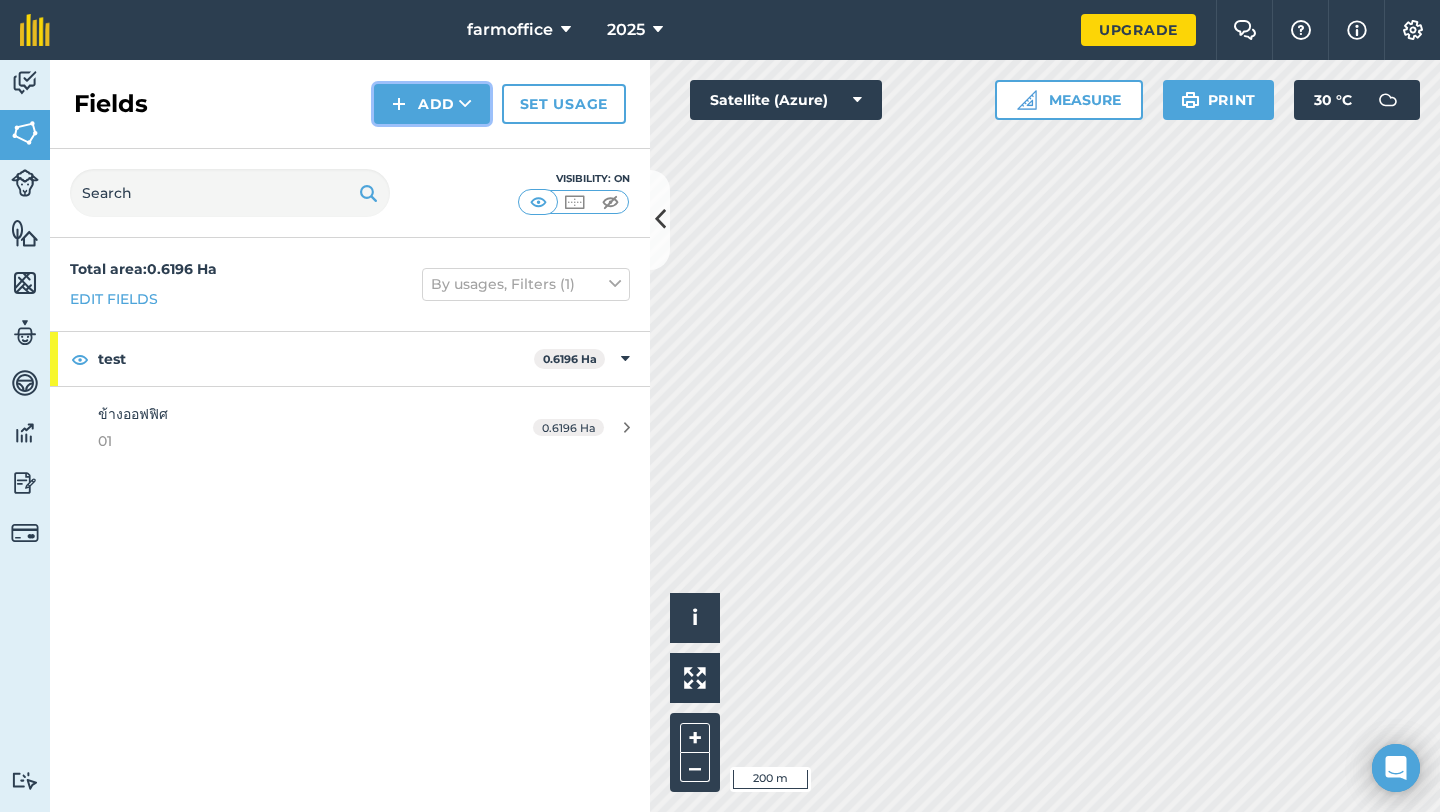click on "Add" at bounding box center (432, 104) 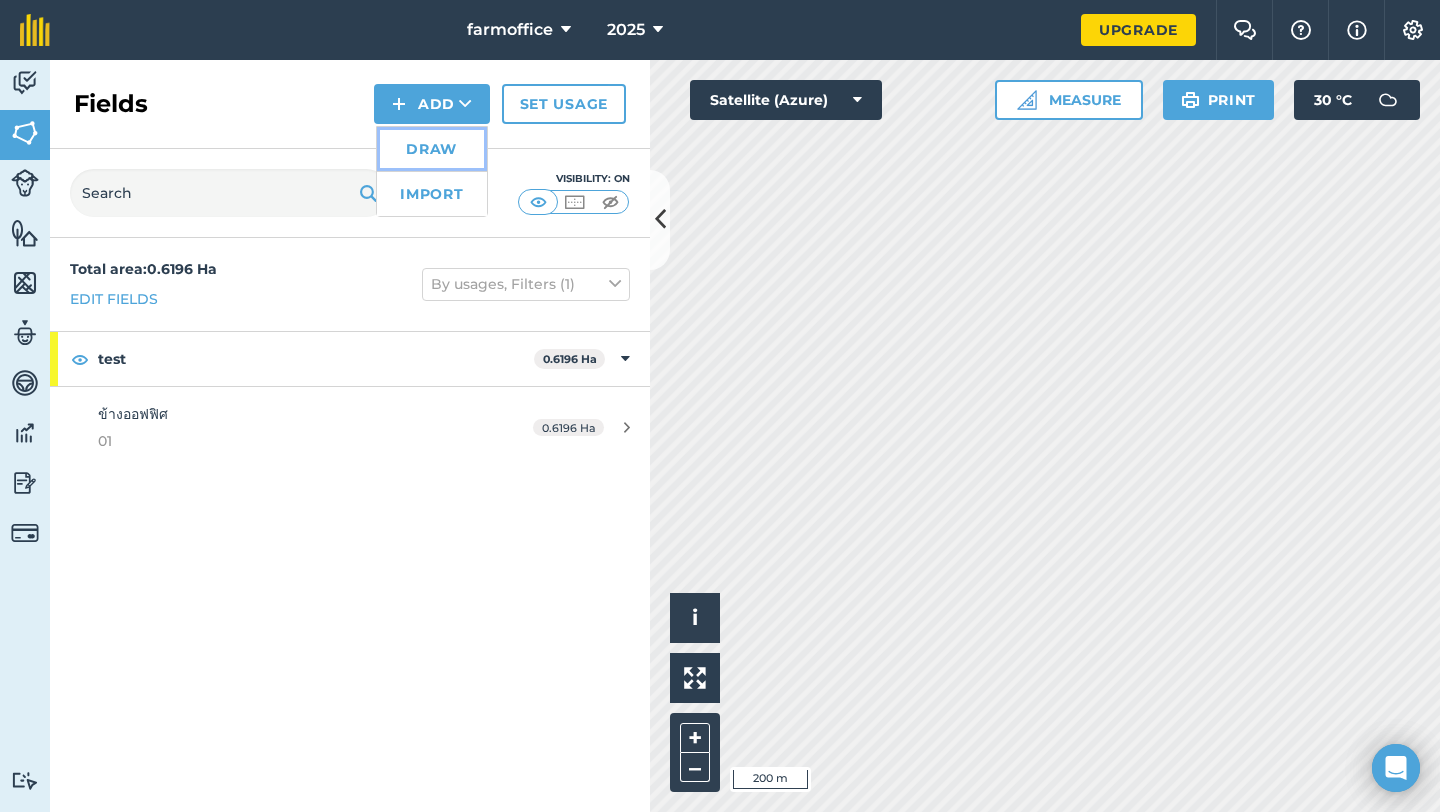 click on "Draw" at bounding box center (432, 149) 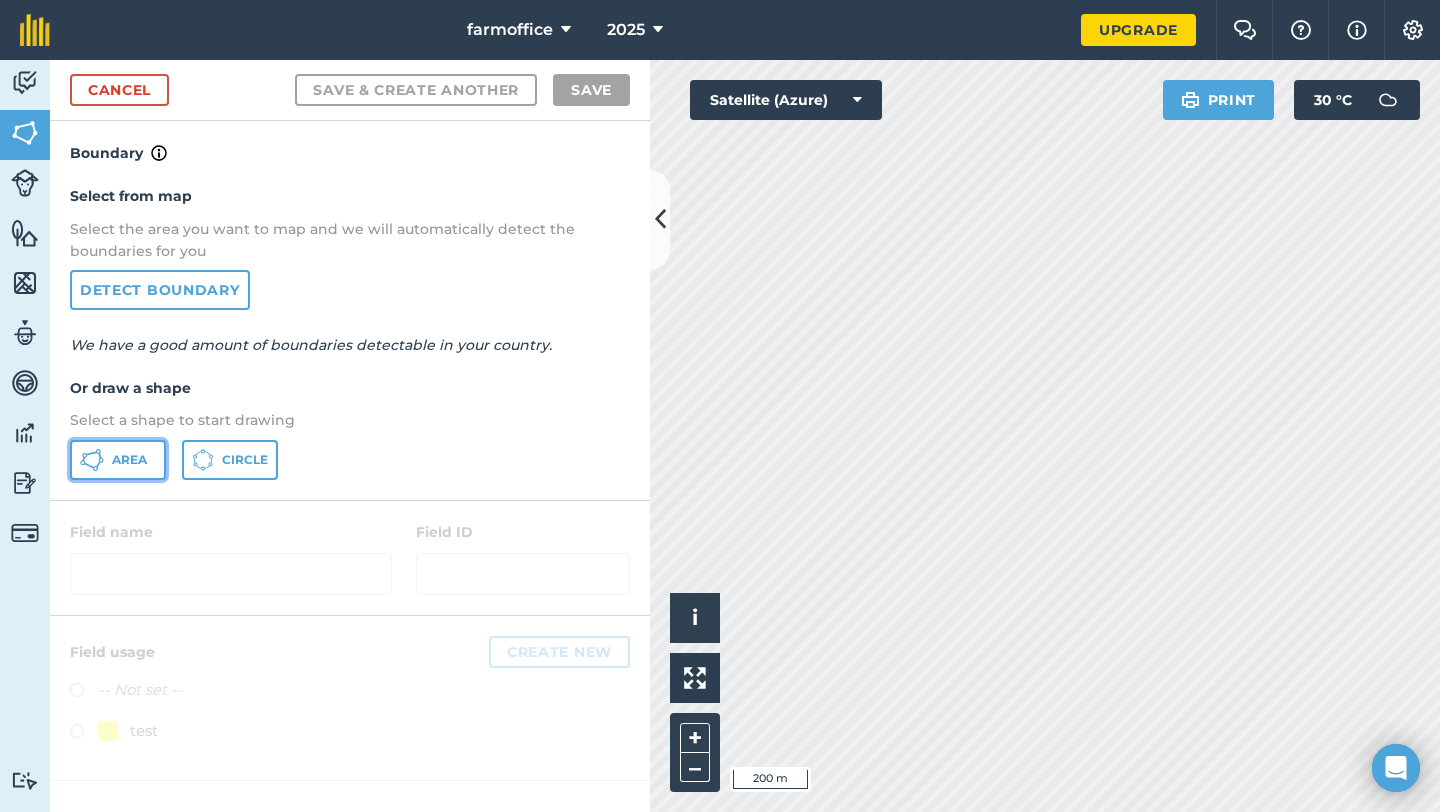 click on "Area" at bounding box center [129, 460] 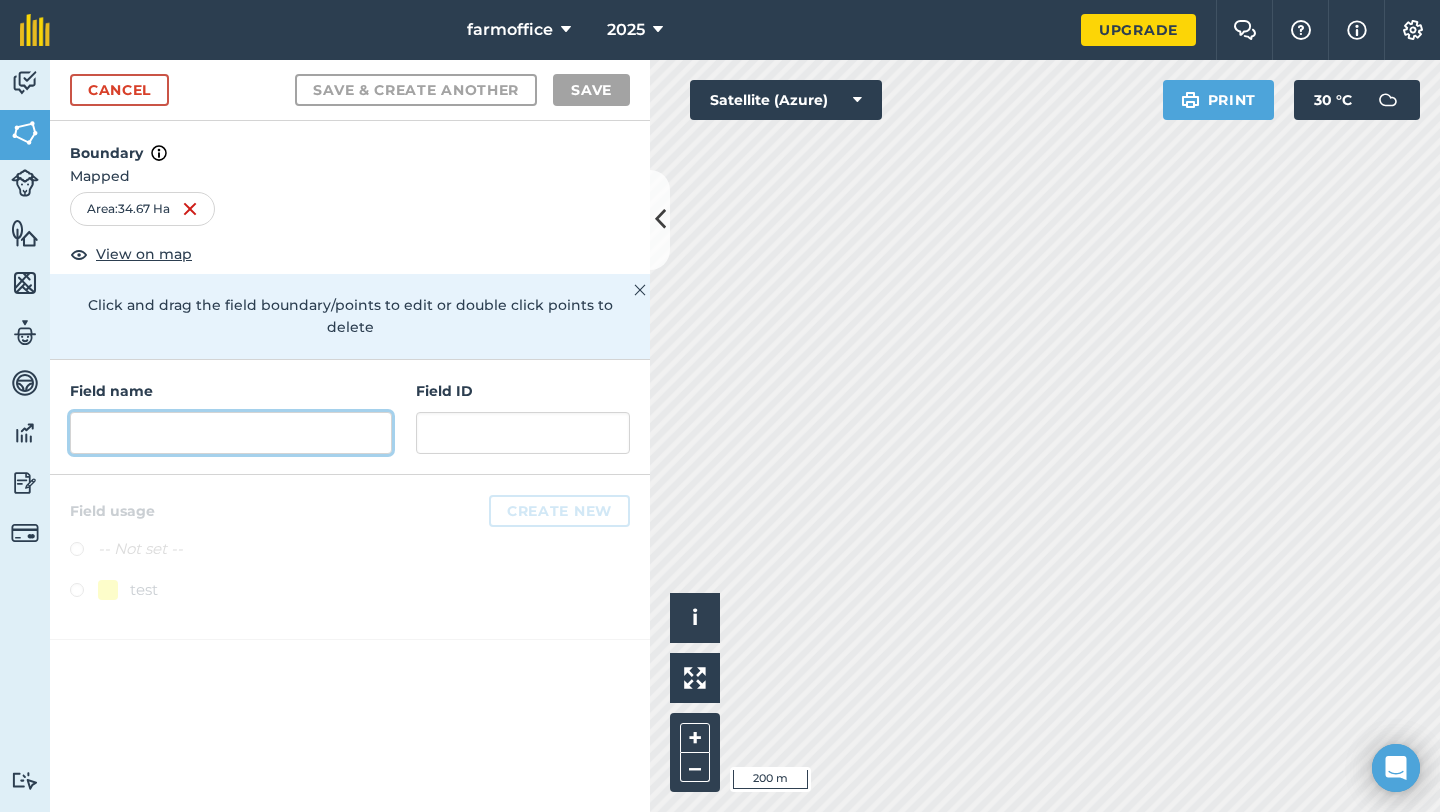 click at bounding box center (231, 433) 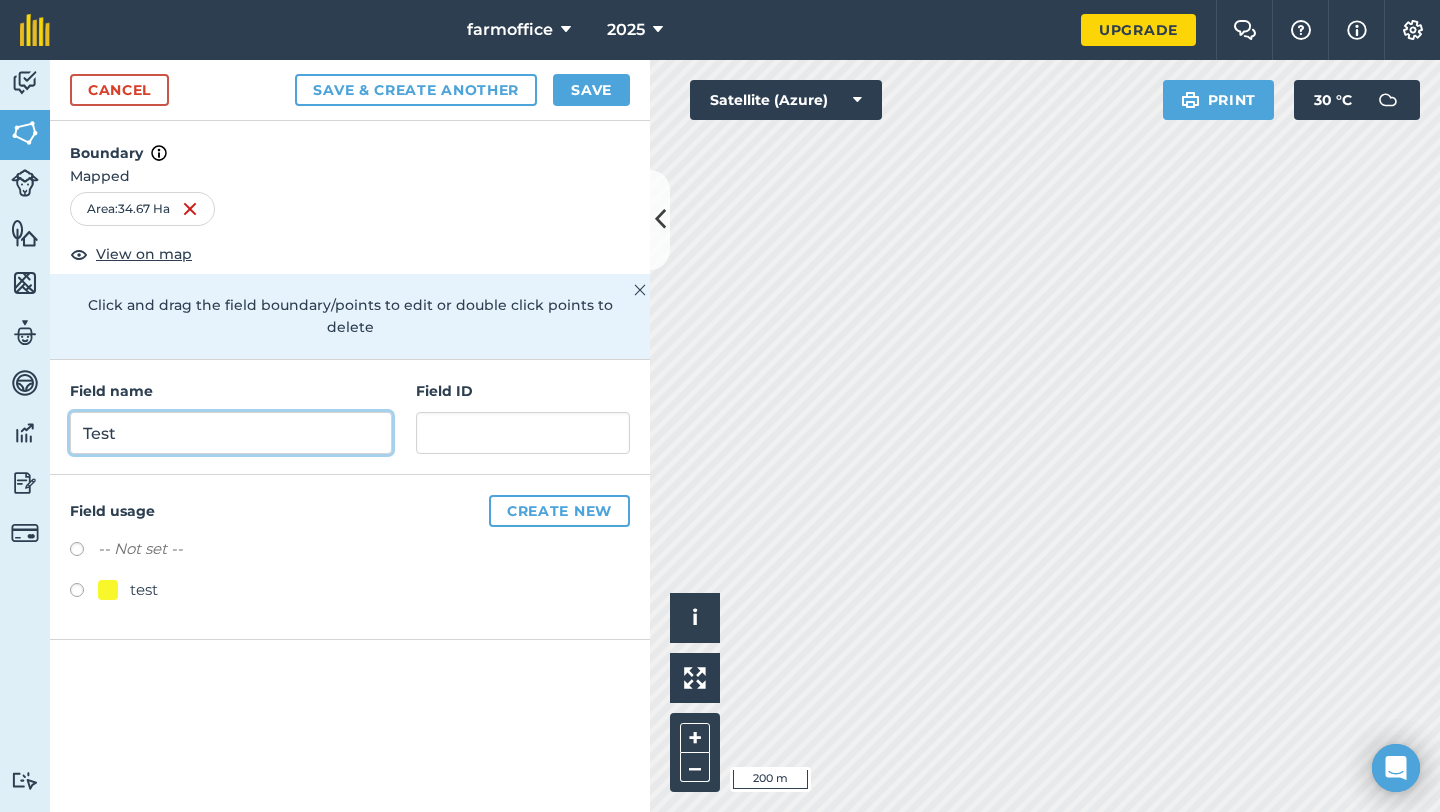 type on "Test" 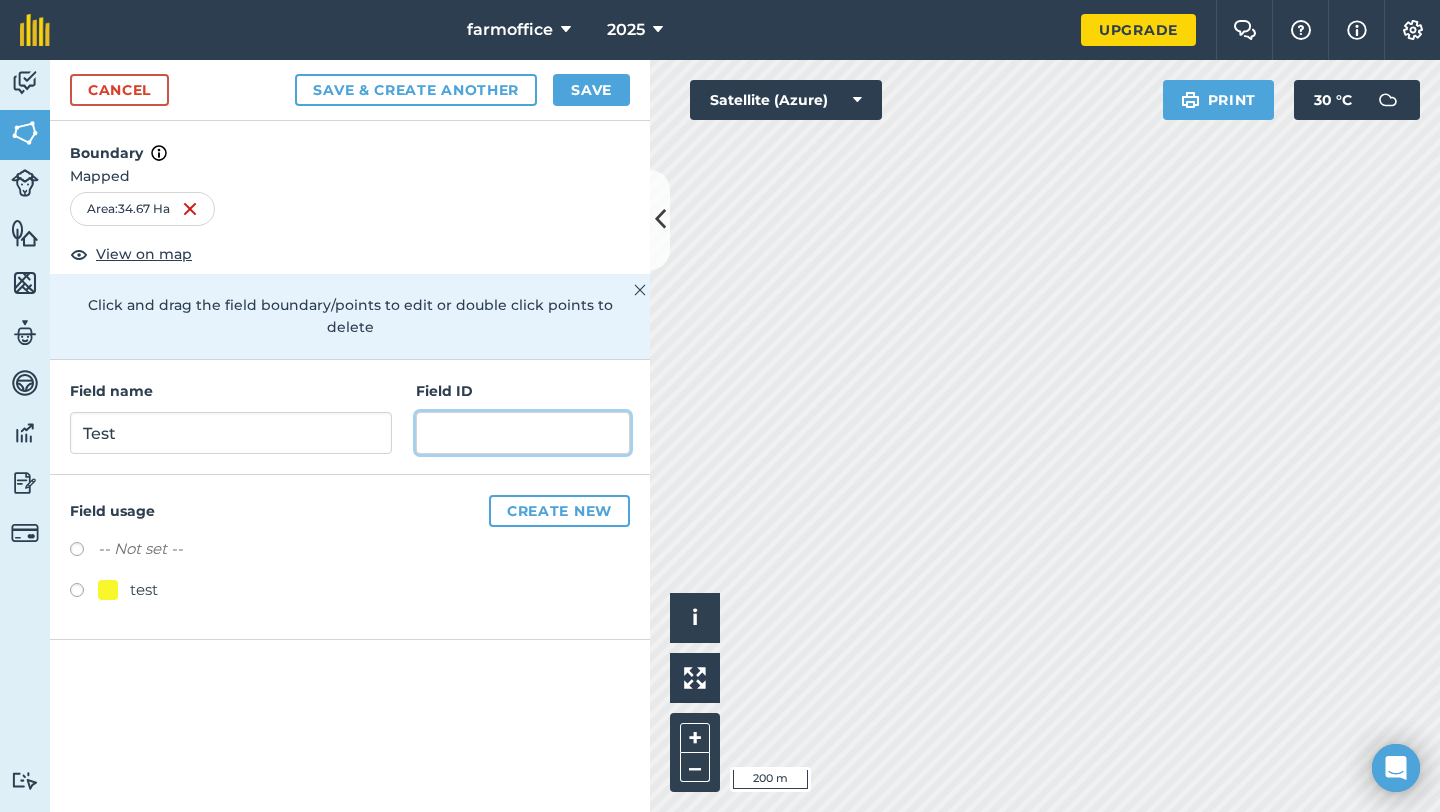 click at bounding box center [523, 433] 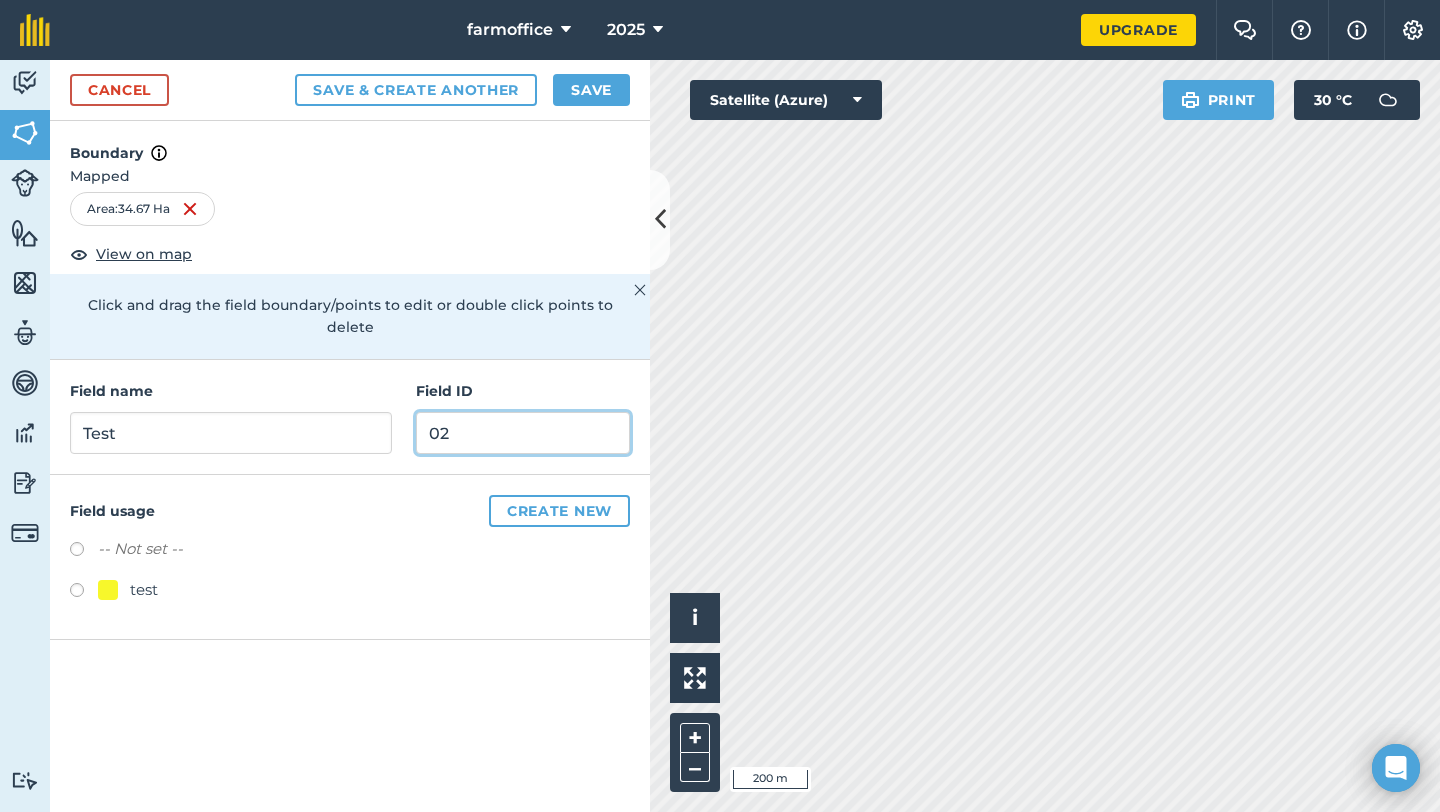 type on "02" 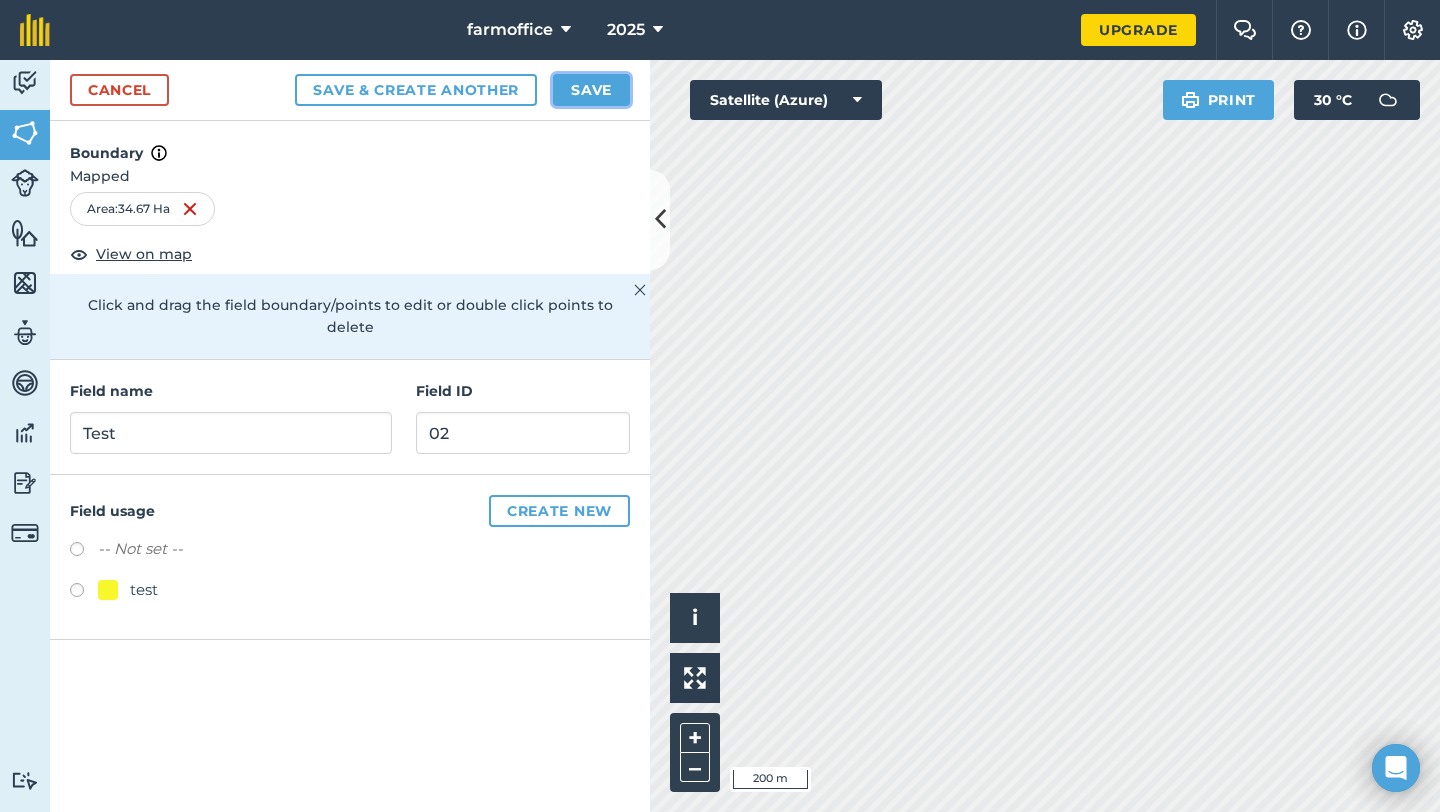 click on "Save" at bounding box center [591, 90] 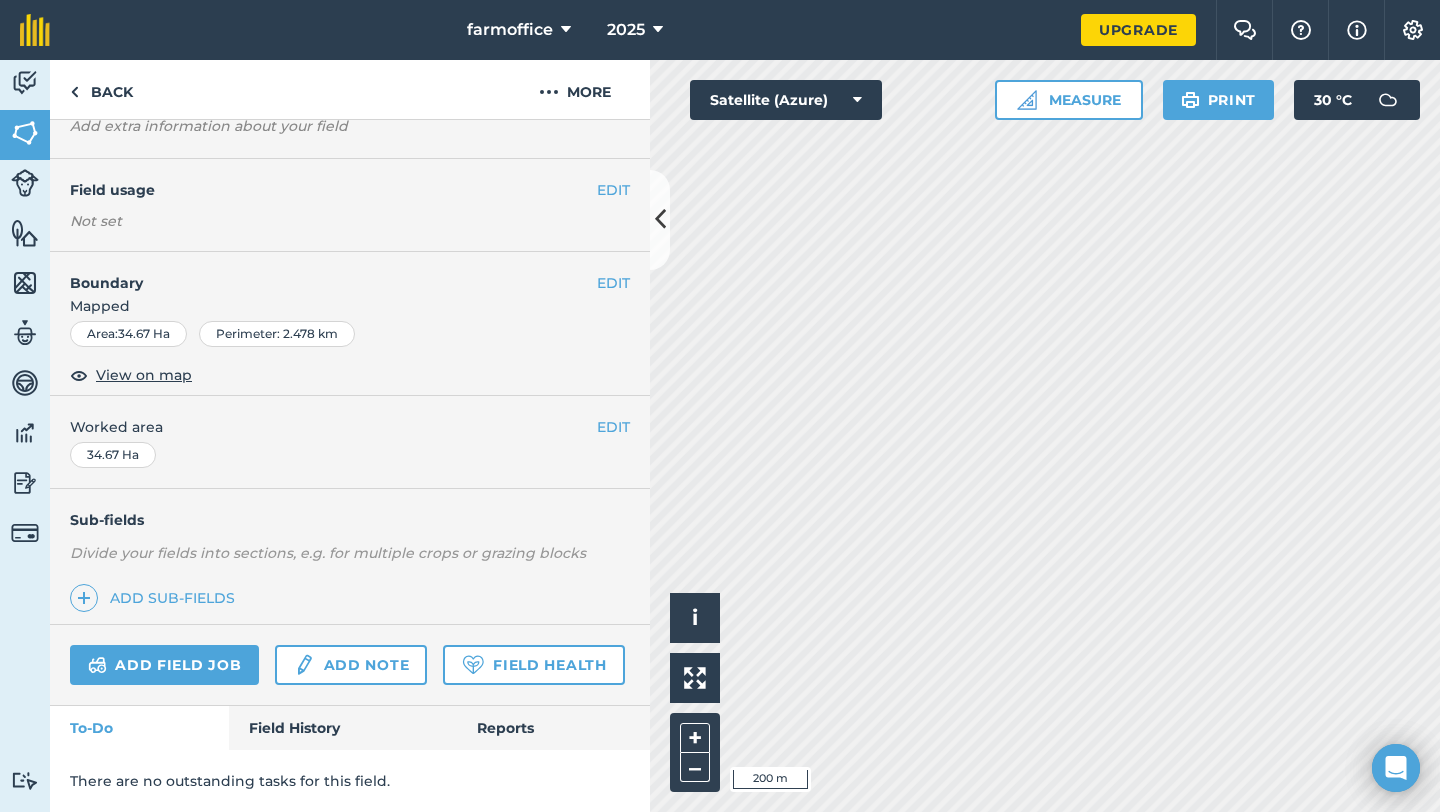 scroll, scrollTop: 0, scrollLeft: 0, axis: both 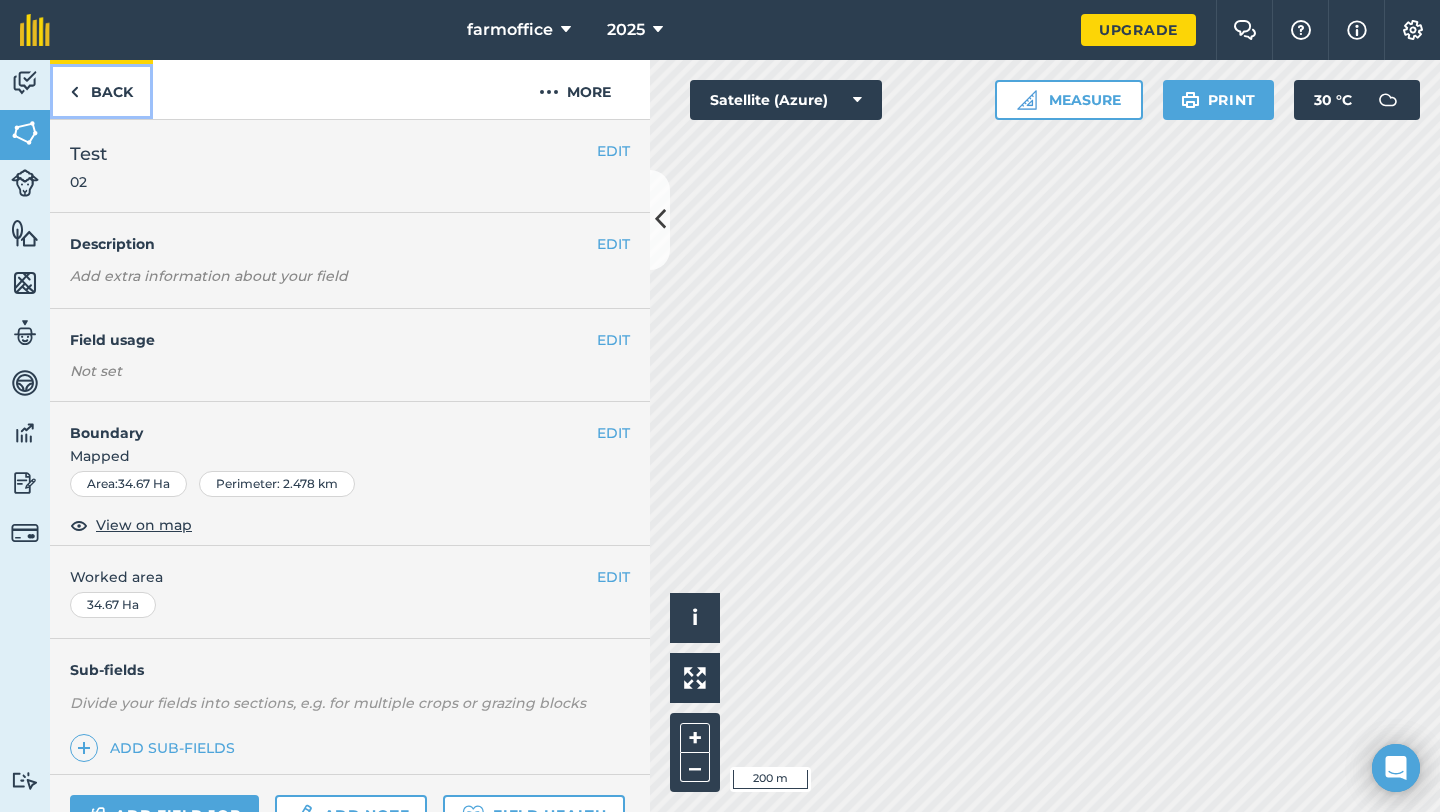 click at bounding box center [74, 92] 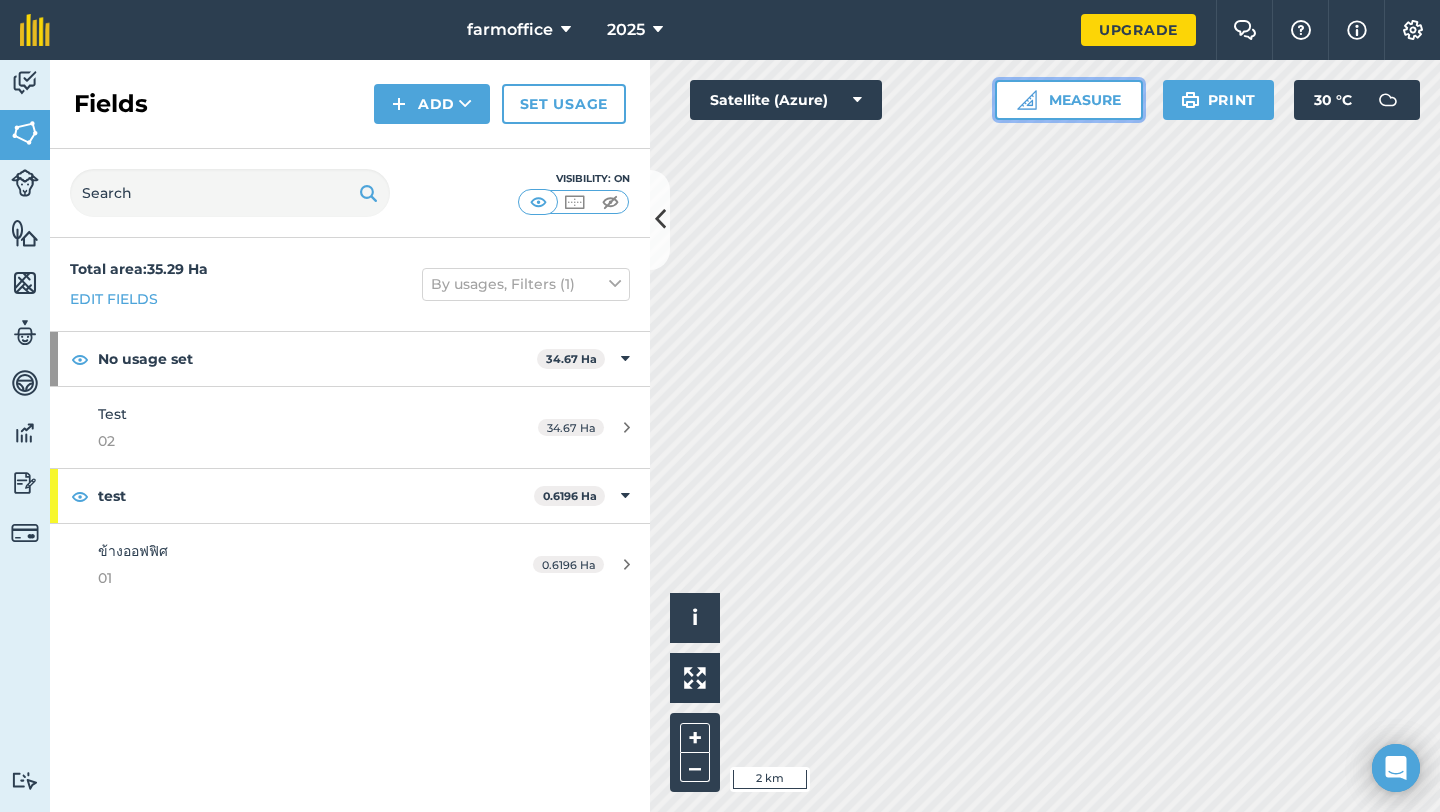 click on "Measure" at bounding box center [1069, 100] 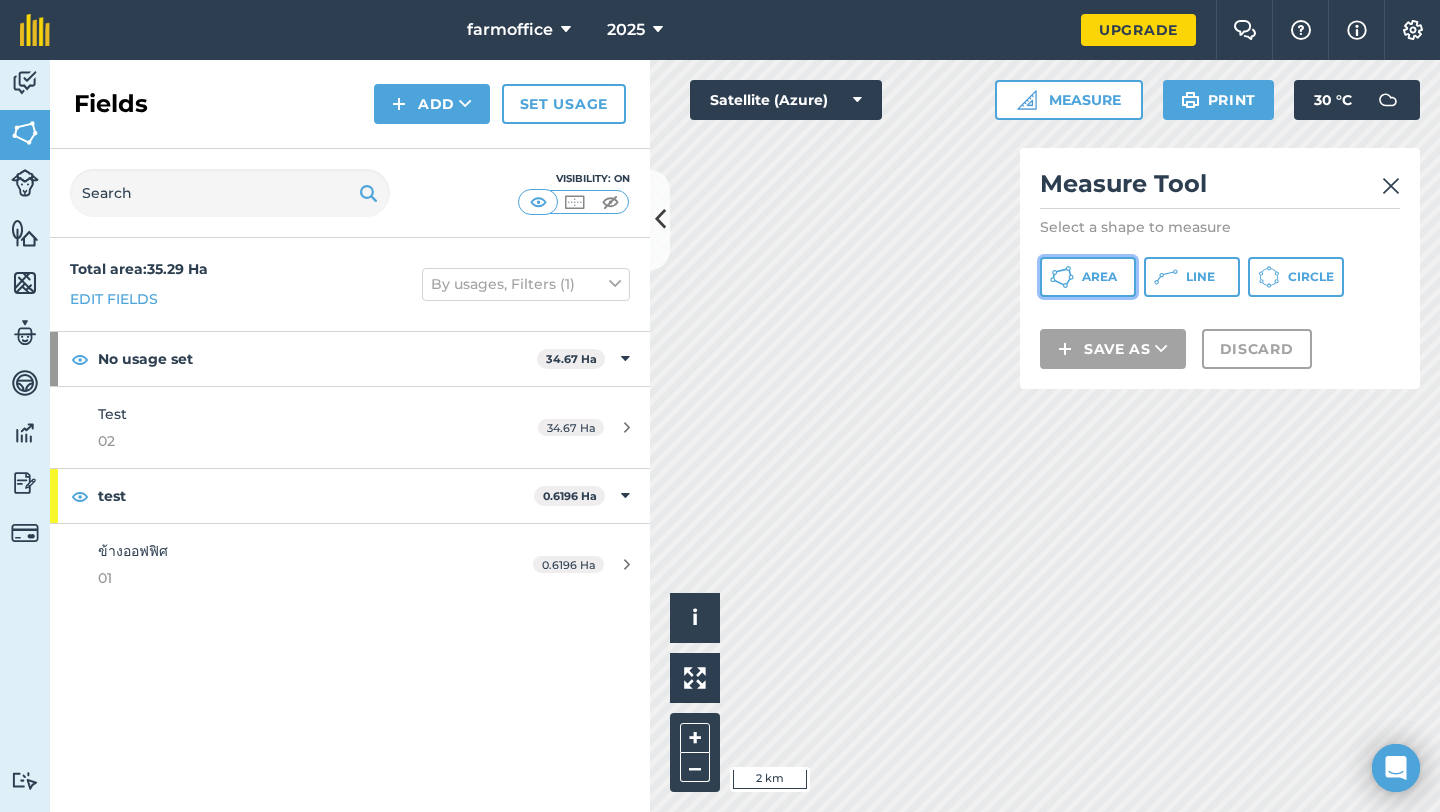 click on "Area" at bounding box center (1099, 277) 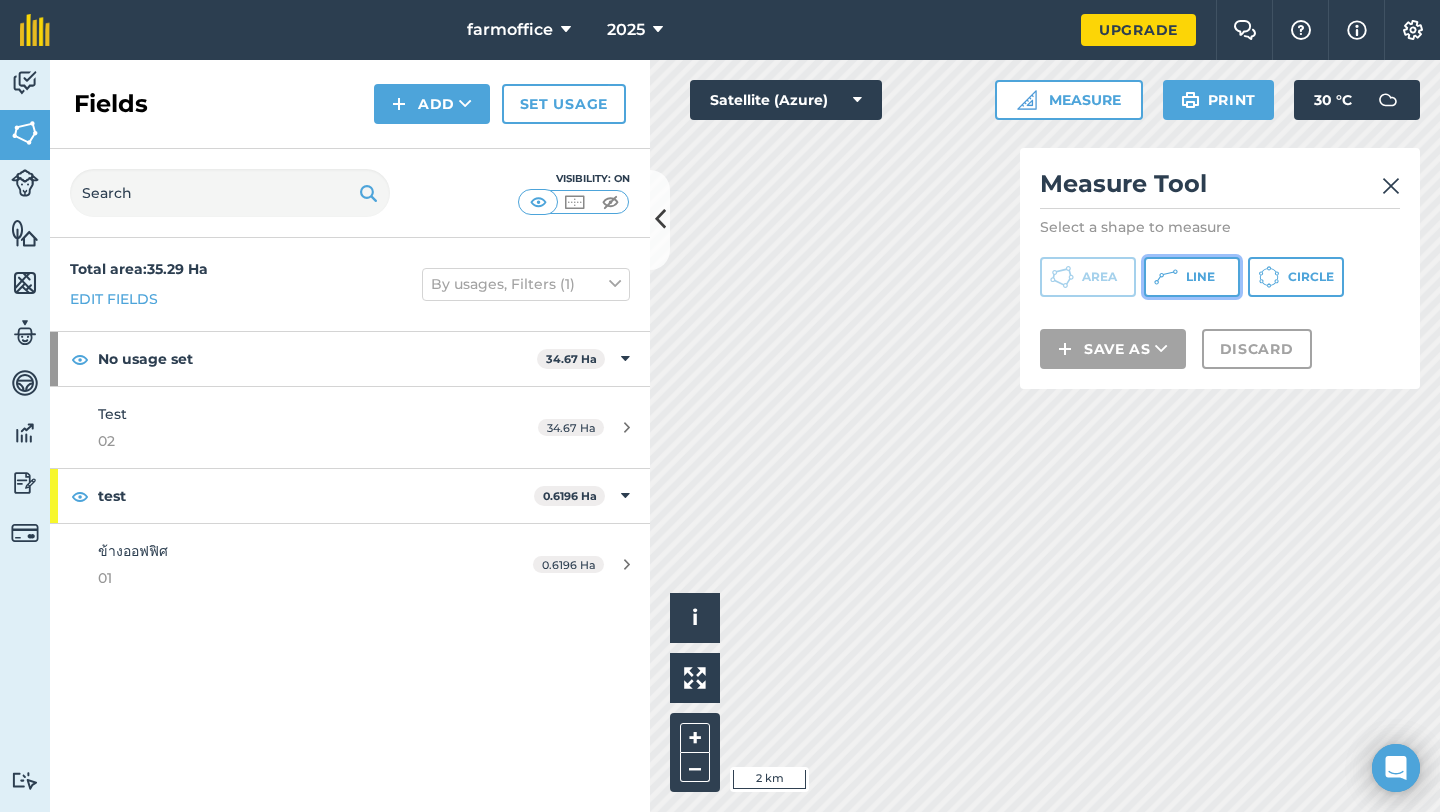 click on "Line" at bounding box center (1200, 277) 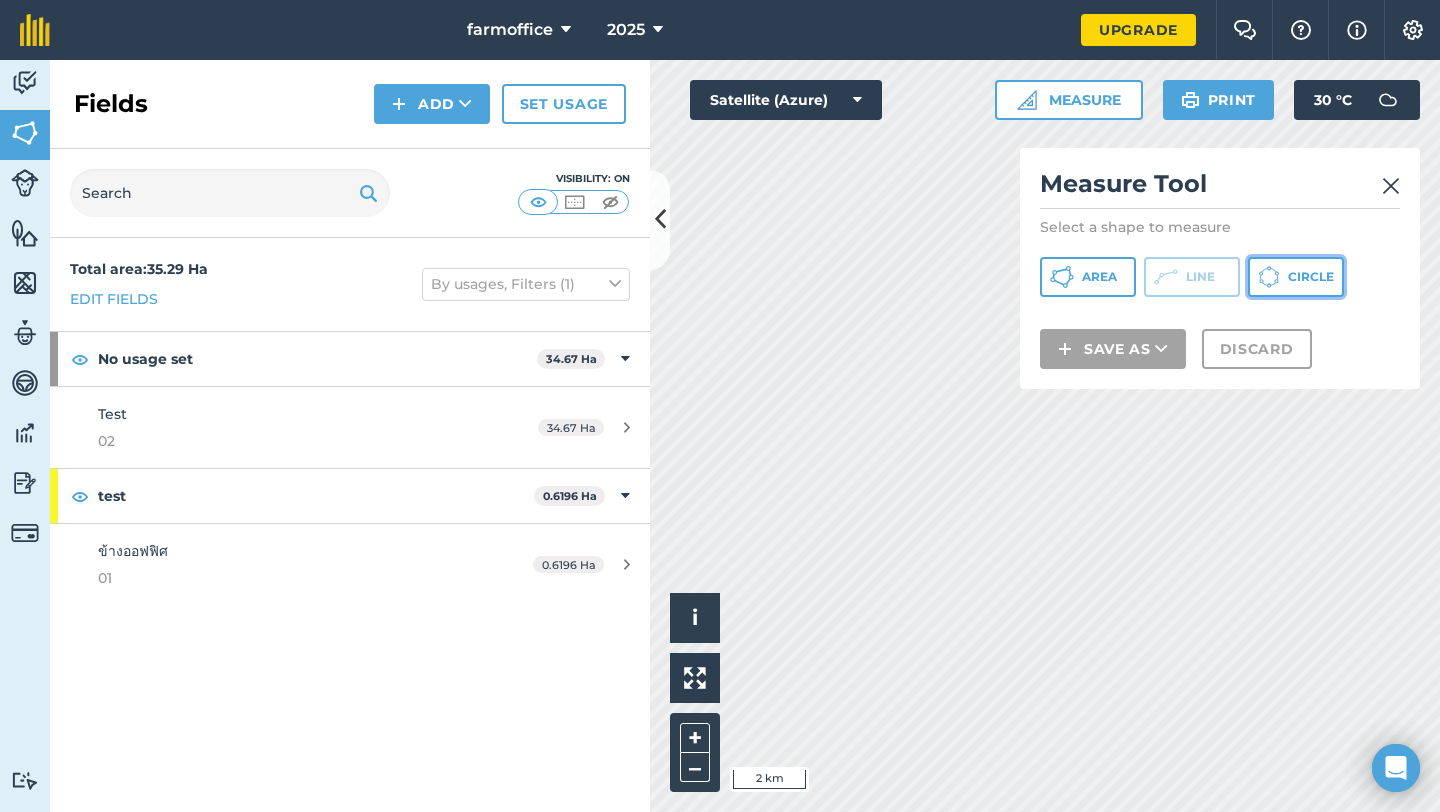 click 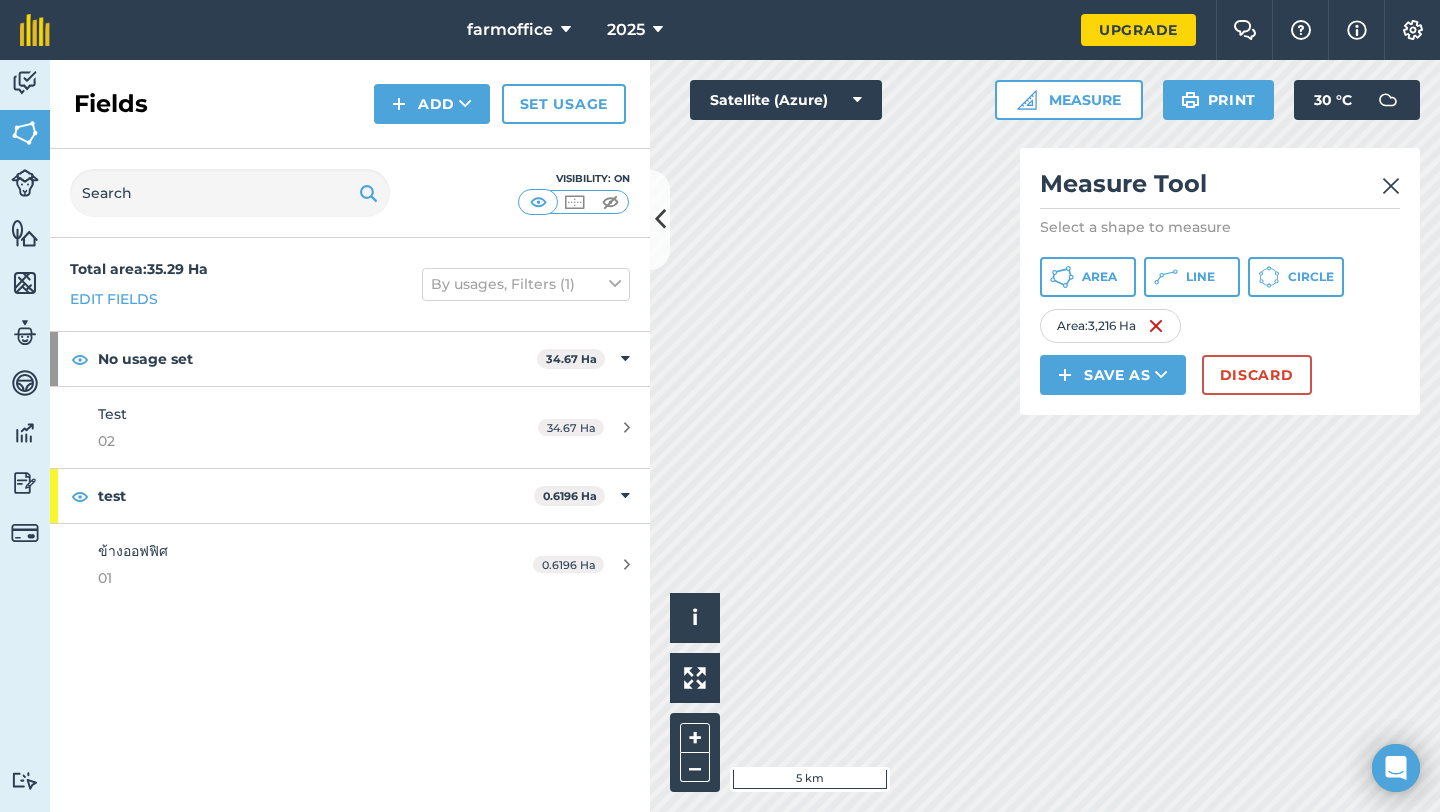 click on "Measure Tool" at bounding box center (1220, 188) 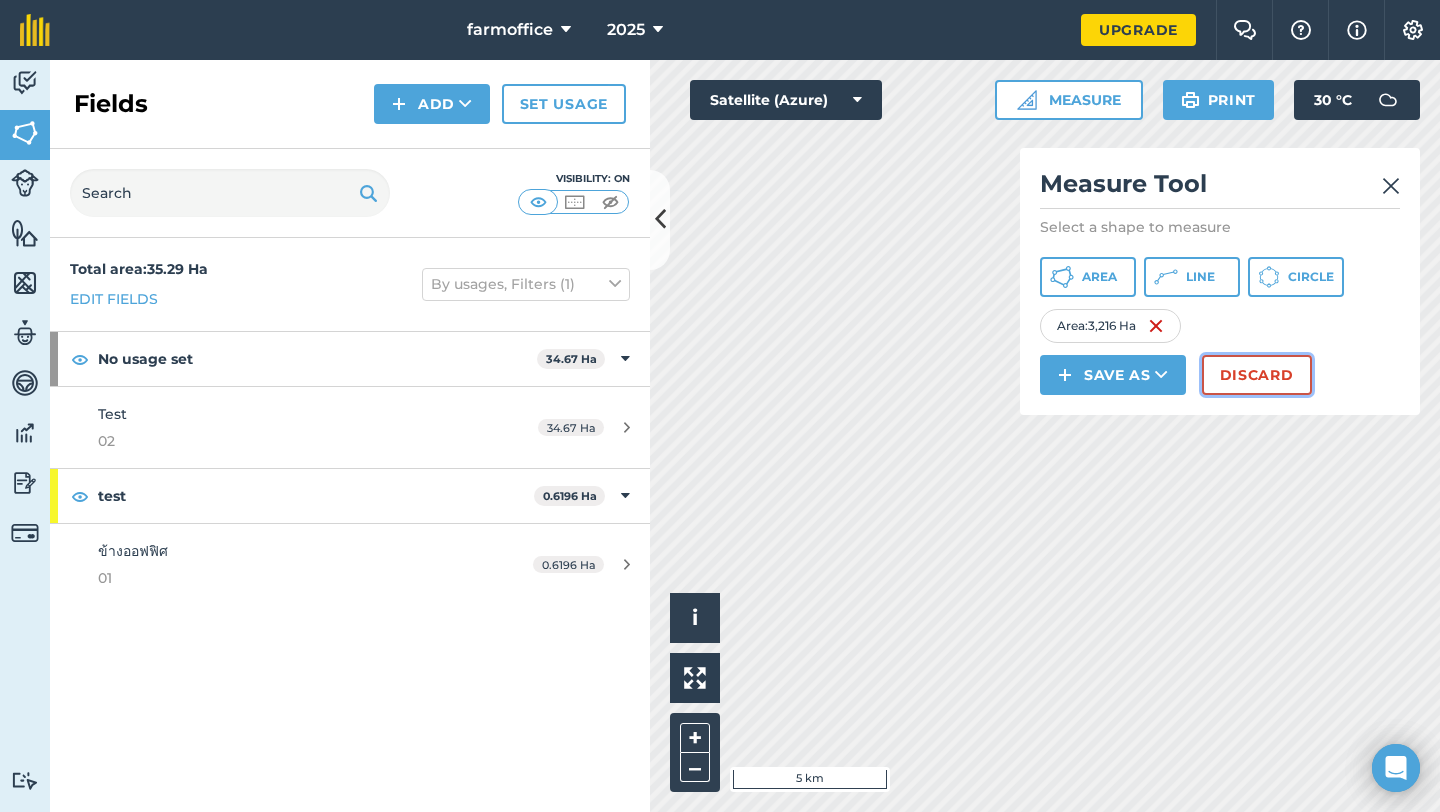 click on "Discard" at bounding box center (1257, 375) 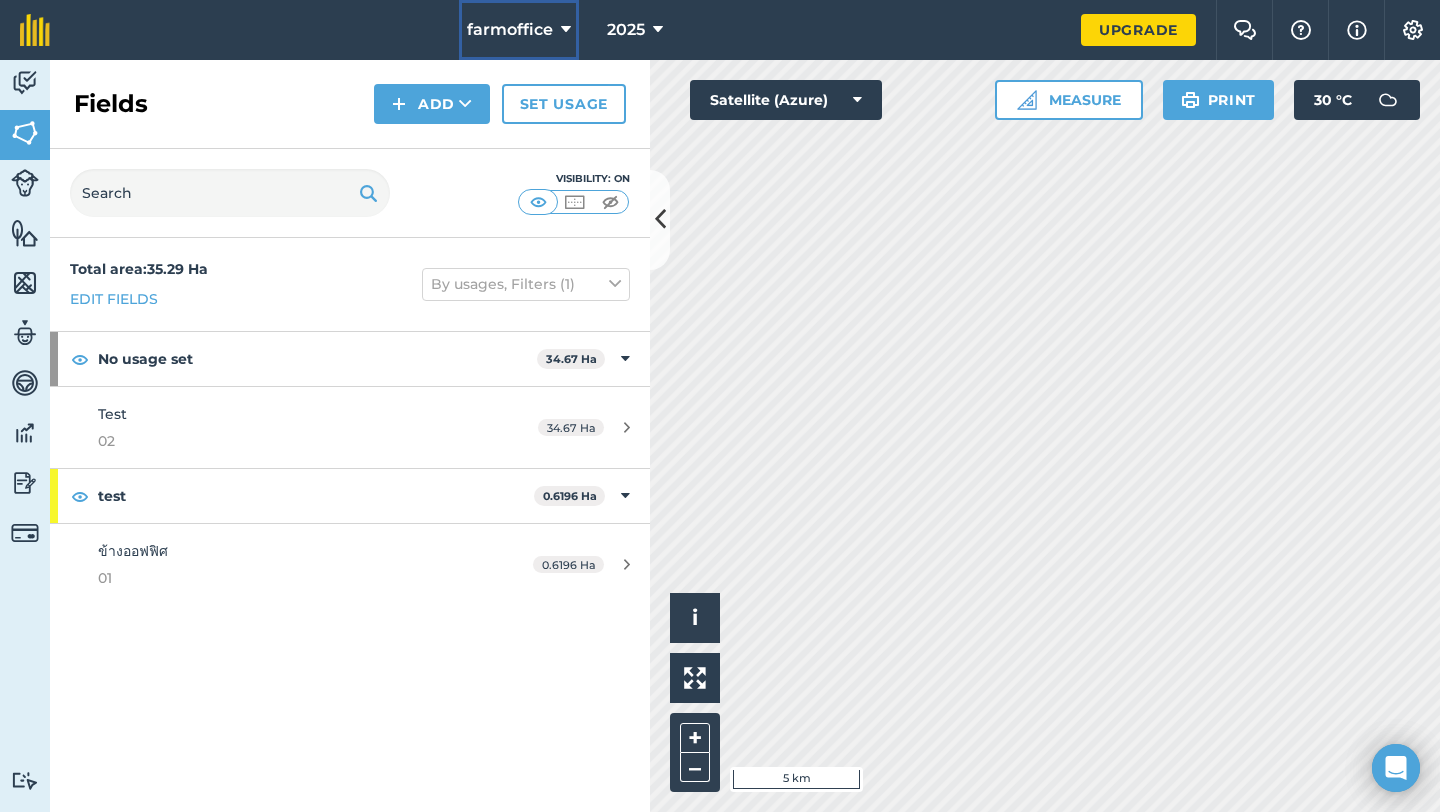 click on "farmoffice" at bounding box center [510, 30] 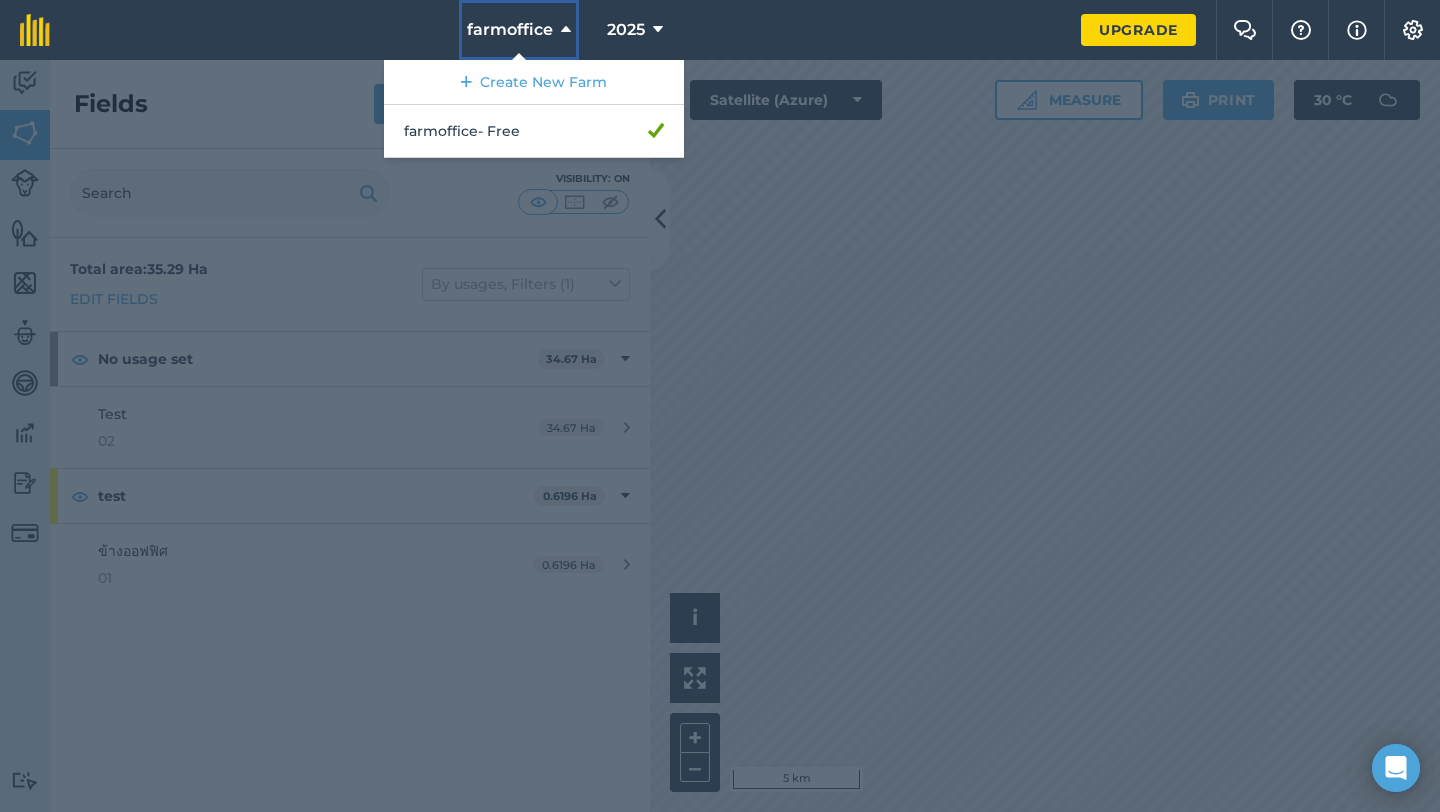 click on "farmoffice" at bounding box center [510, 30] 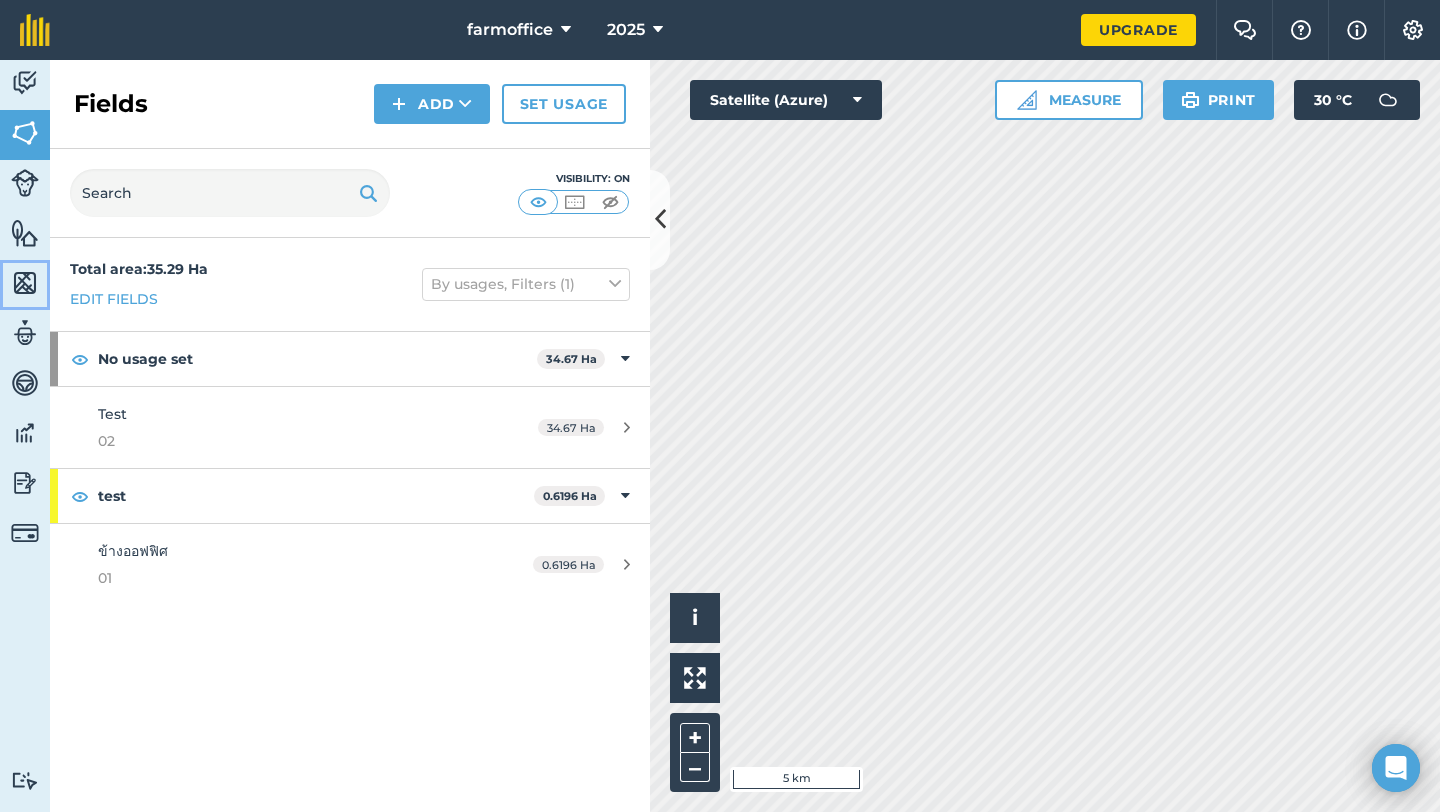 click at bounding box center [25, 283] 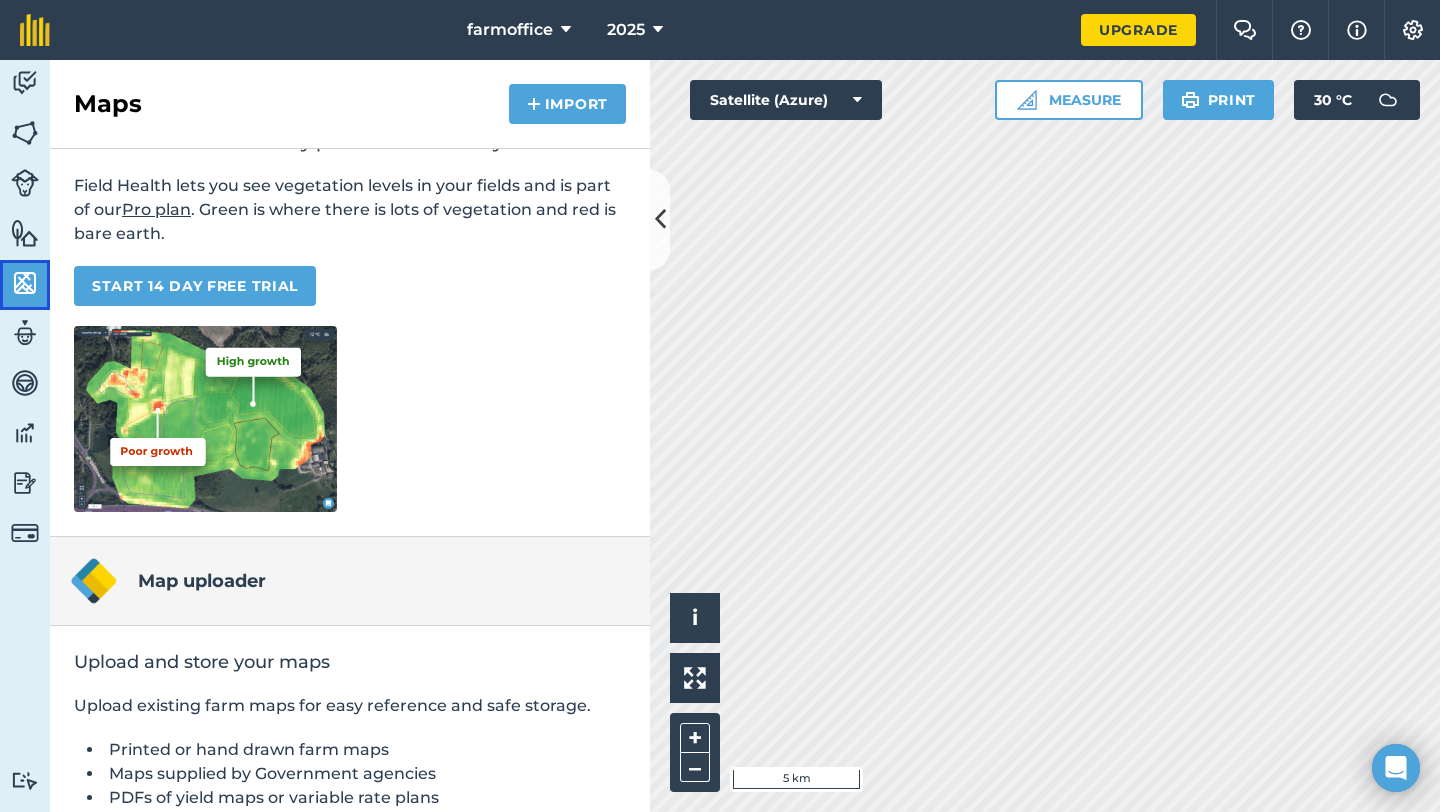scroll, scrollTop: 0, scrollLeft: 0, axis: both 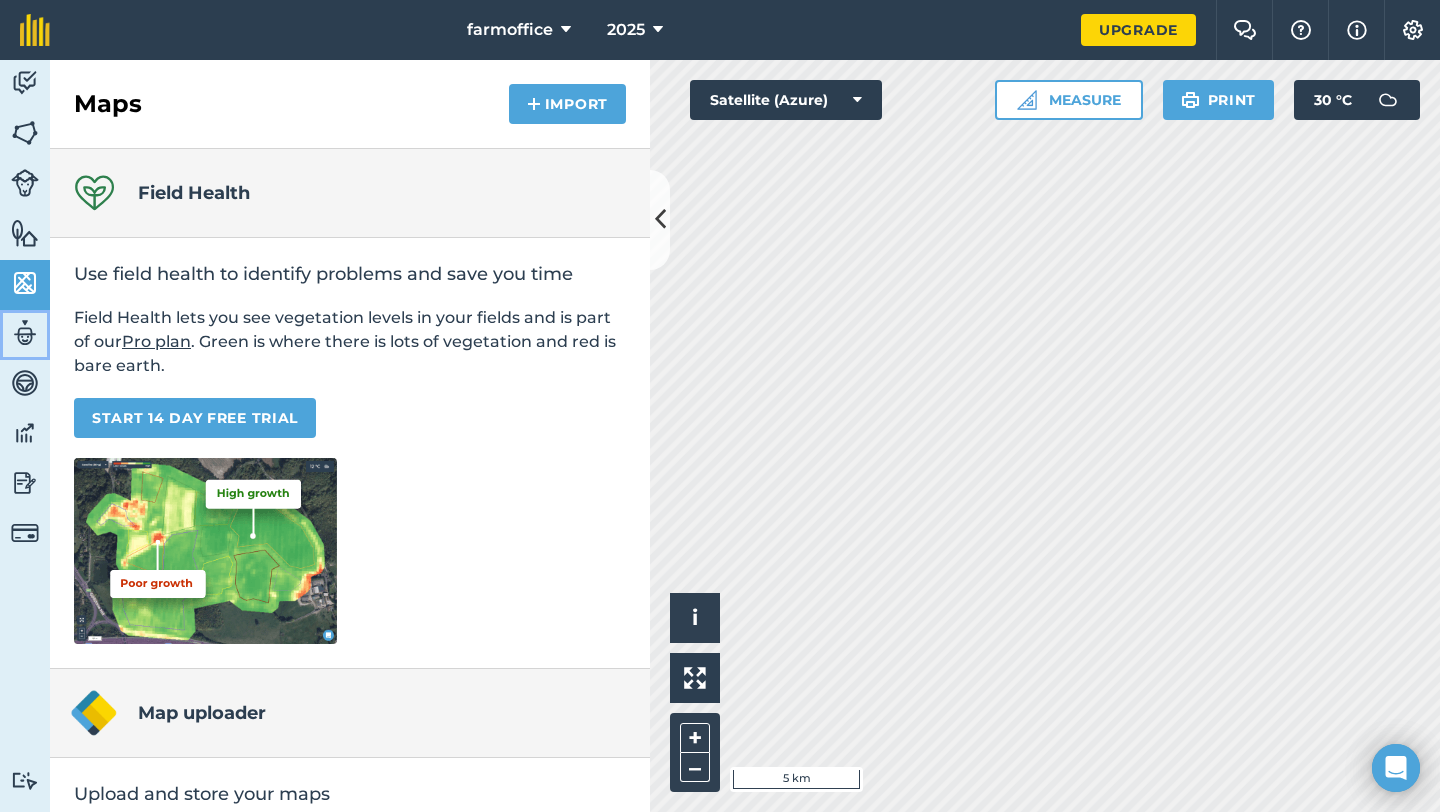 click at bounding box center [25, 333] 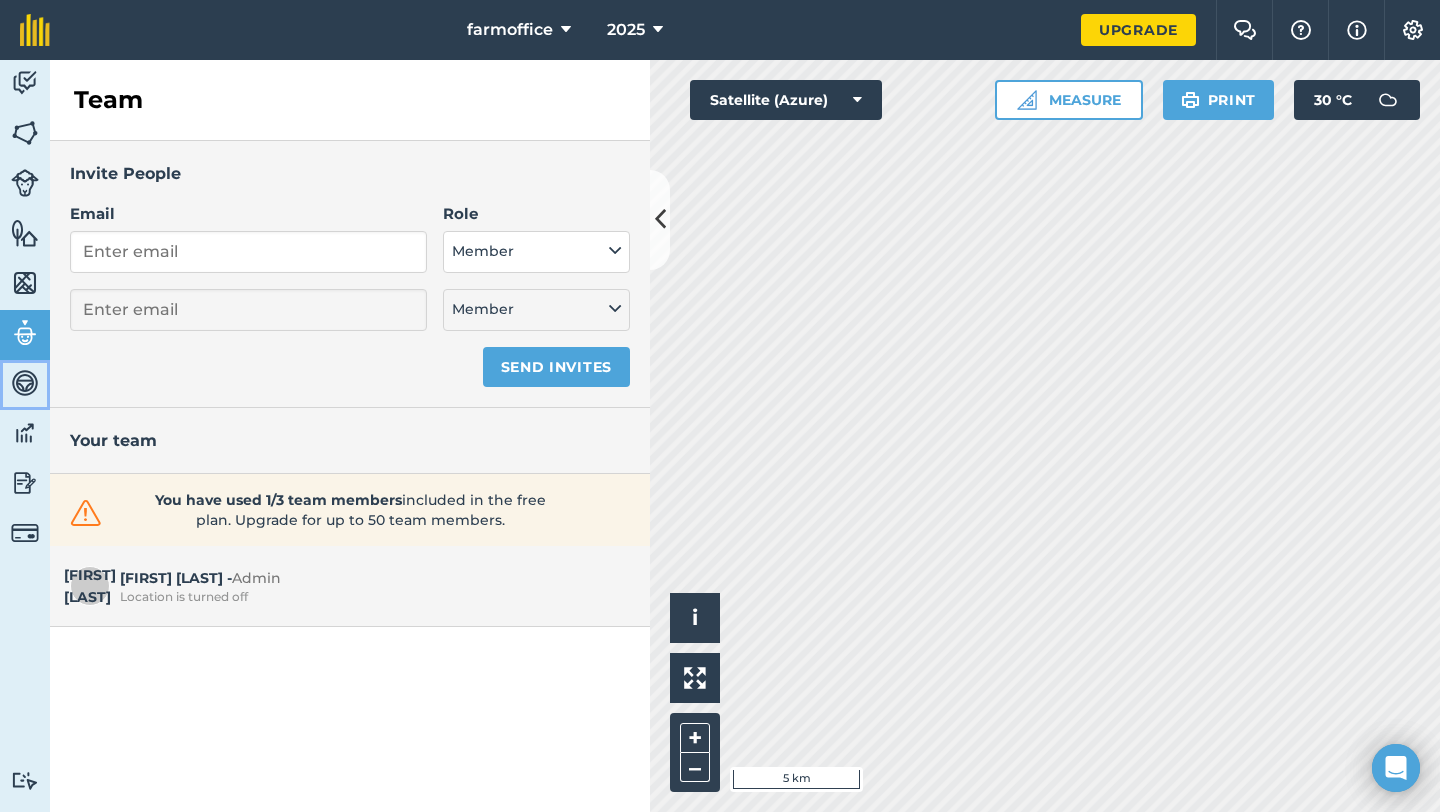 click at bounding box center (25, 383) 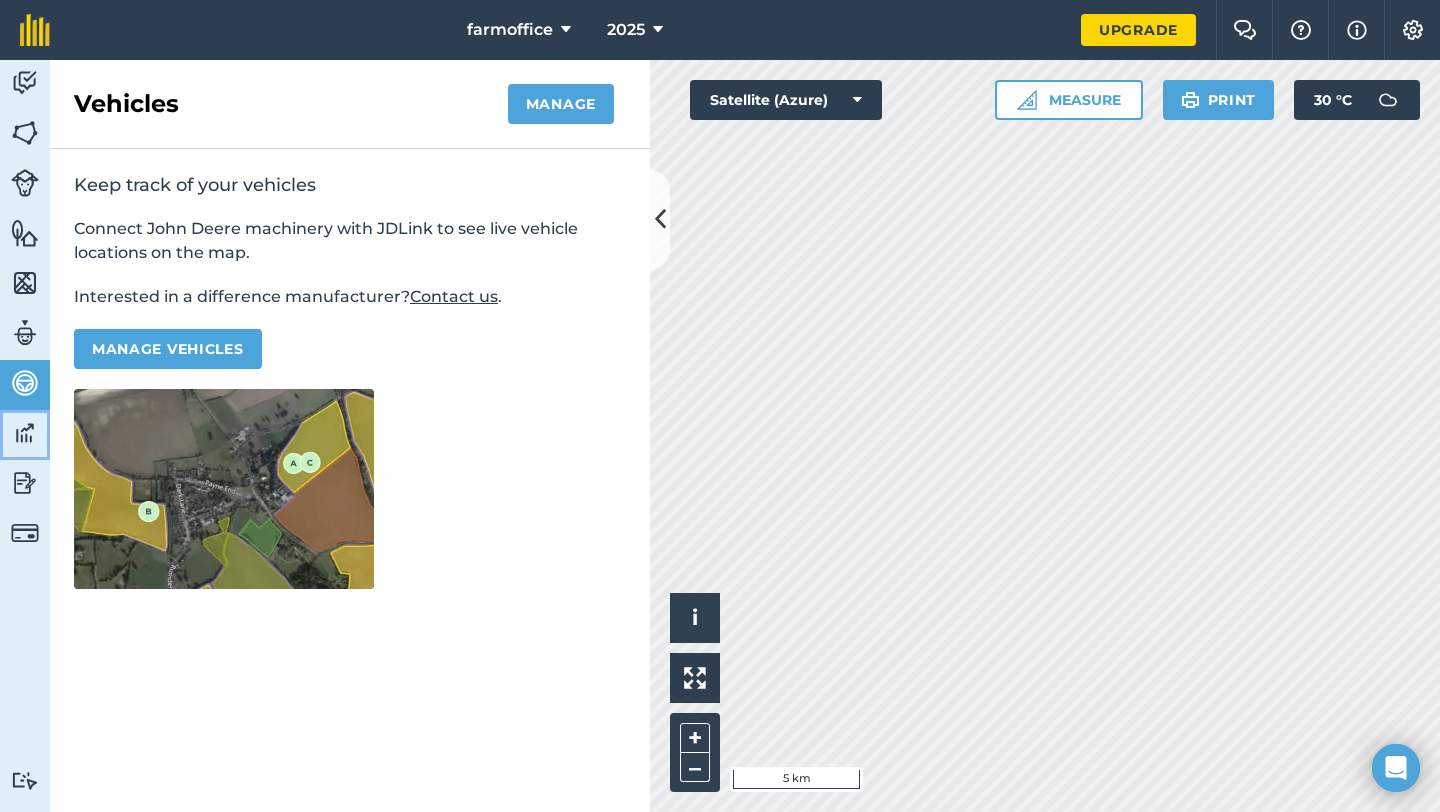 click at bounding box center (25, 433) 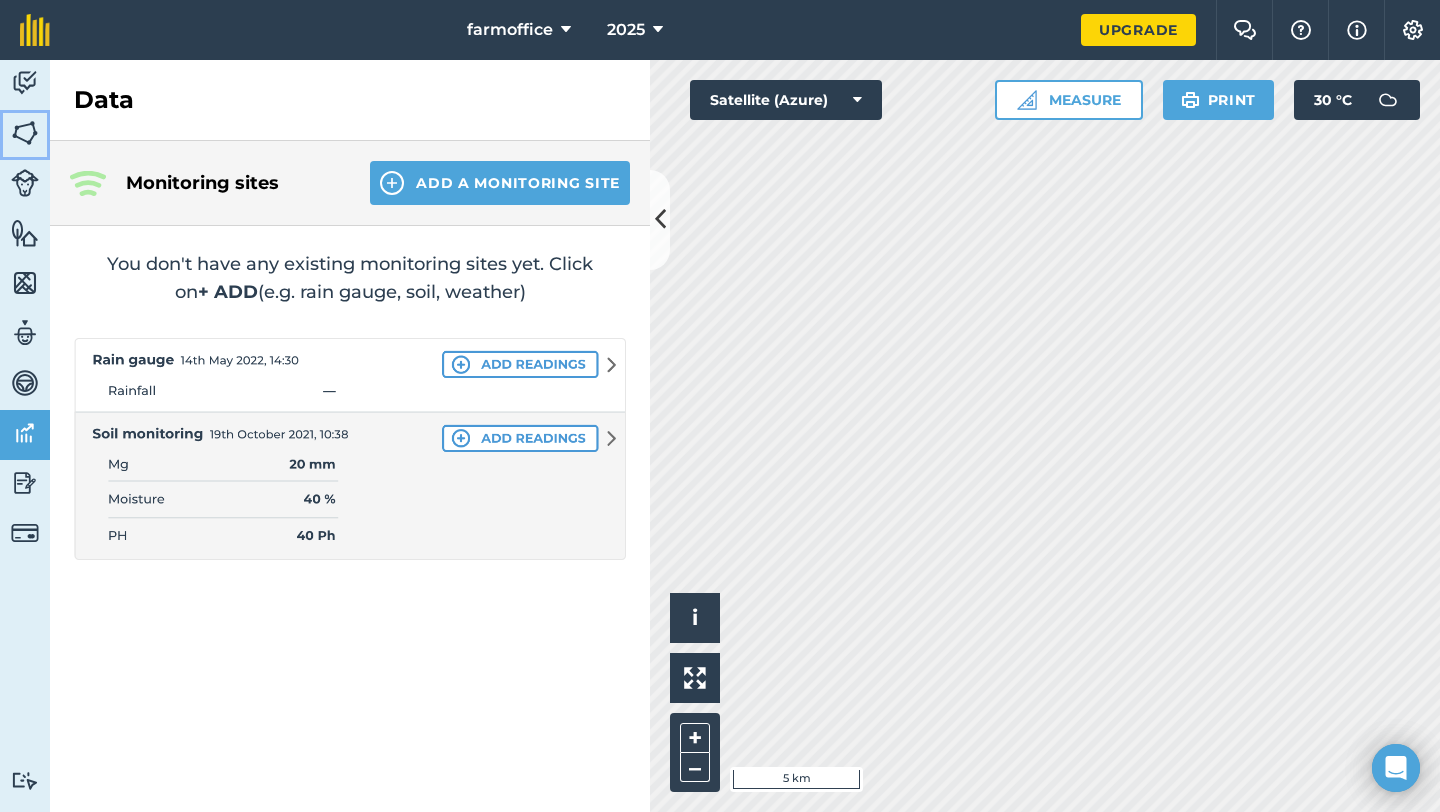 click at bounding box center (25, 133) 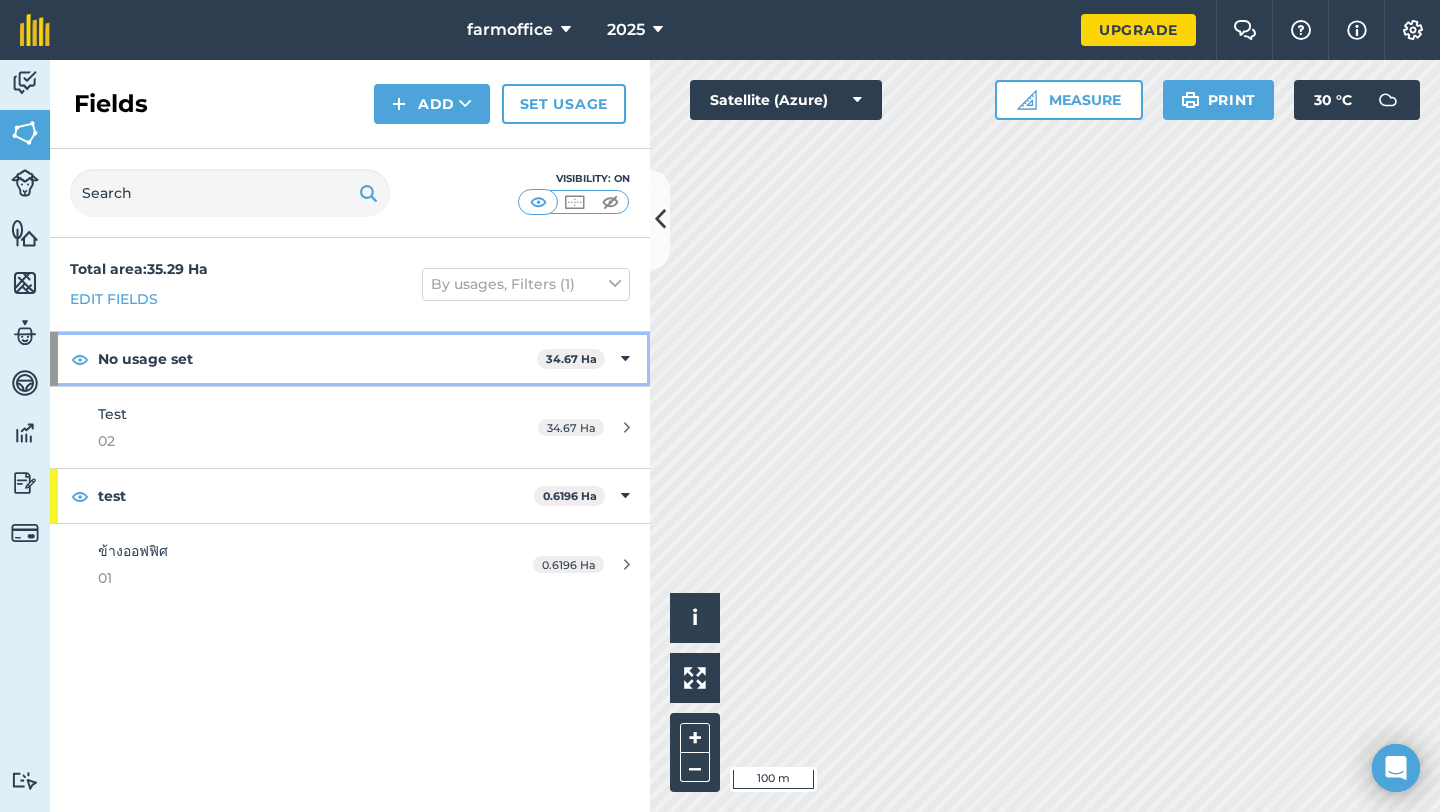 click on "No usage set" at bounding box center (317, 359) 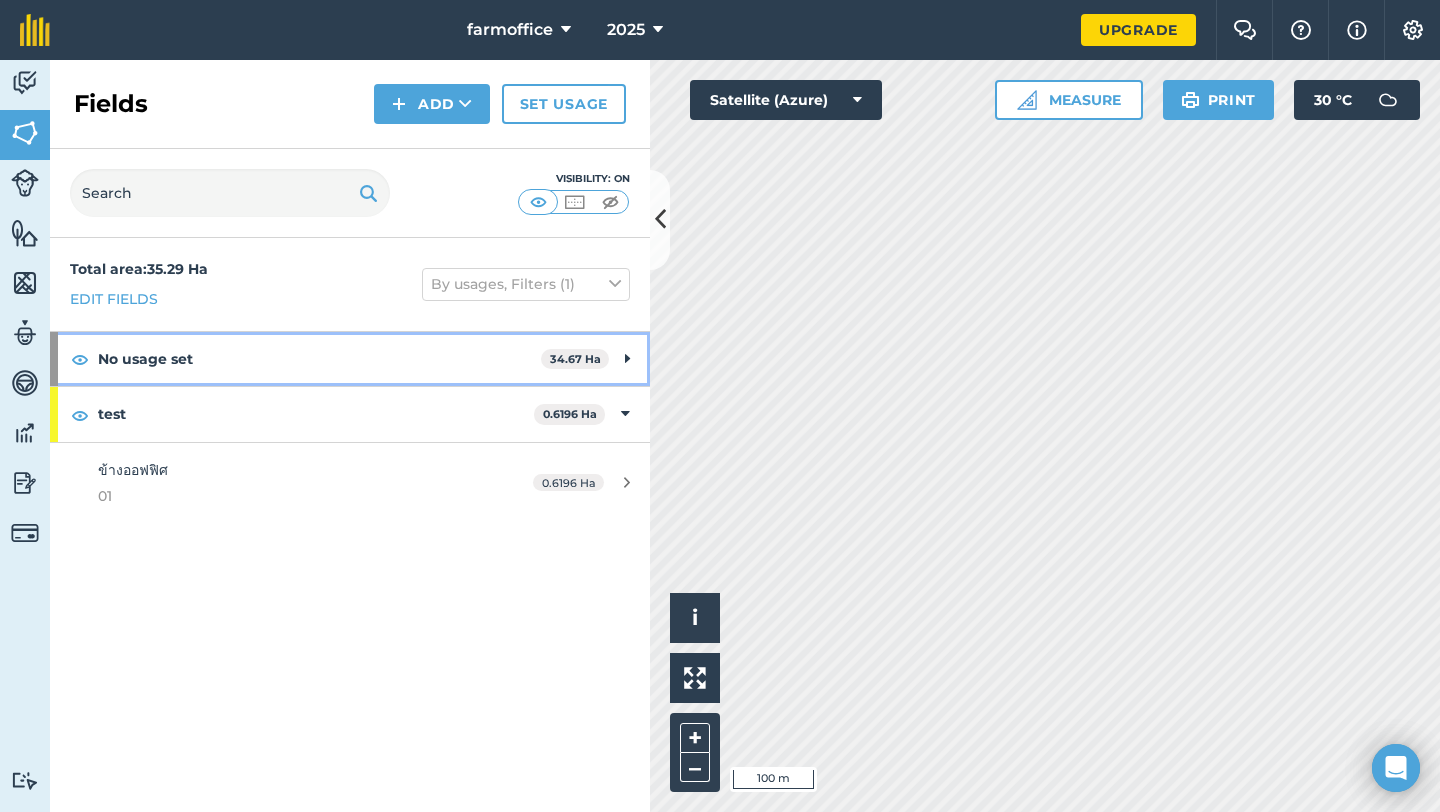 click on "No usage set" at bounding box center [319, 359] 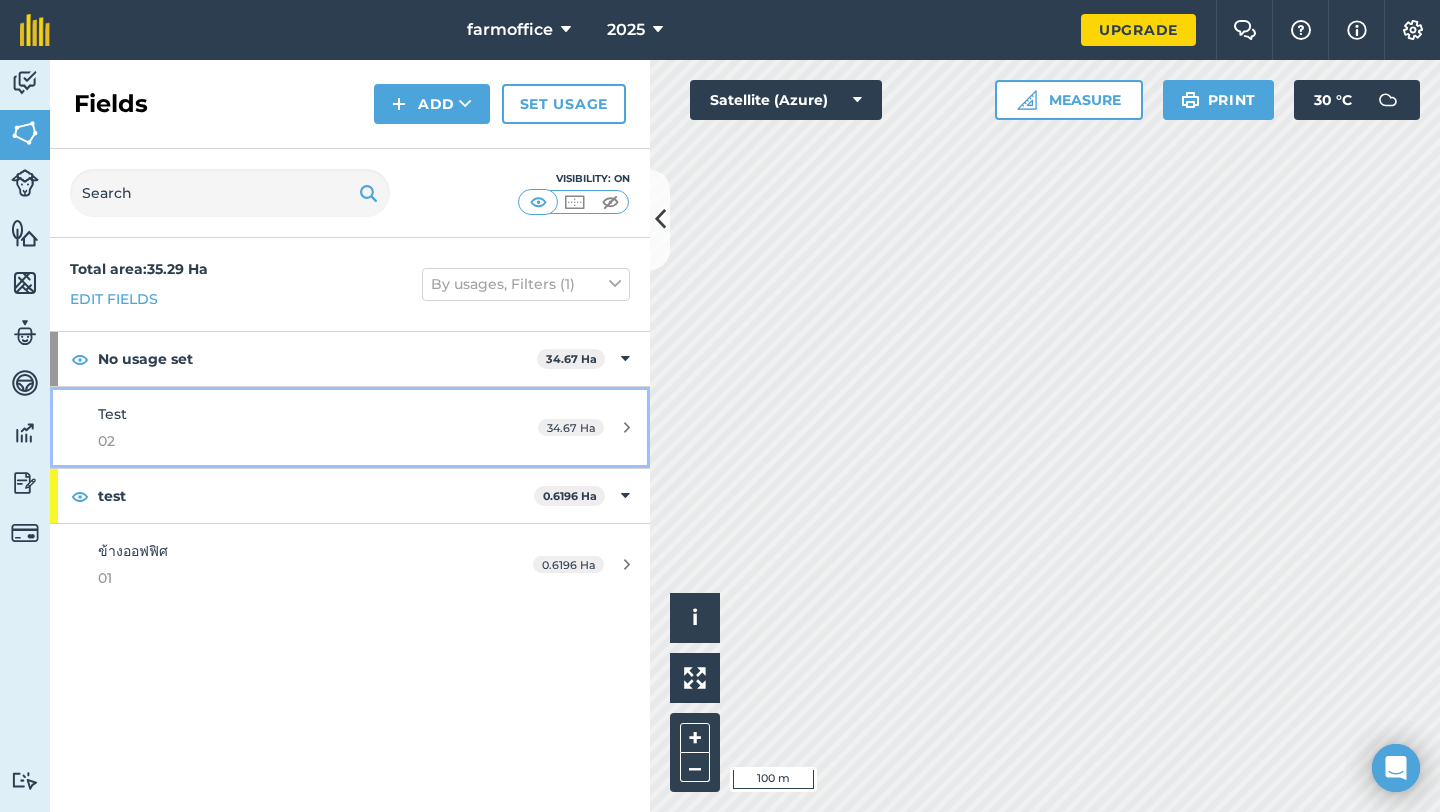 click on "Test 02 34.67 Ha" at bounding box center [350, 427] 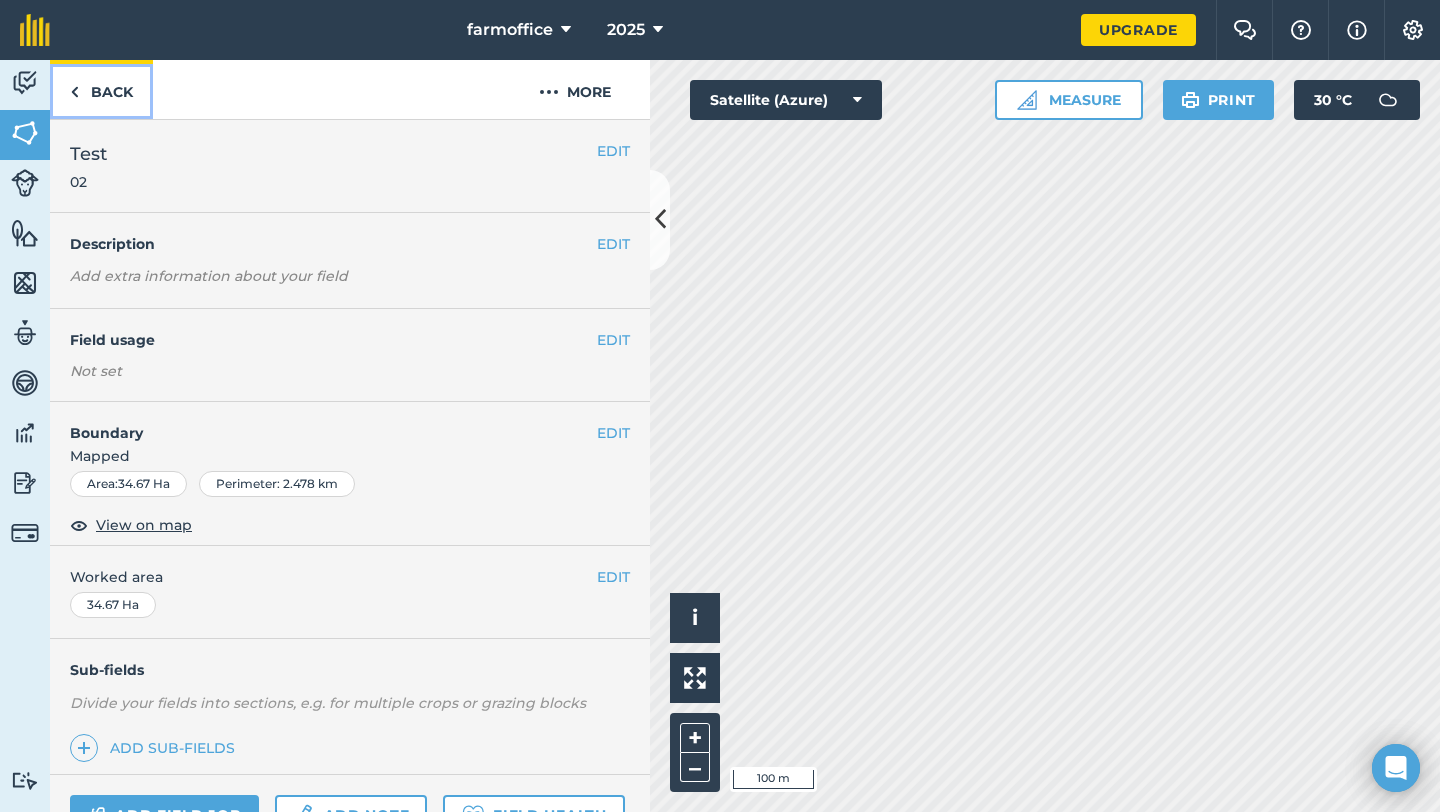 click at bounding box center (74, 92) 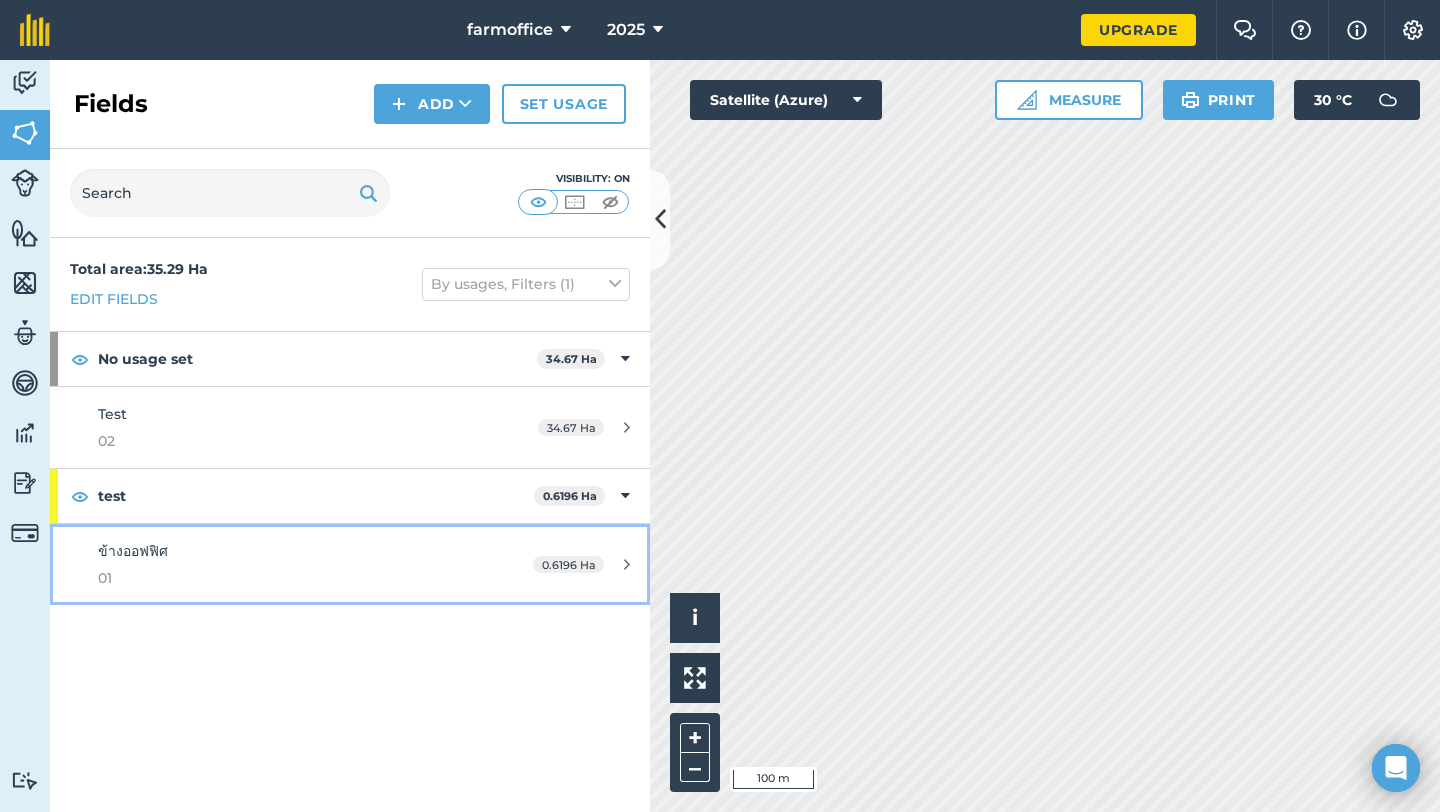 click on "ข้างออฟฟิศ 01" at bounding box center (286, 564) 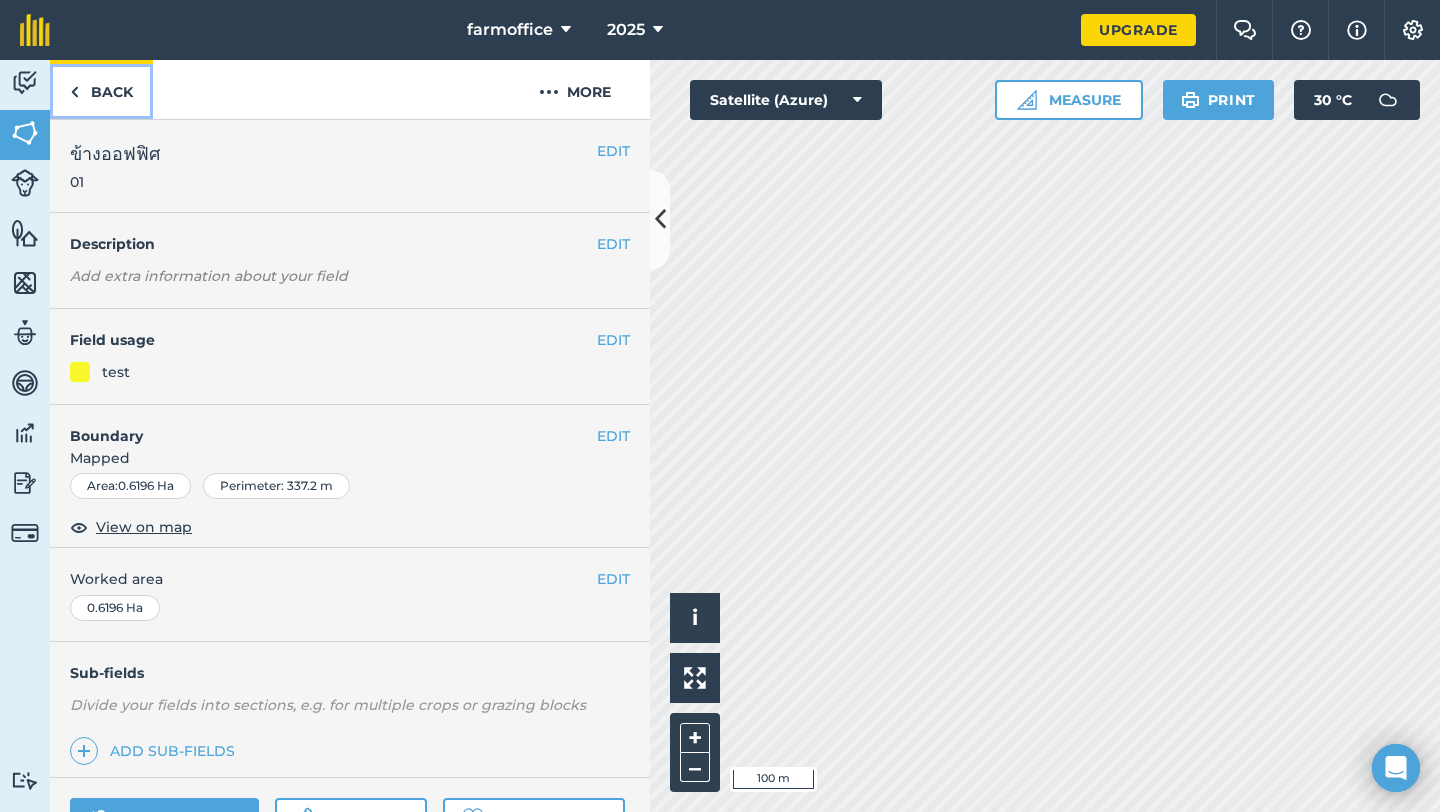 click on "Back" at bounding box center (101, 89) 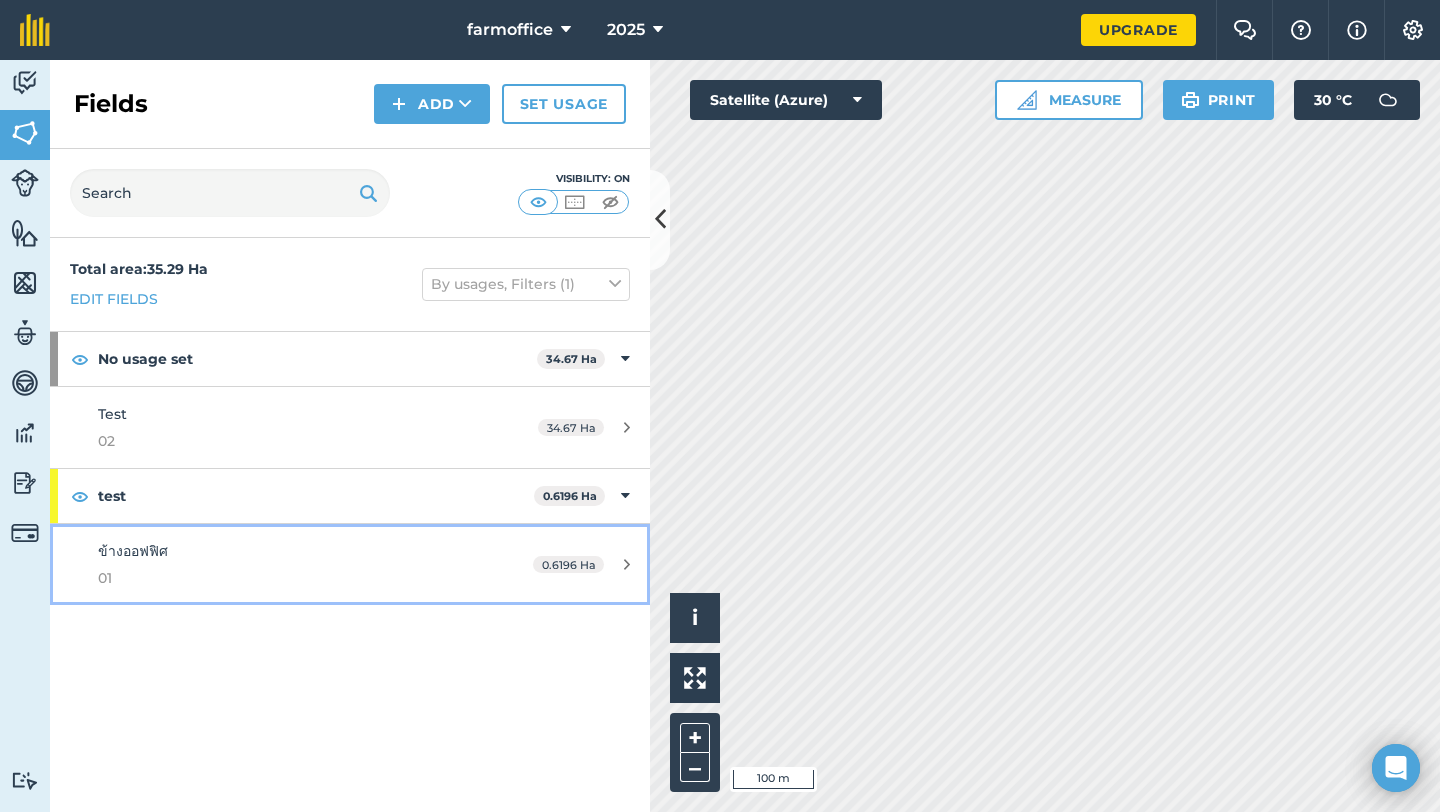 click on "ข้างออฟฟิศ 01" at bounding box center [286, 564] 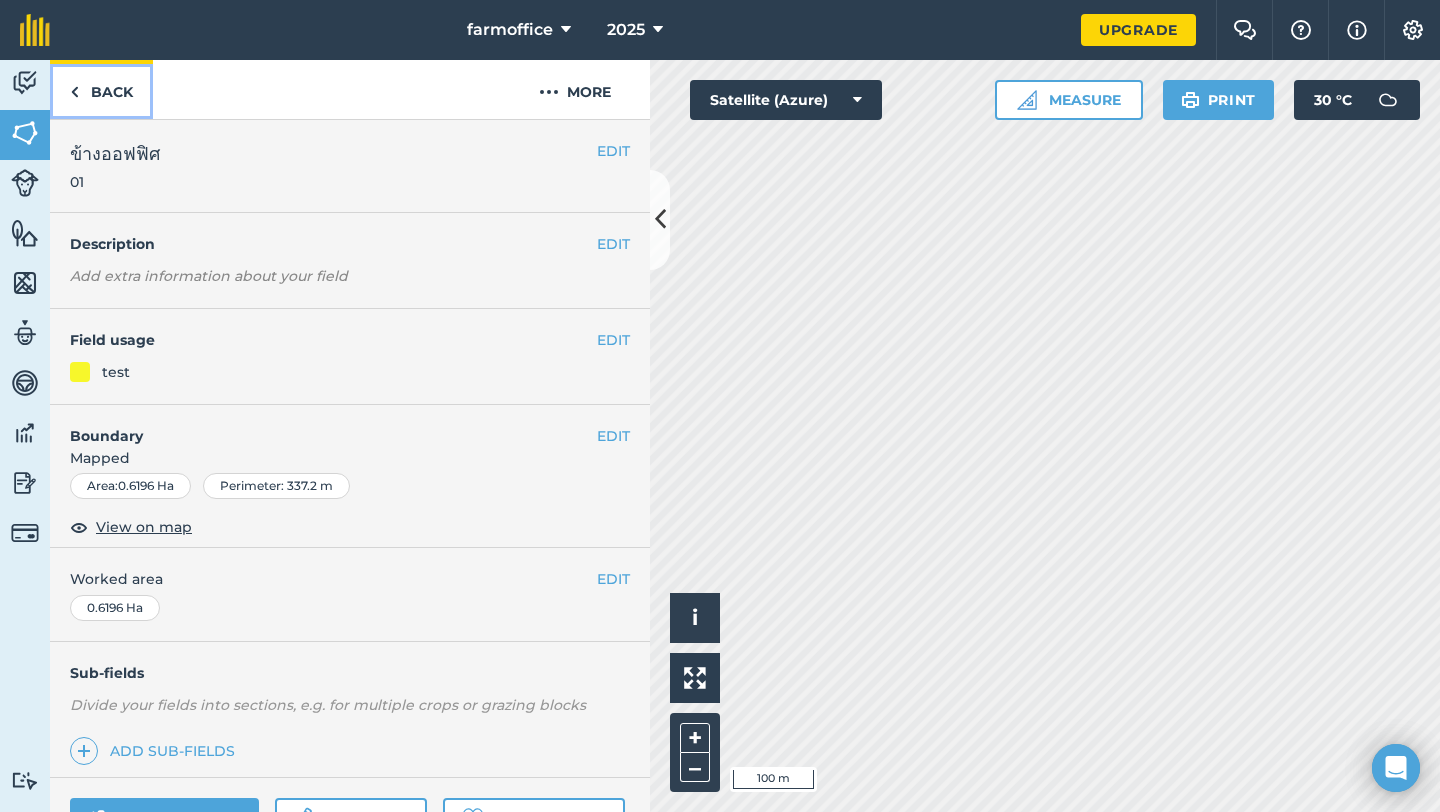 click at bounding box center [74, 92] 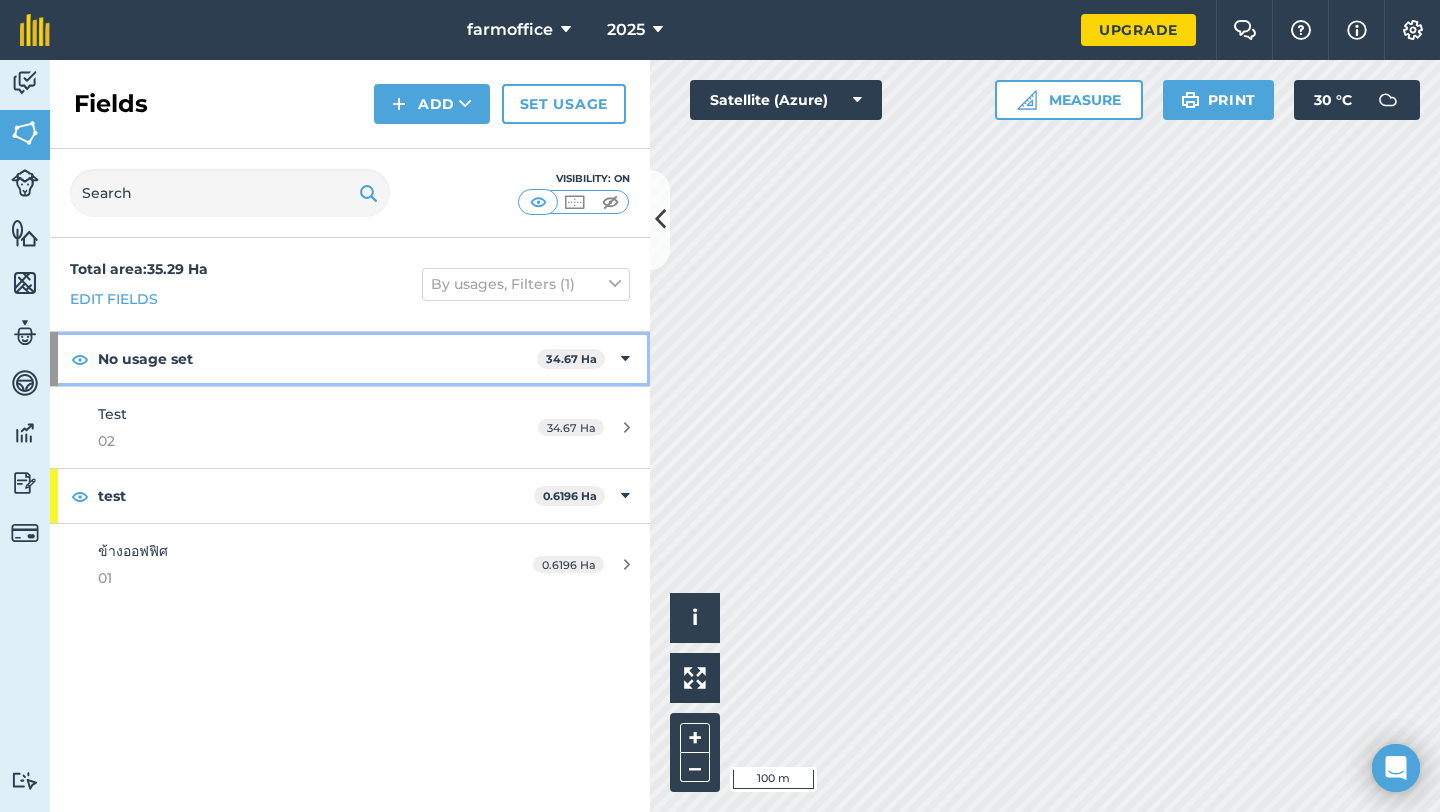 click at bounding box center [625, 359] 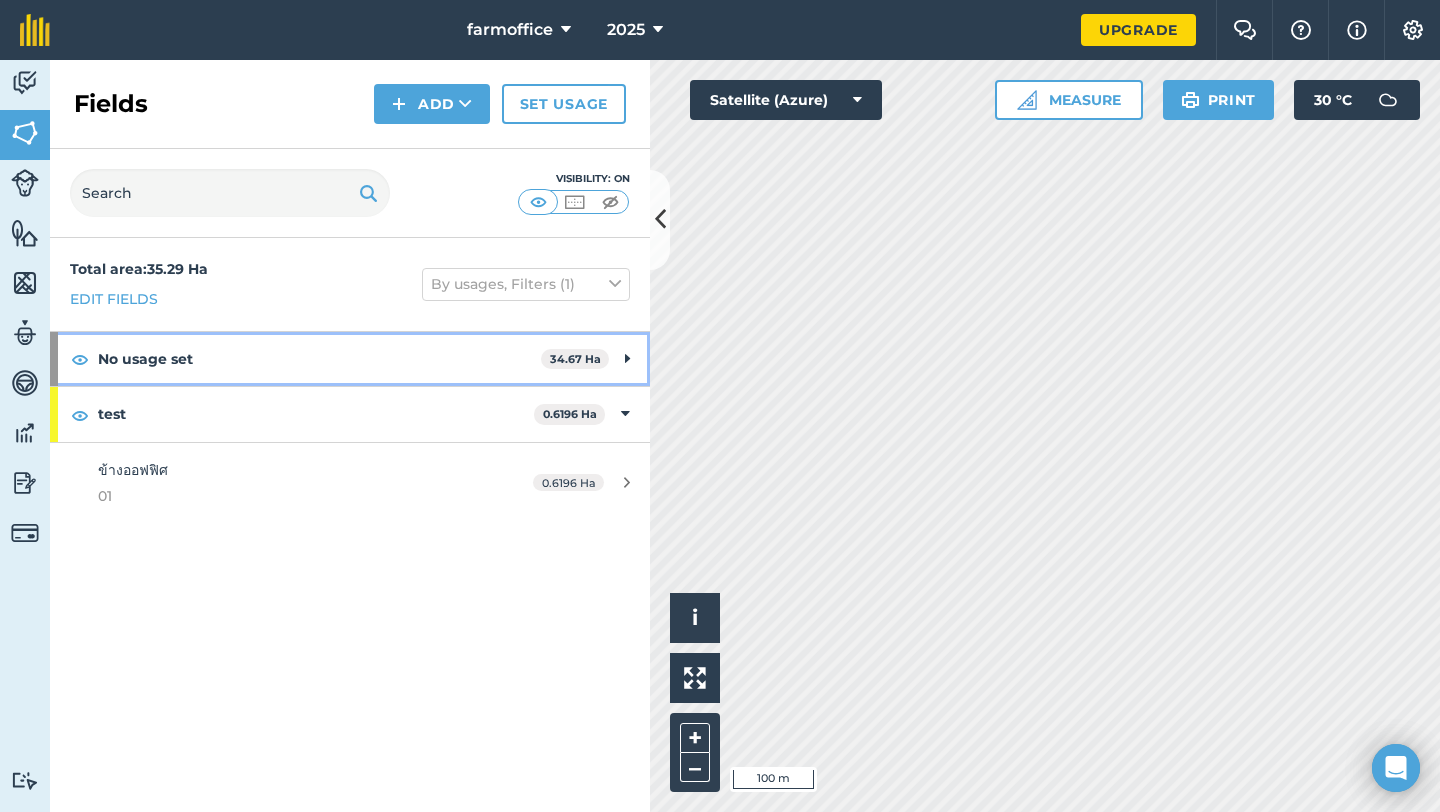 click at bounding box center (627, 359) 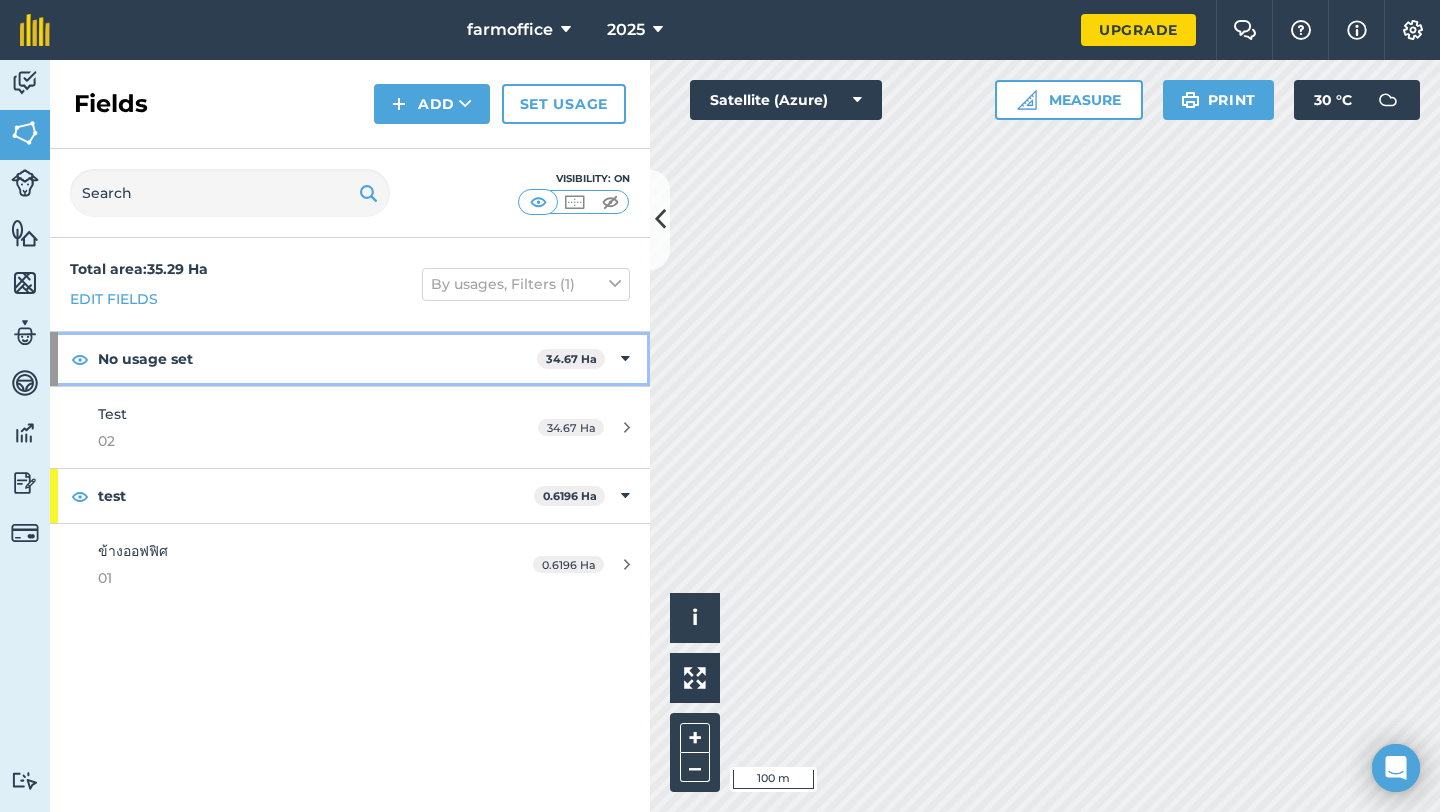 click at bounding box center (625, 359) 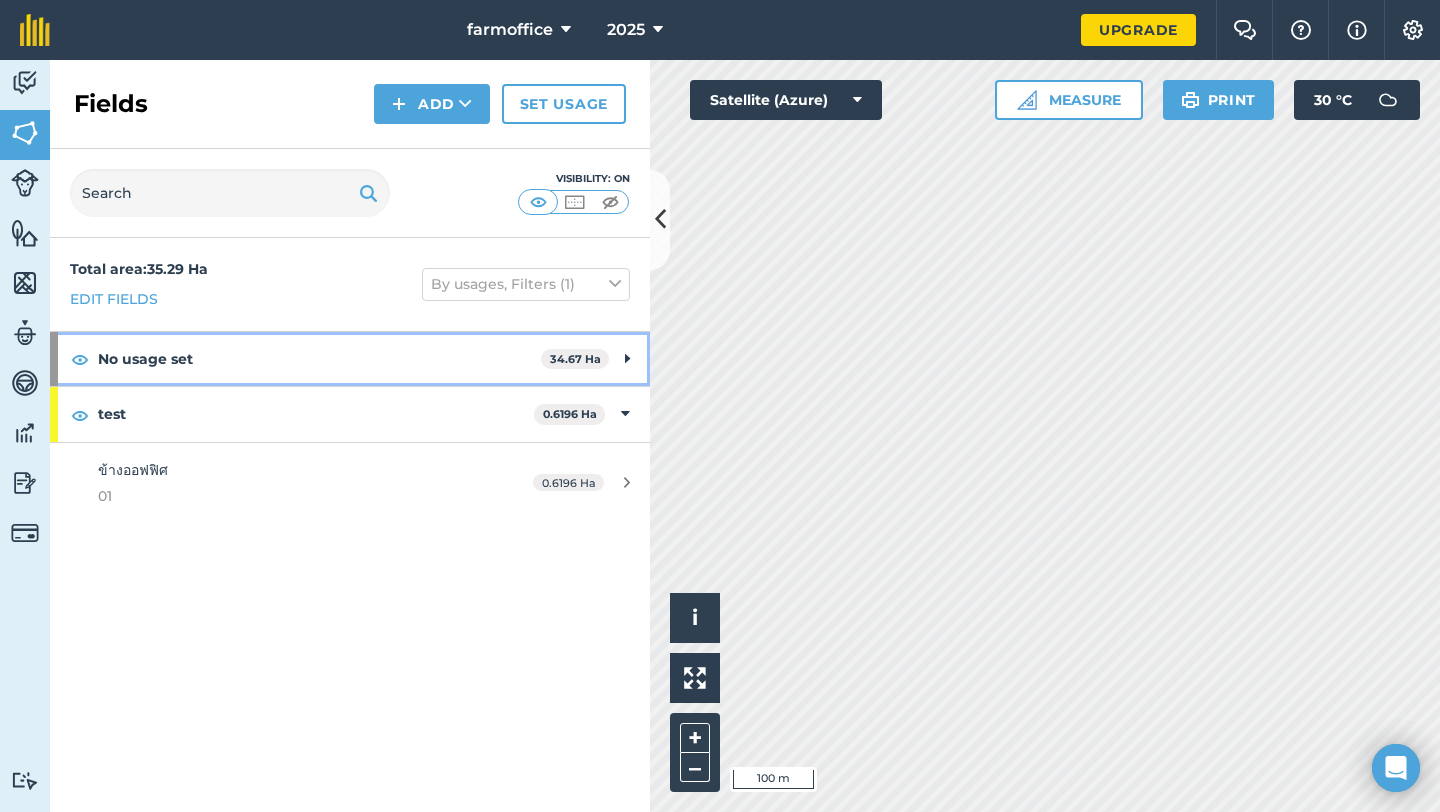 click on "No usage set" at bounding box center [319, 359] 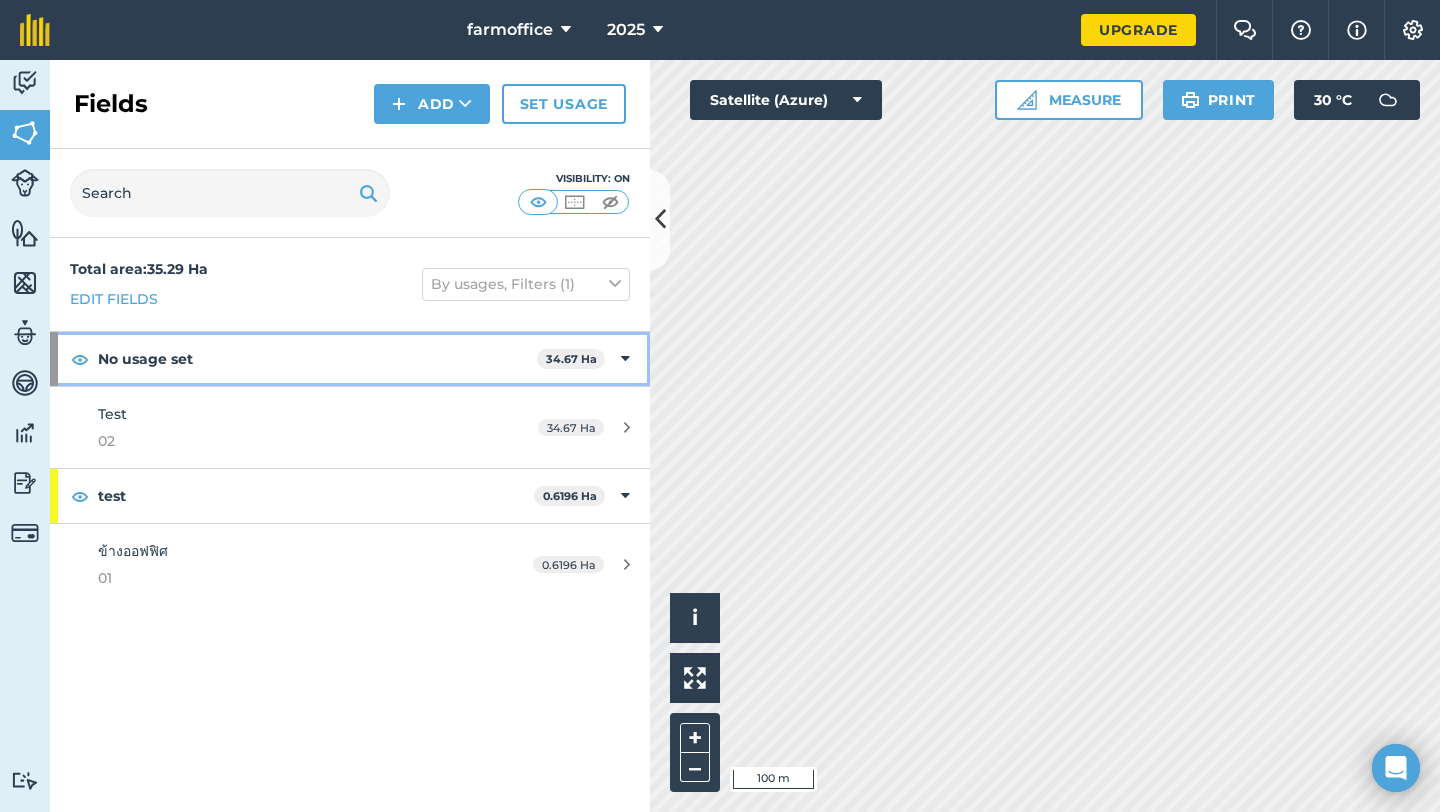 click on "No usage set" at bounding box center (317, 359) 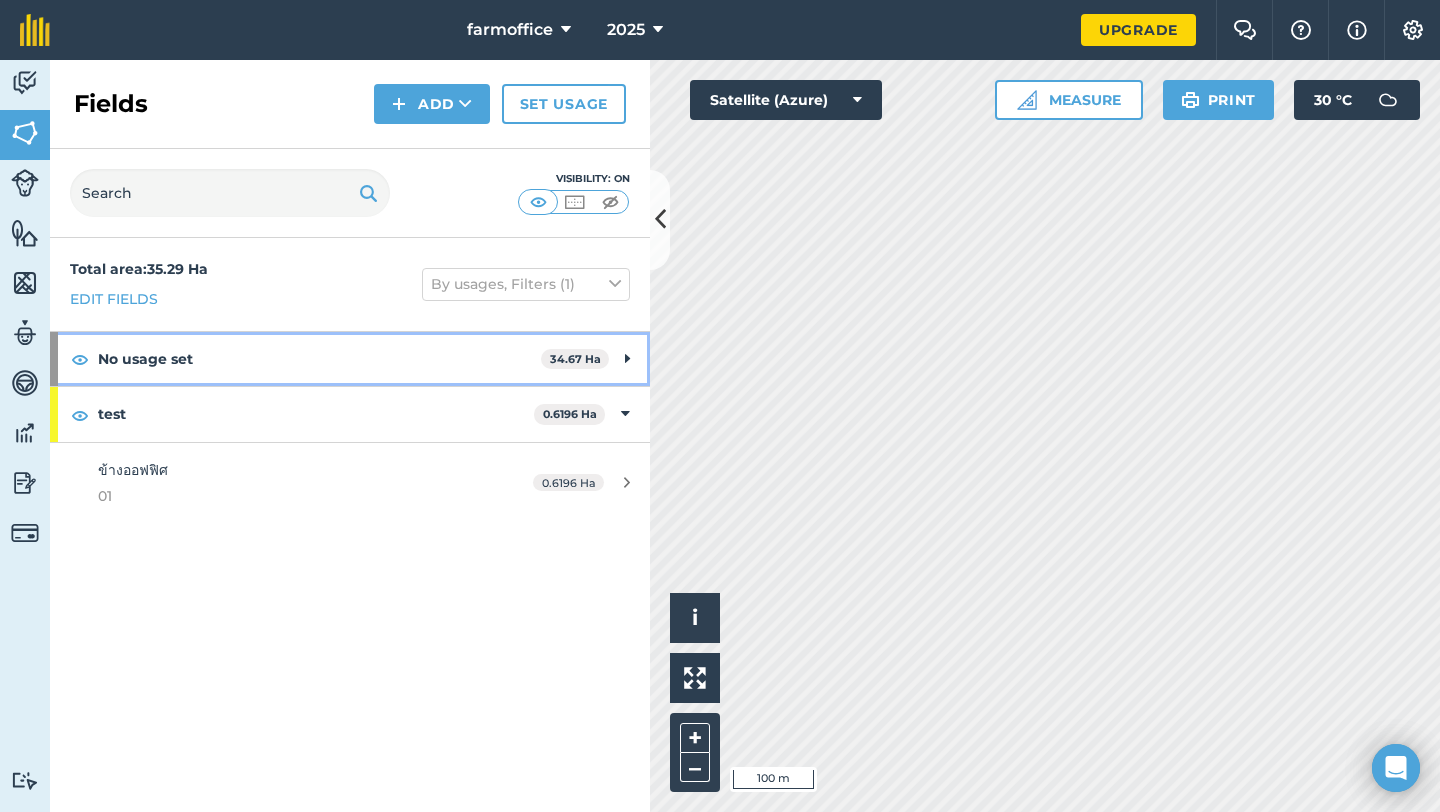 click on "No usage set" at bounding box center (319, 359) 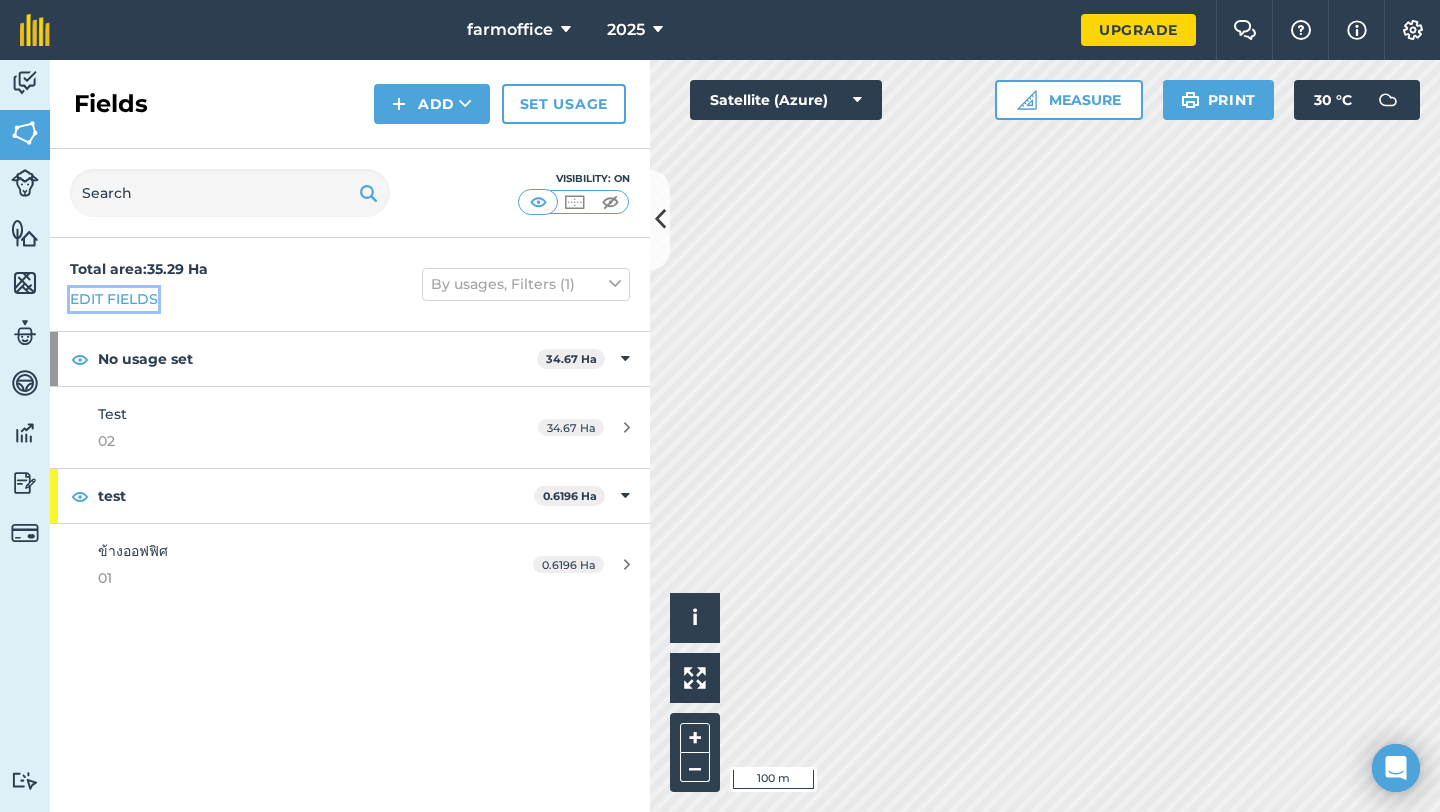 click on "Edit fields" at bounding box center (114, 299) 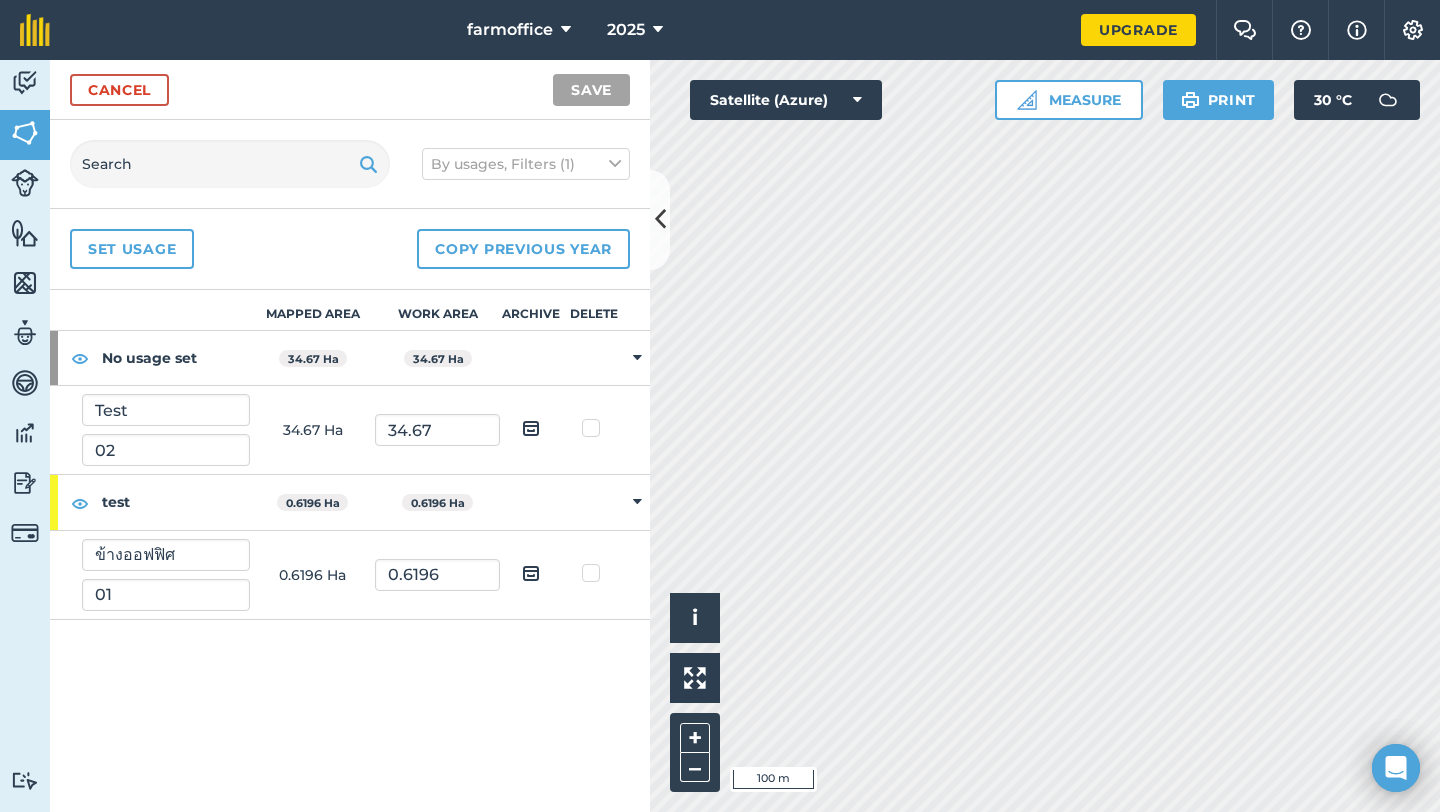 click on "No usage set" at bounding box center [176, 358] 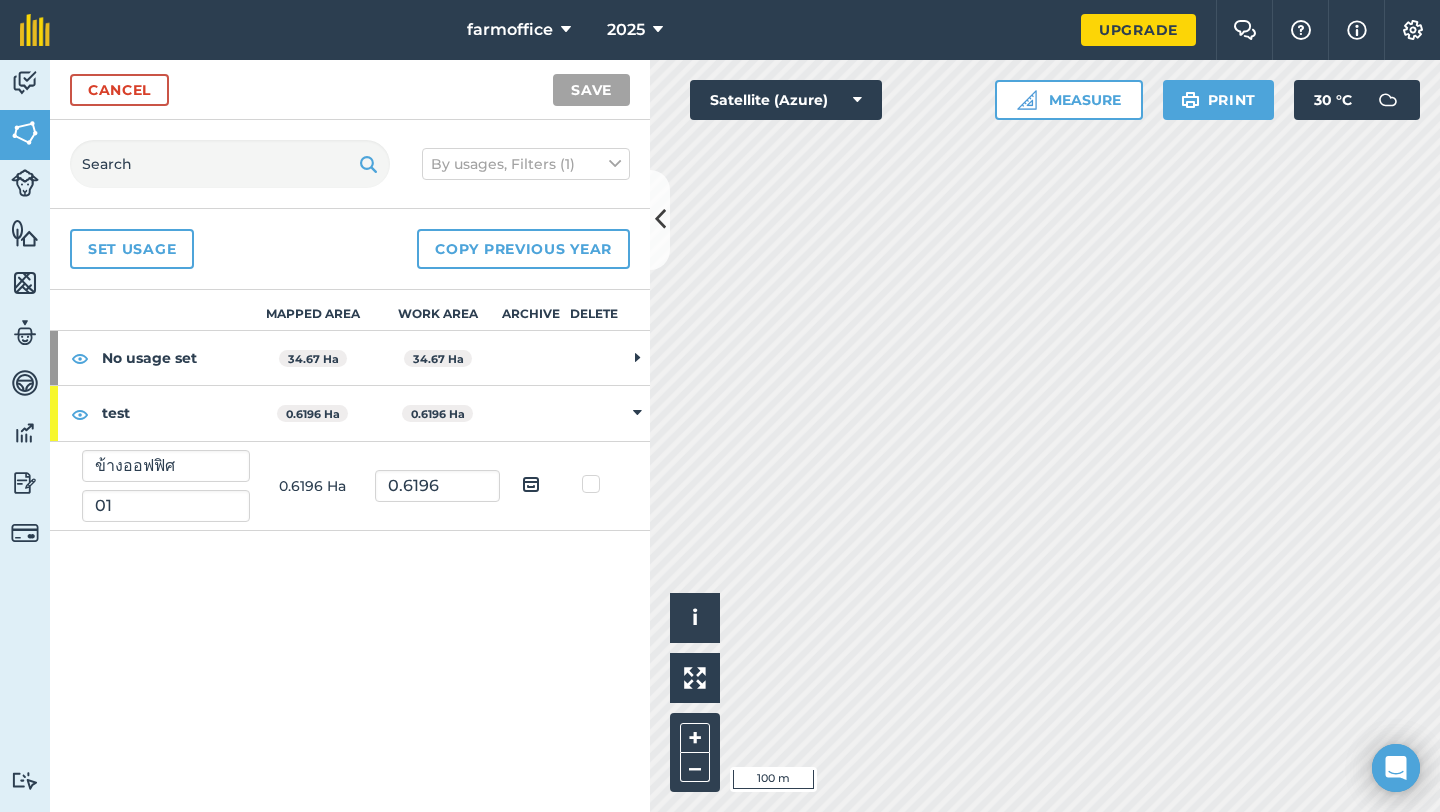 click on "No usage set" at bounding box center [176, 358] 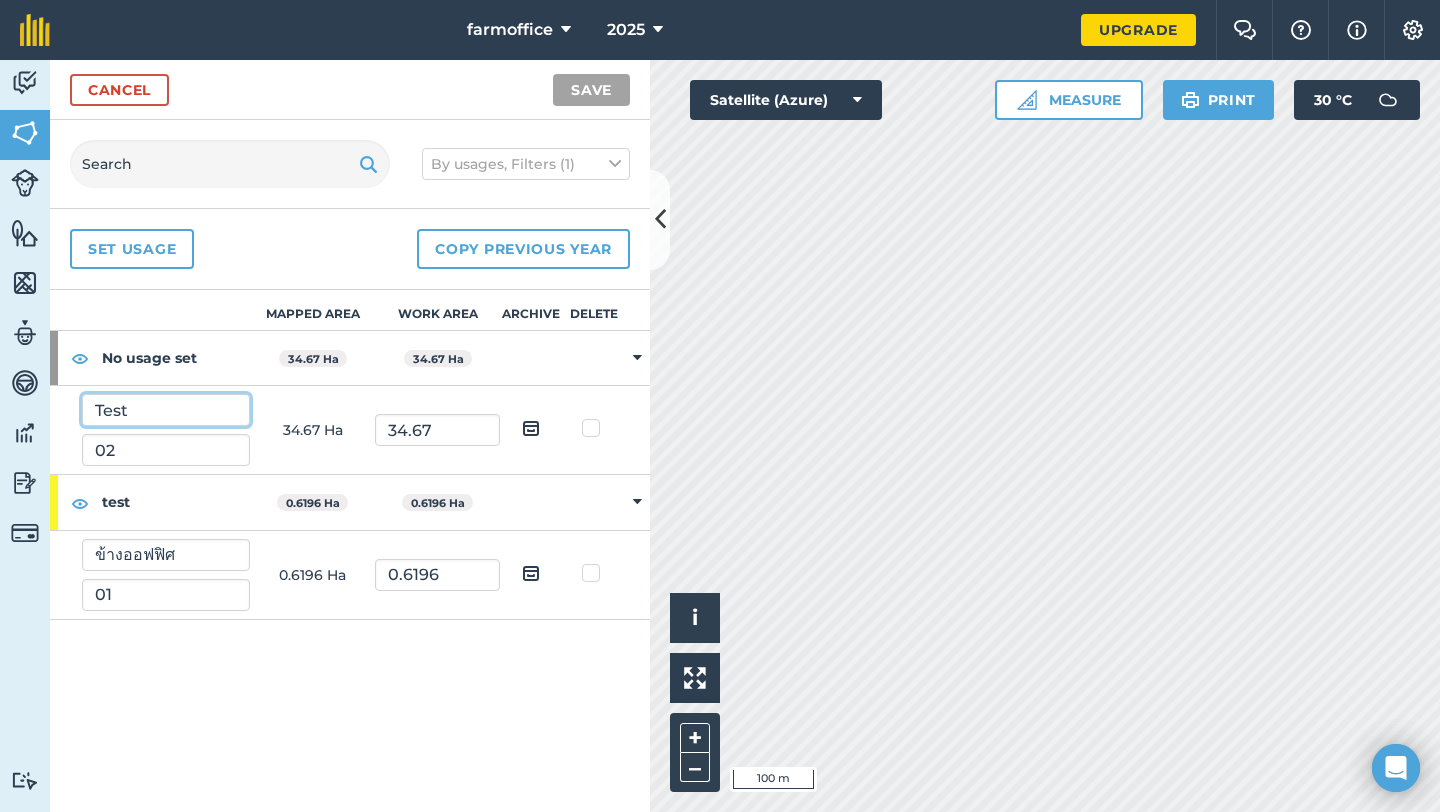 drag, startPoint x: 148, startPoint y: 414, endPoint x: 90, endPoint y: 411, distance: 58.077534 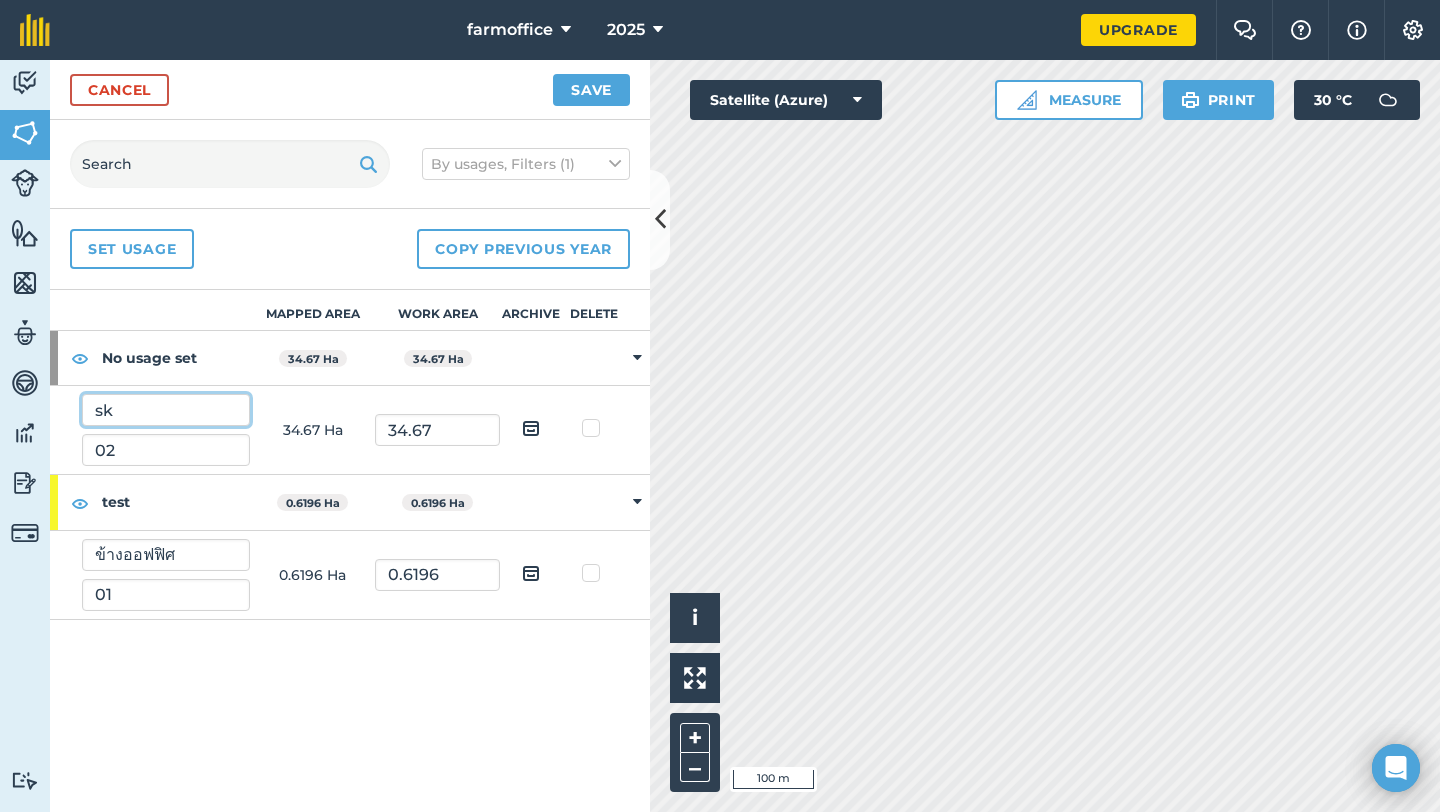 type on "s" 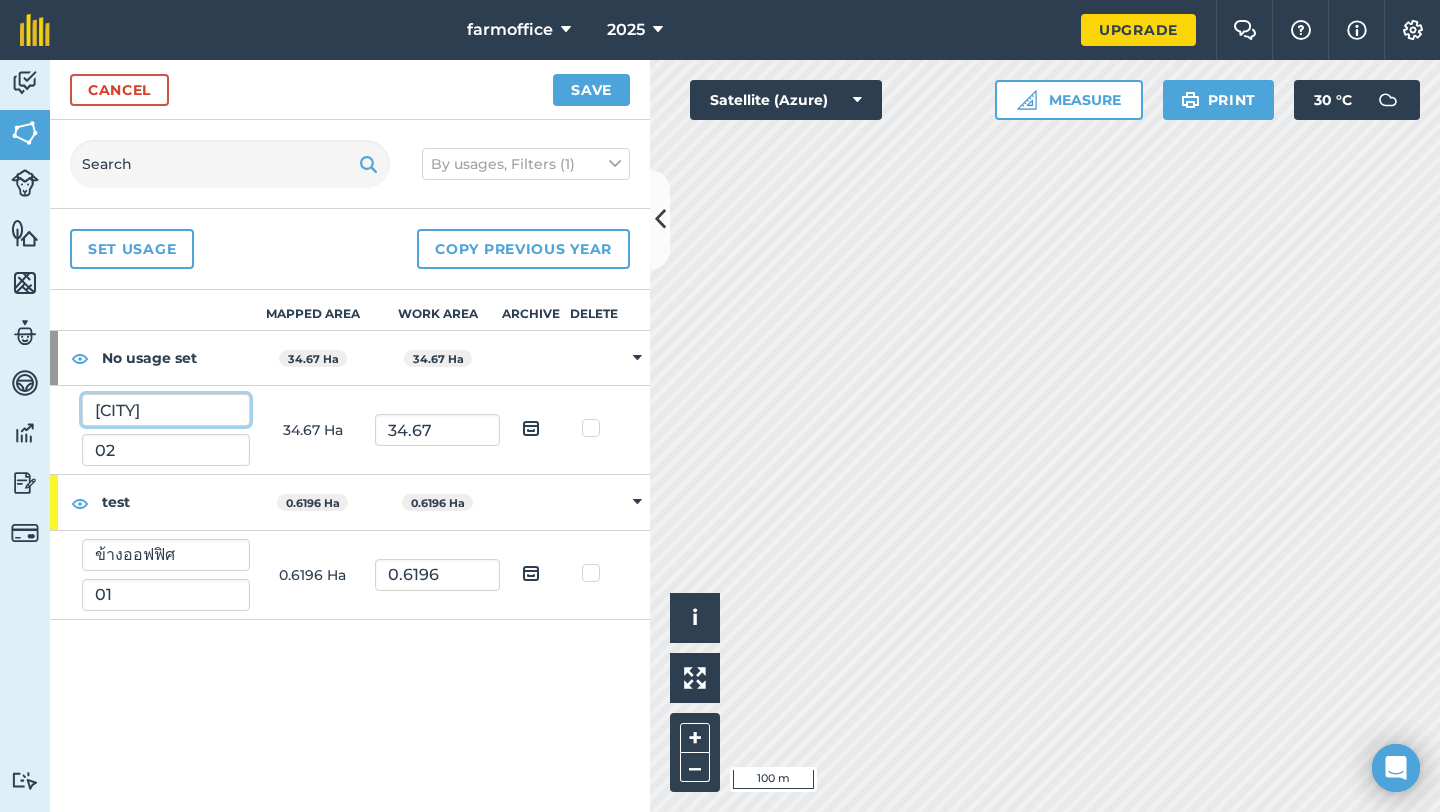 type on "[CITY]" 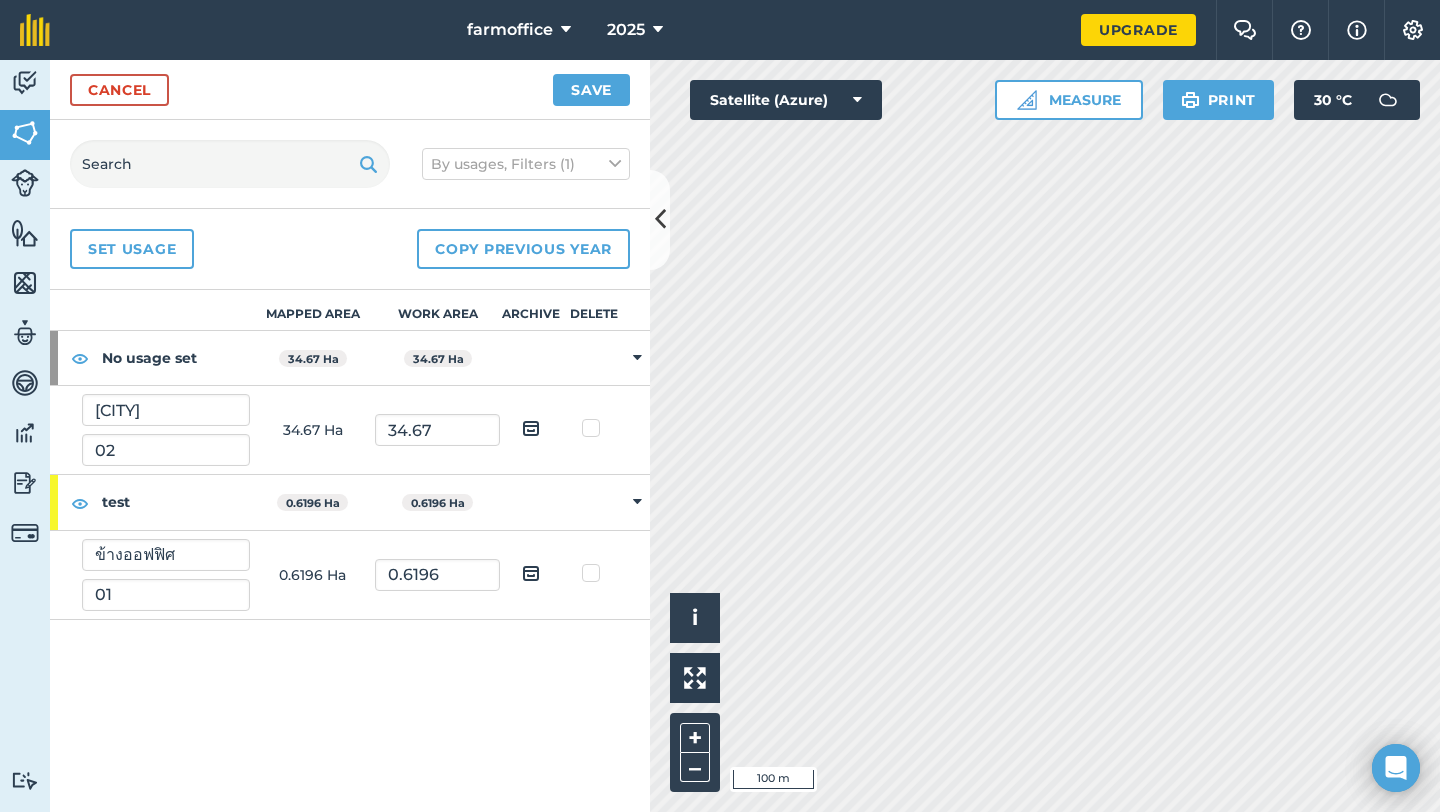 click on "Mapped area Work area Archive Delete No usage set 34.67 Ha 34.67 Ha [CITY] 02 34.67 Ha 34.67 test 0.6196 Ha 0.6196 ข้างออฟฟิศ 01 0.6196 Ha 0.6196" at bounding box center [350, 551] 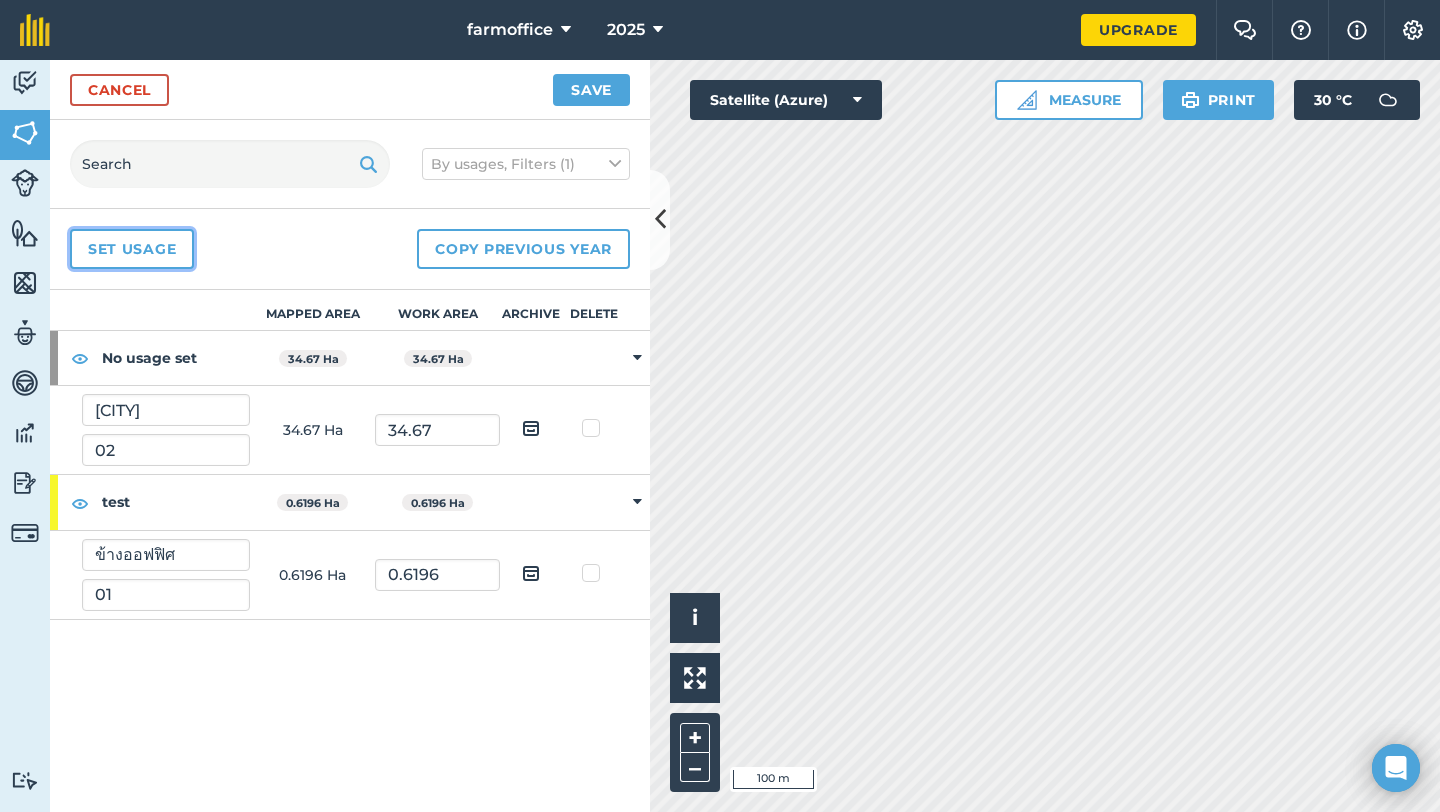 click on "Set usage" at bounding box center [132, 249] 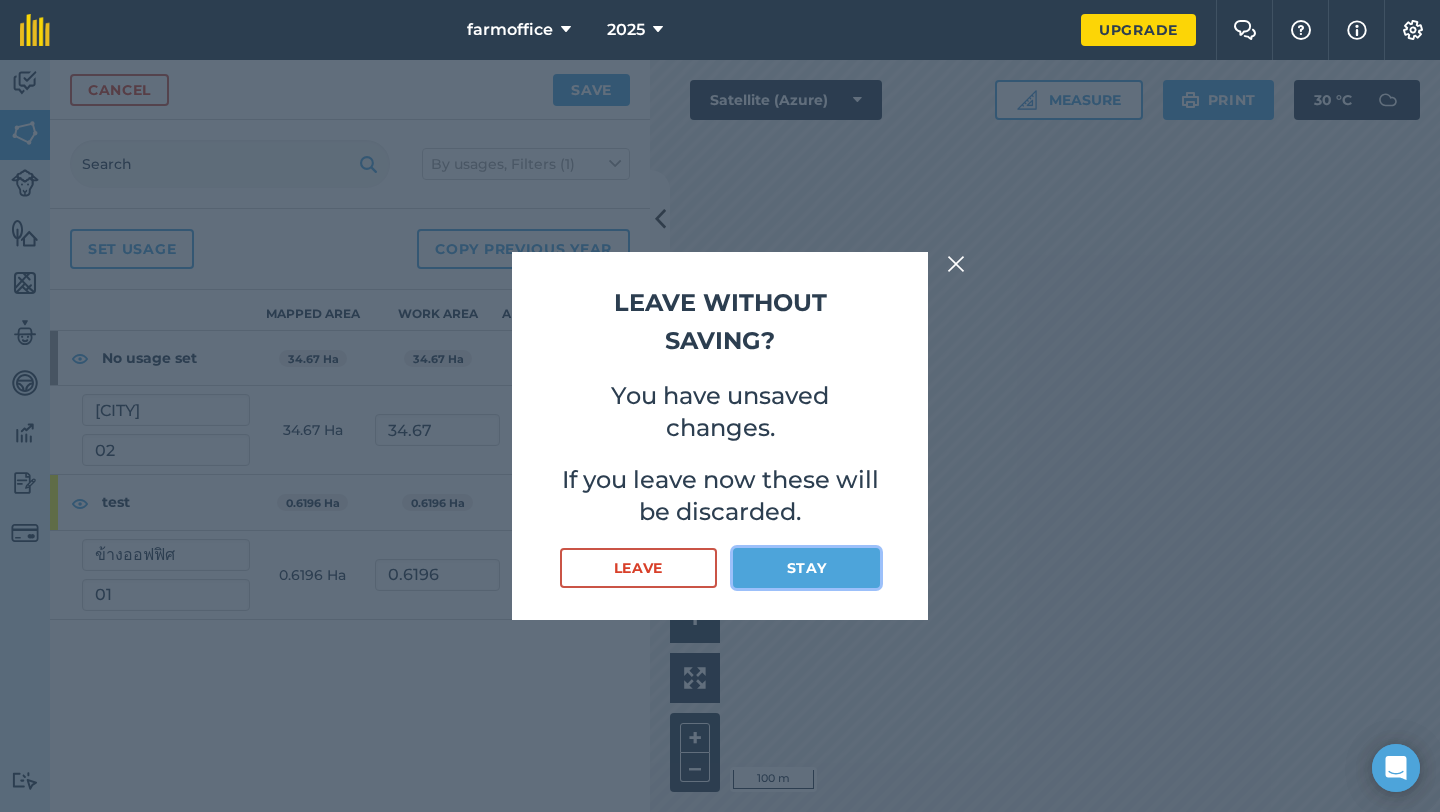 click on "Stay" at bounding box center (806, 568) 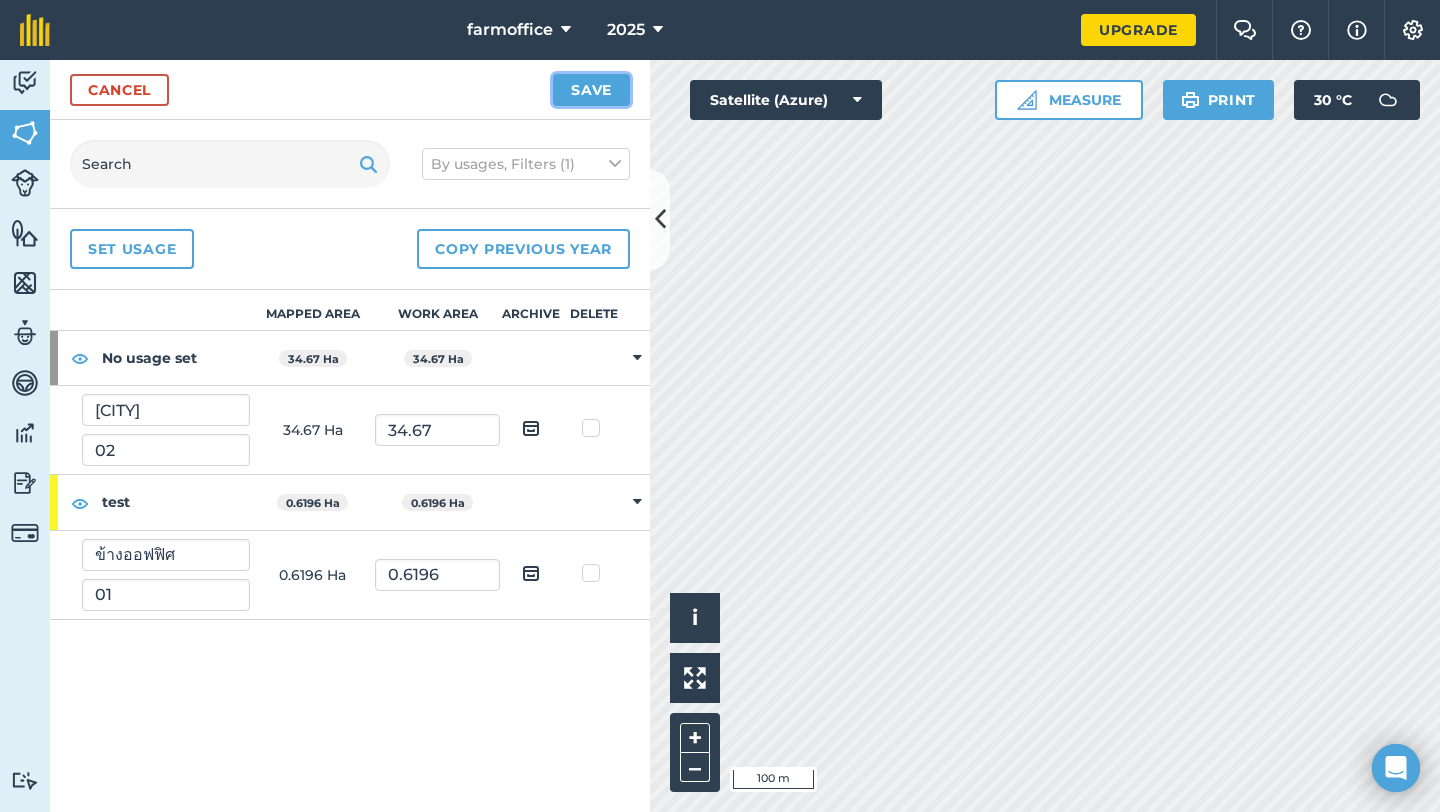 click on "Save" at bounding box center [591, 90] 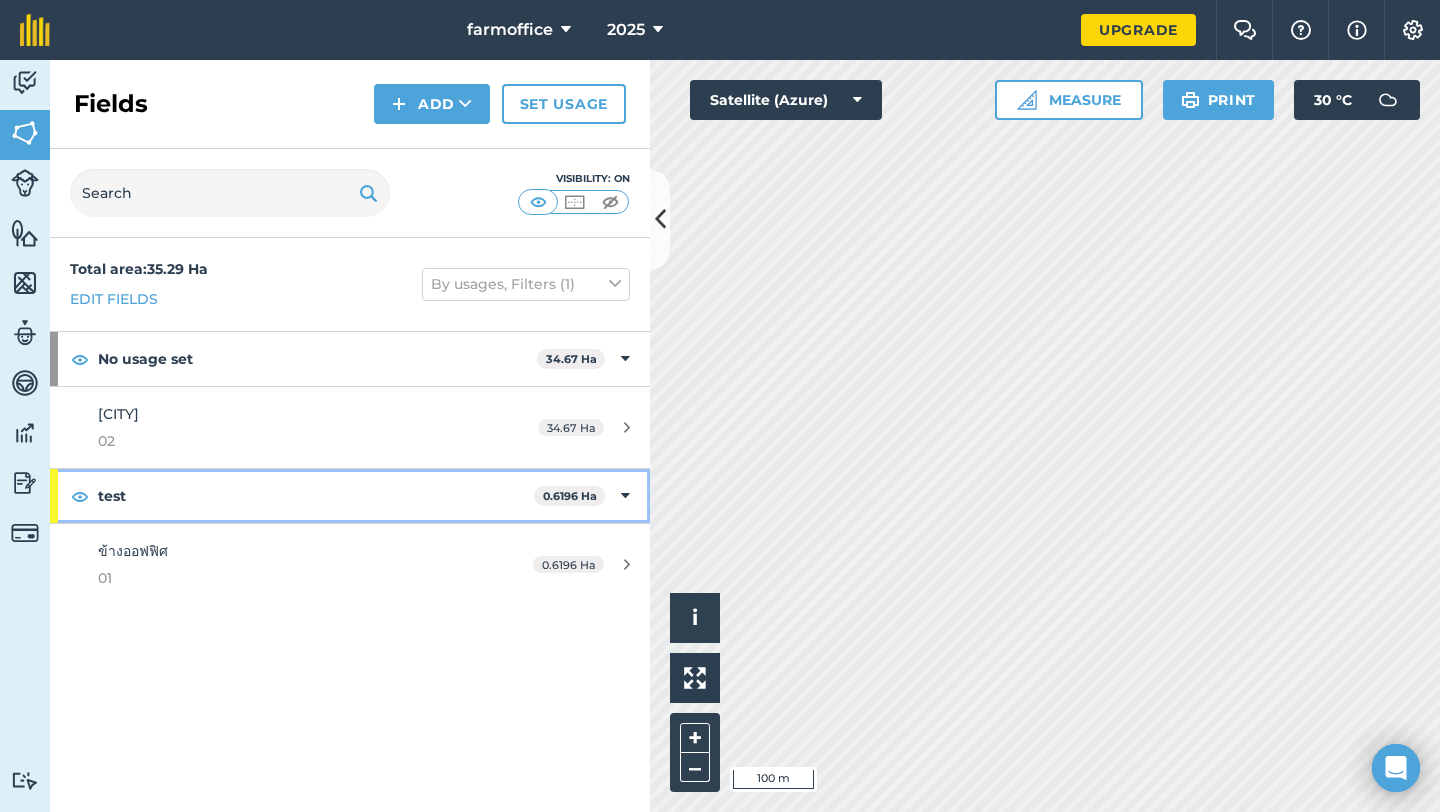 click on "test 0.6196 Ha" at bounding box center (350, 496) 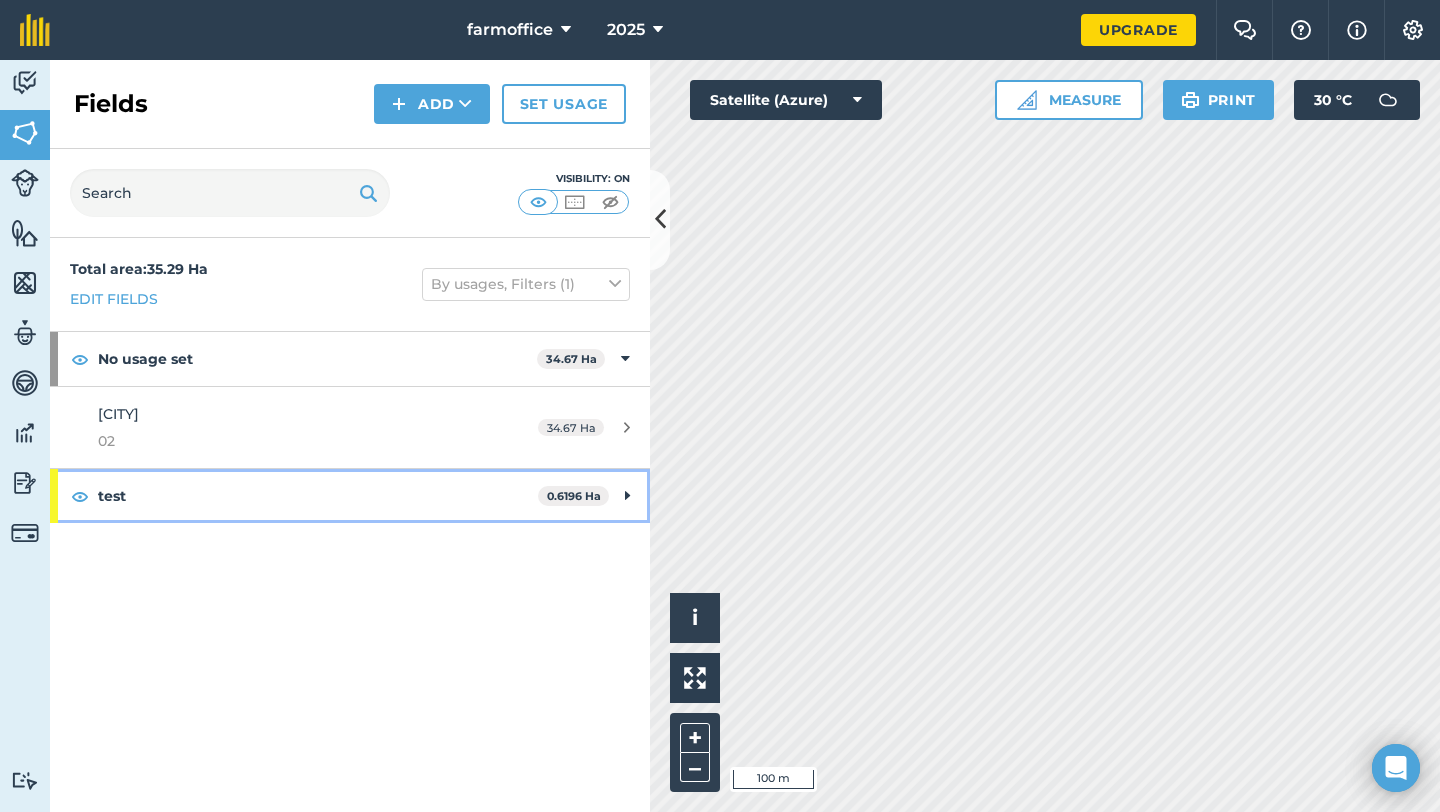 click on "test 0.6196 Ha" at bounding box center [350, 496] 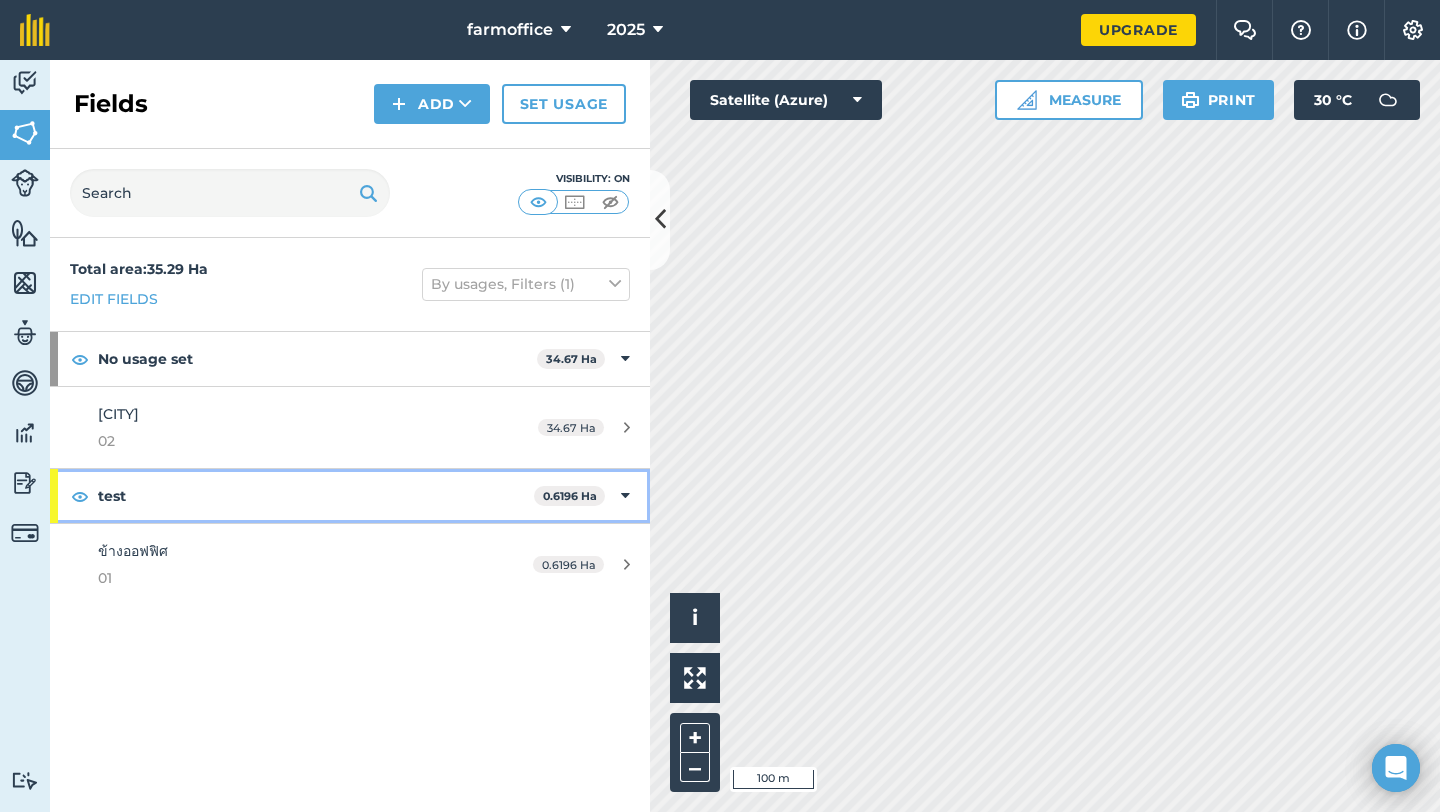 click on "test" at bounding box center [316, 496] 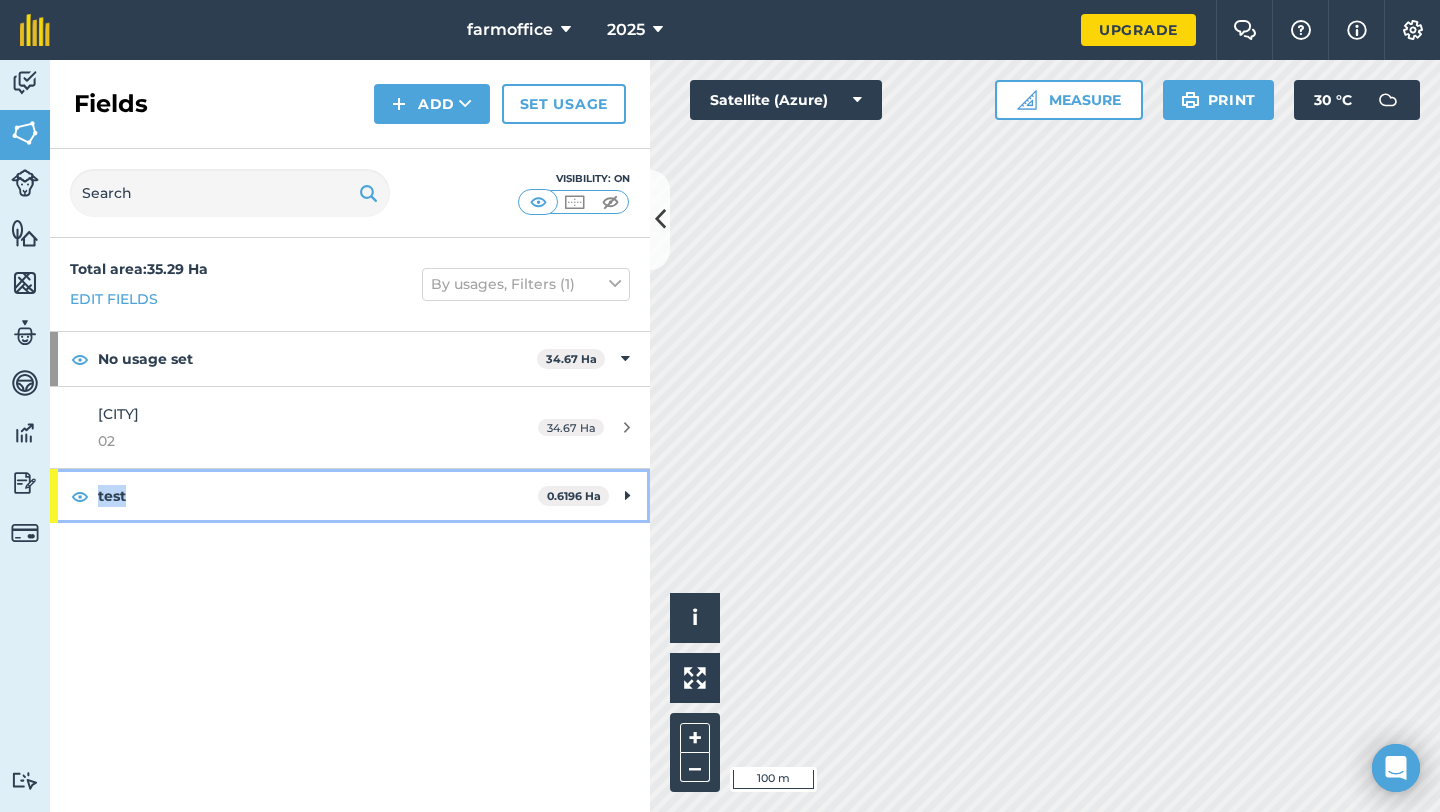 click on "test" at bounding box center [318, 496] 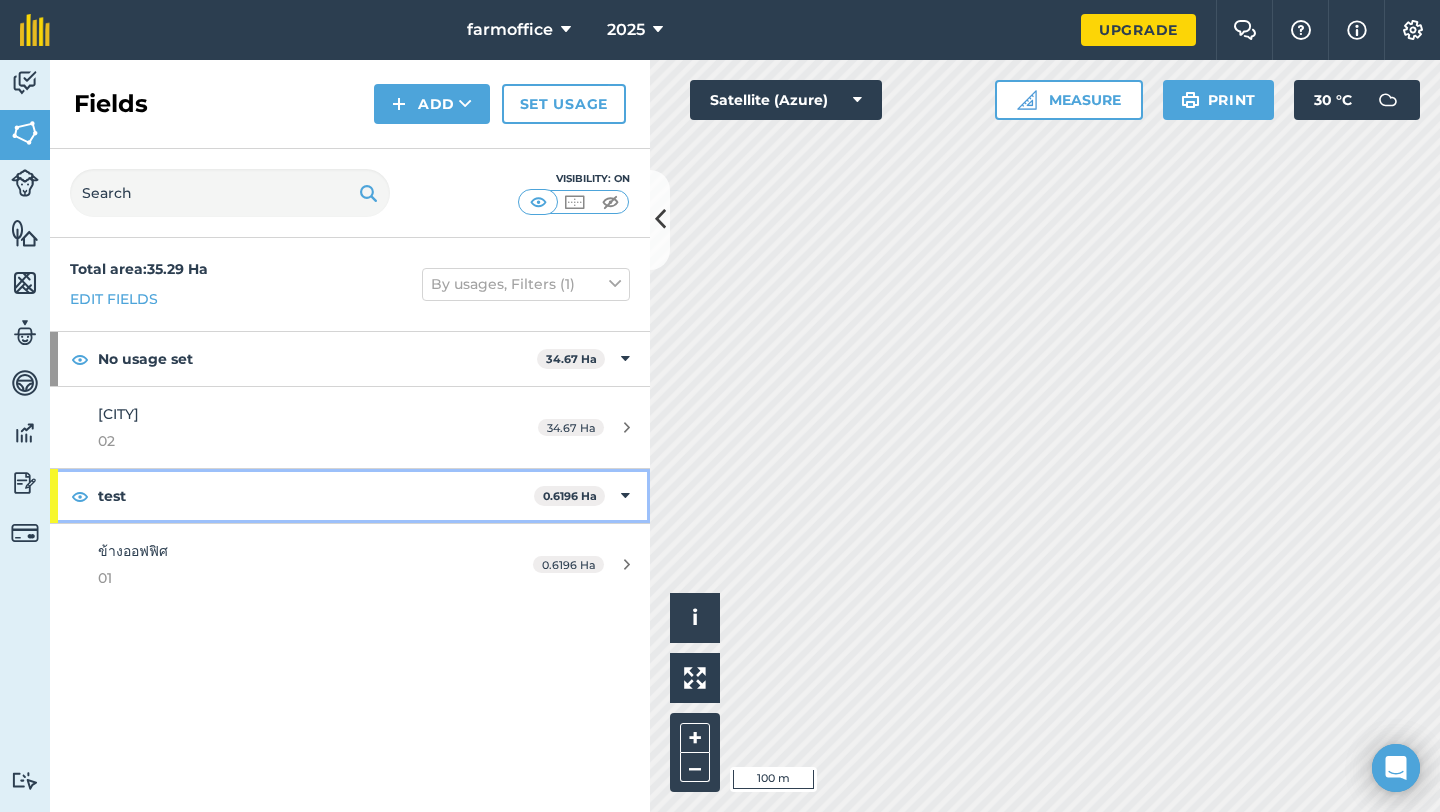 click on "0.6196 Ha" at bounding box center [570, 496] 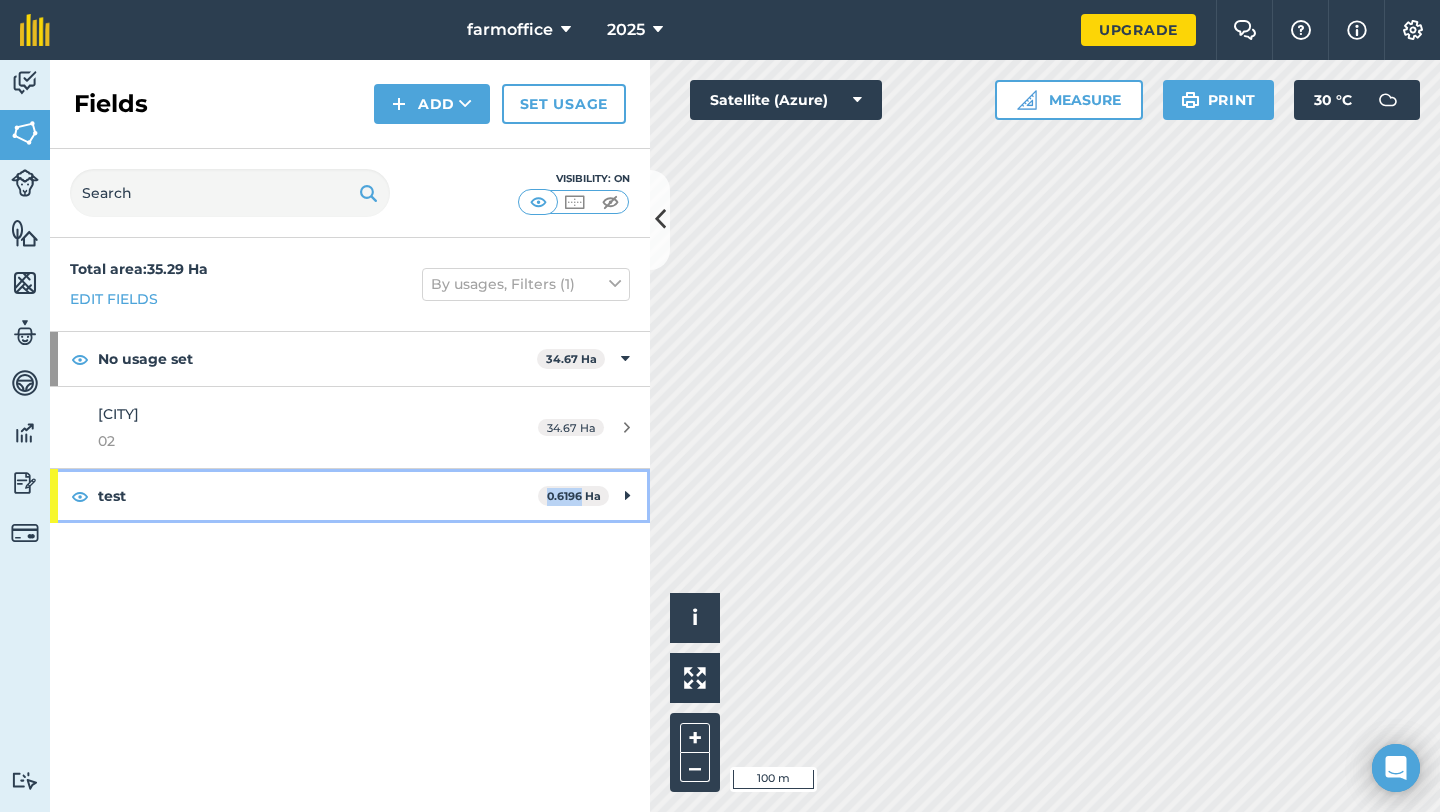 click on "0.6196 Ha" at bounding box center [574, 496] 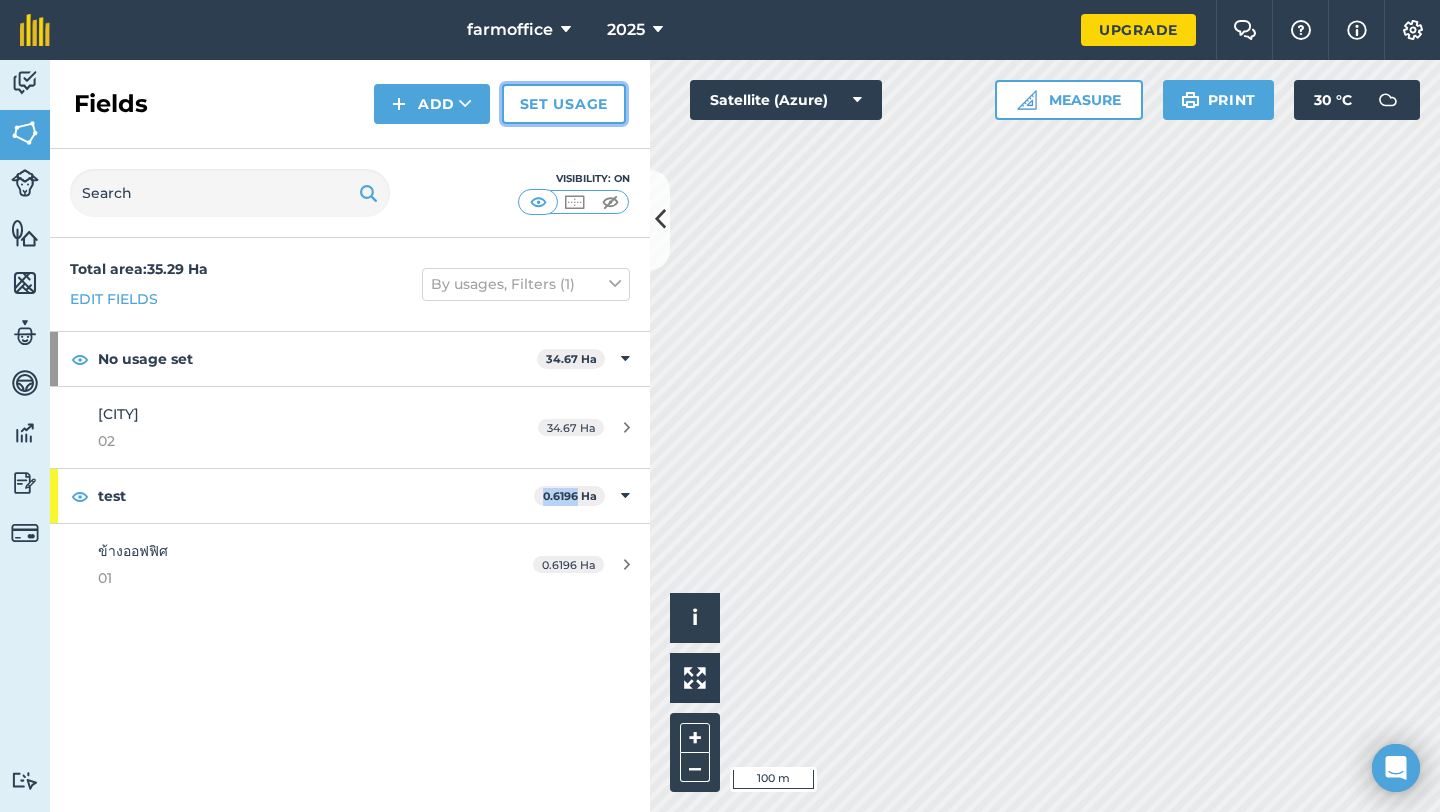 click on "Set usage" at bounding box center [564, 104] 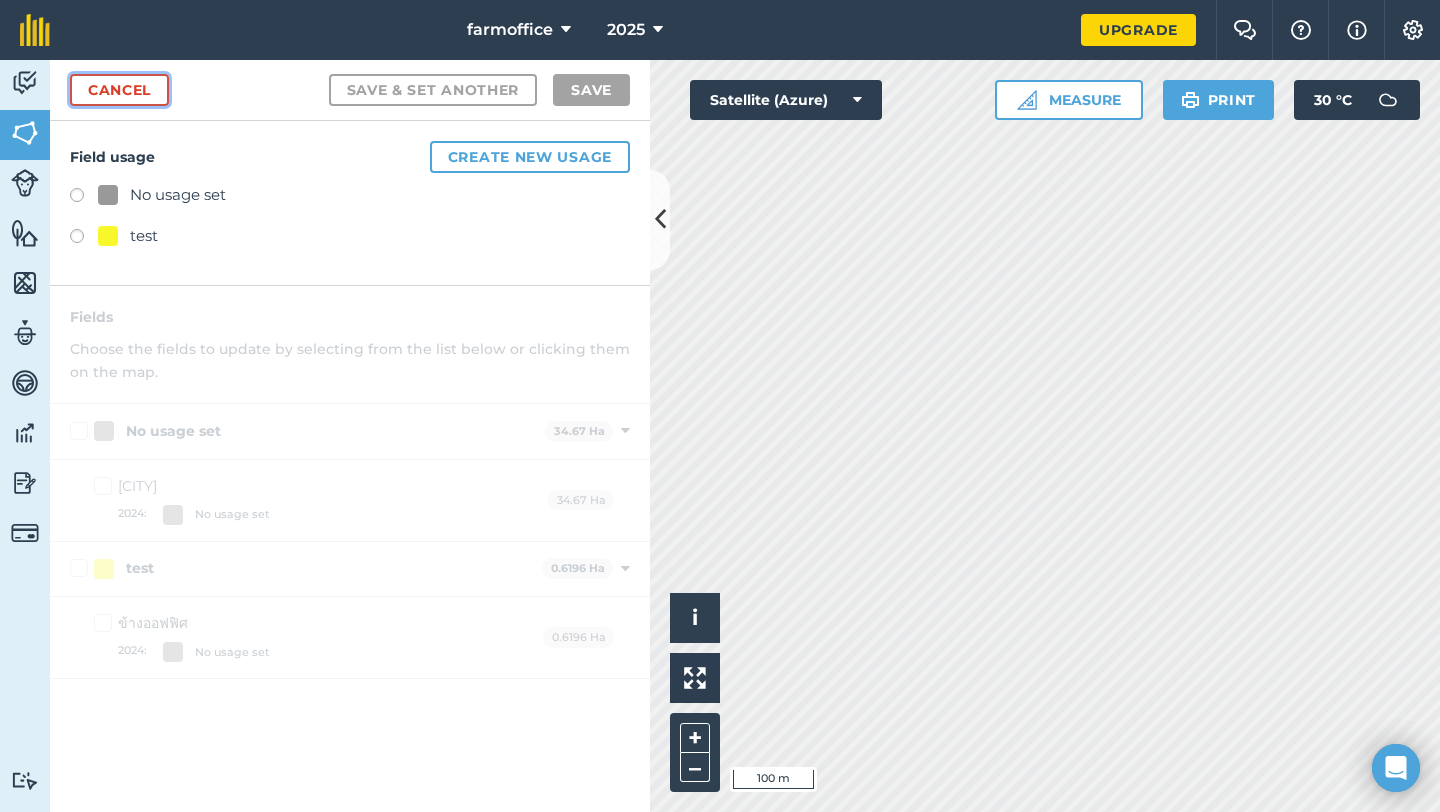 click on "Cancel" at bounding box center [119, 90] 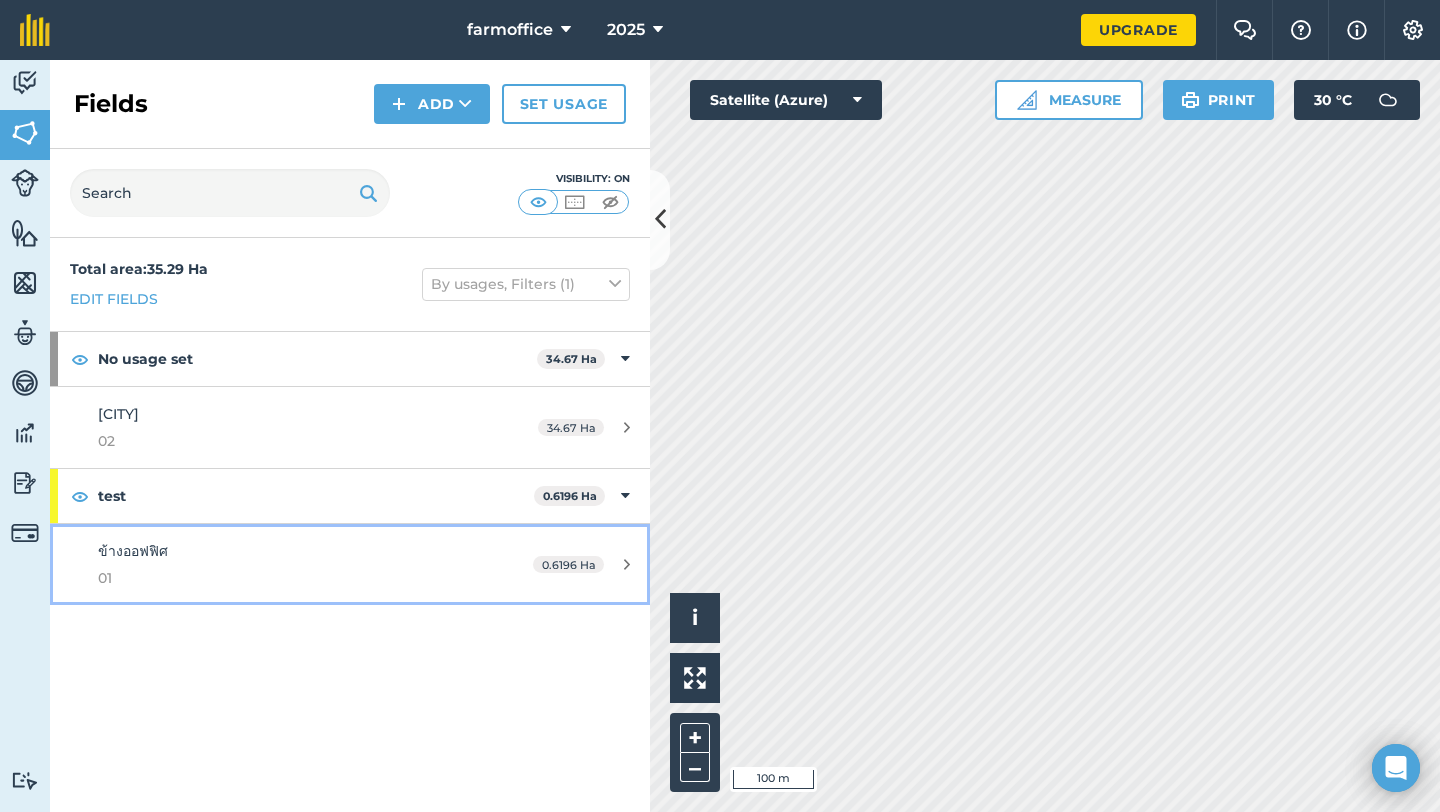 click on "ข้างออฟฟิศ 01" at bounding box center [286, 564] 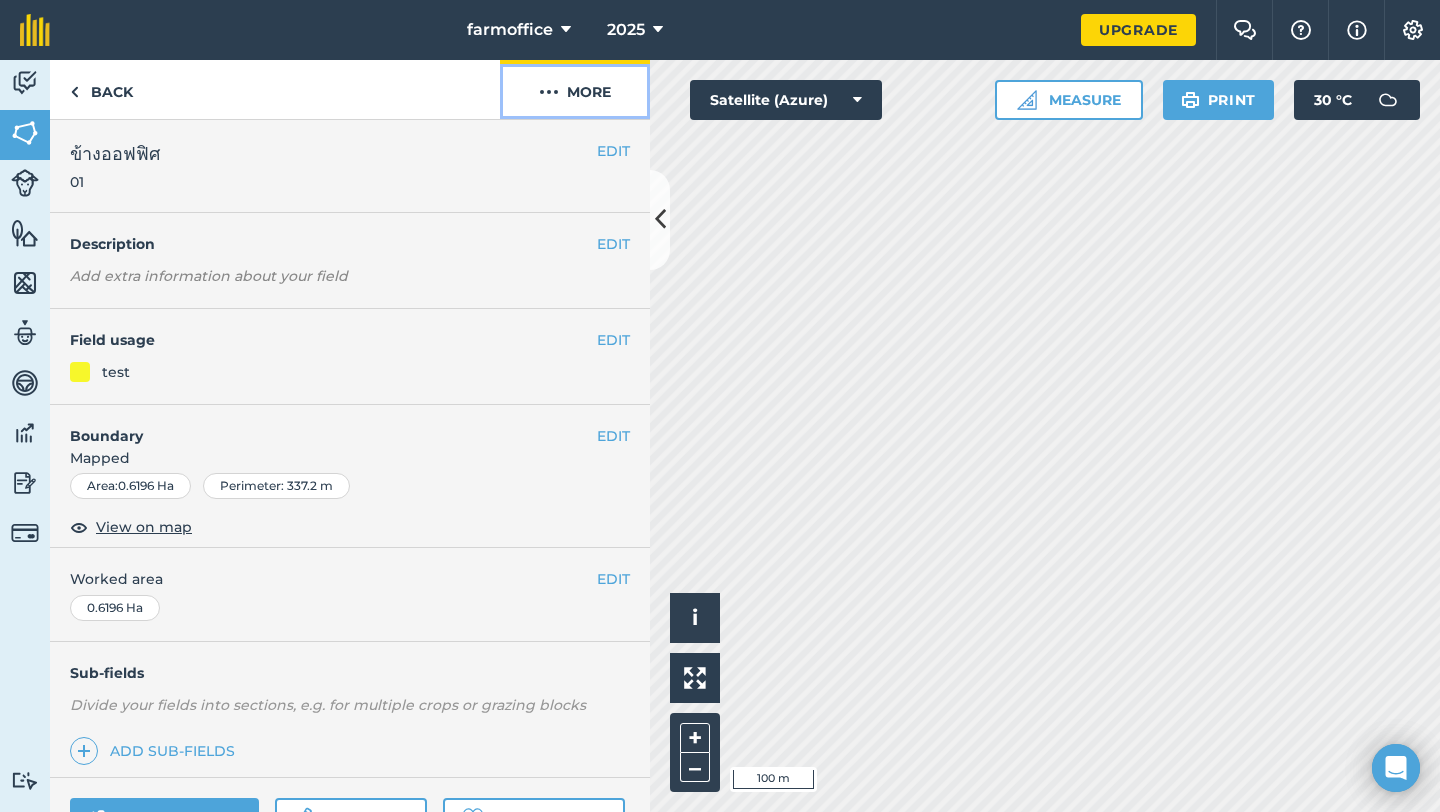 click on "More" at bounding box center (575, 89) 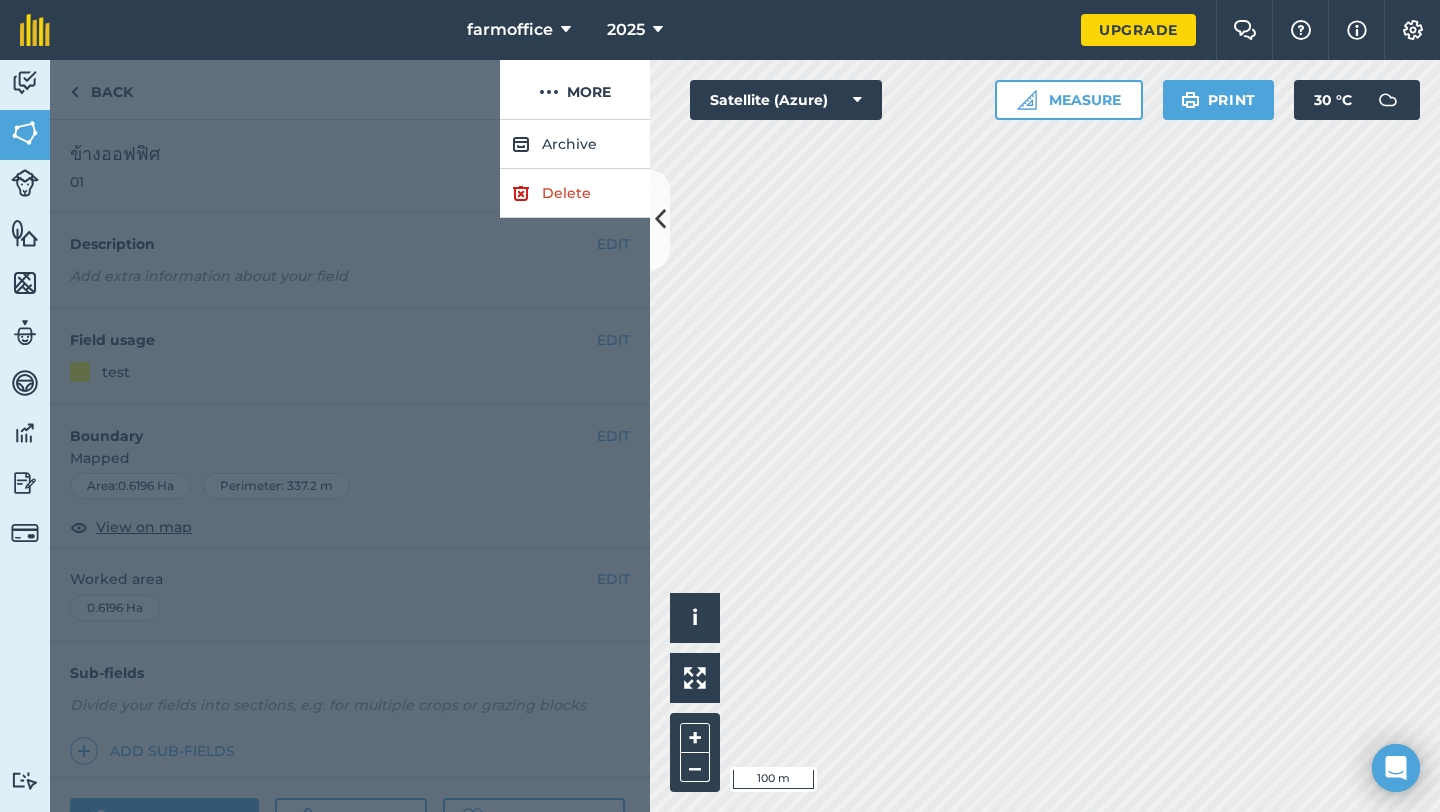 click at bounding box center (350, 466) 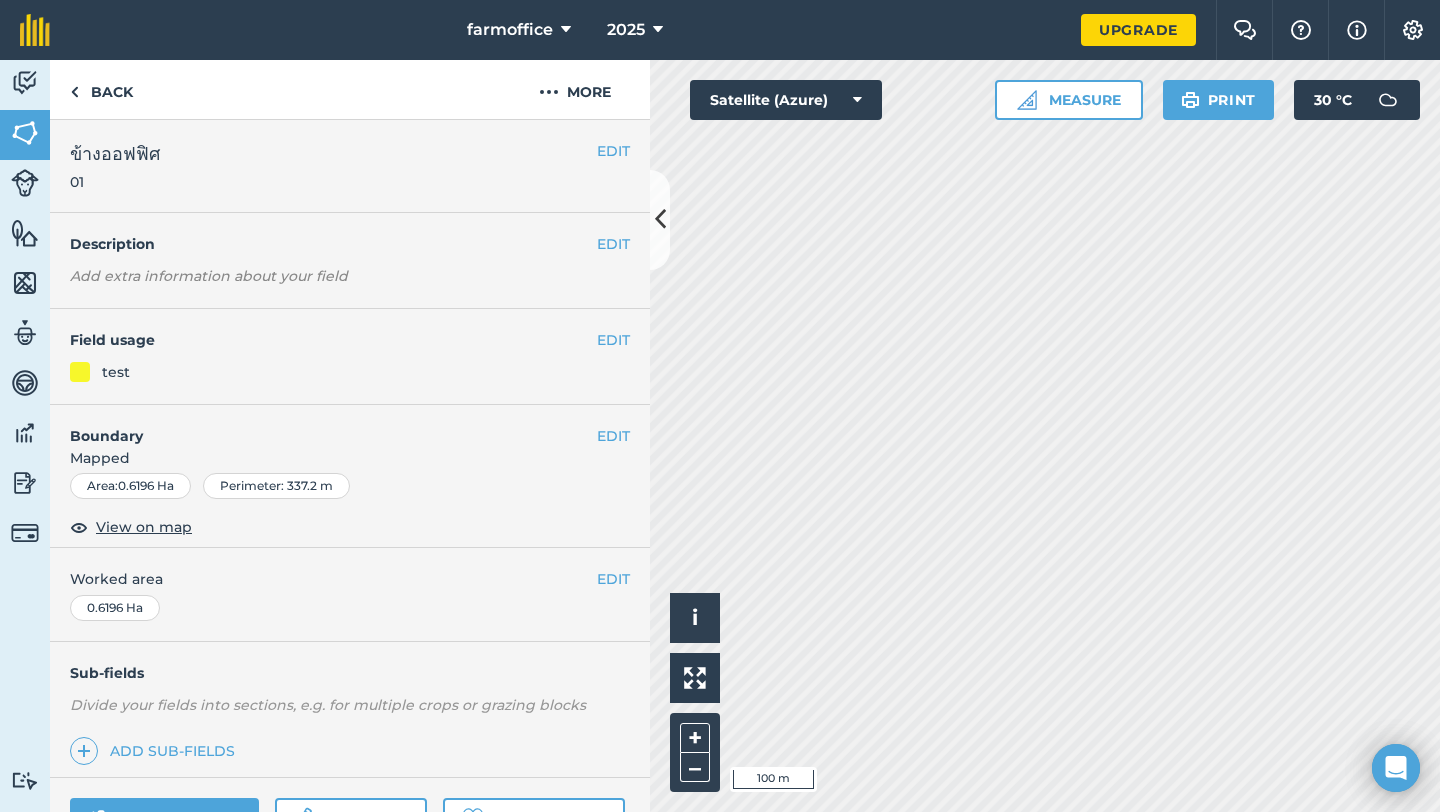 scroll, scrollTop: 153, scrollLeft: 0, axis: vertical 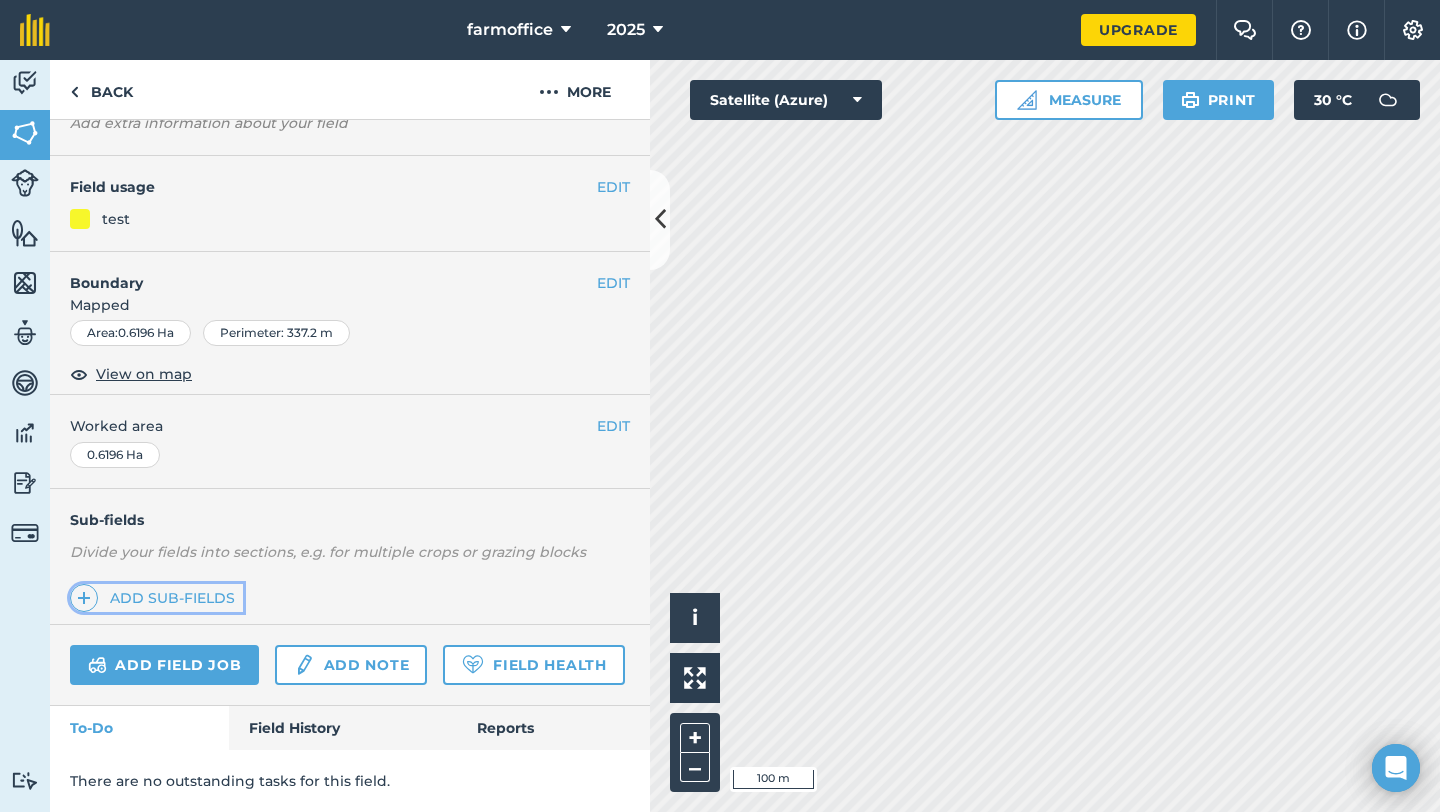 click at bounding box center (84, 598) 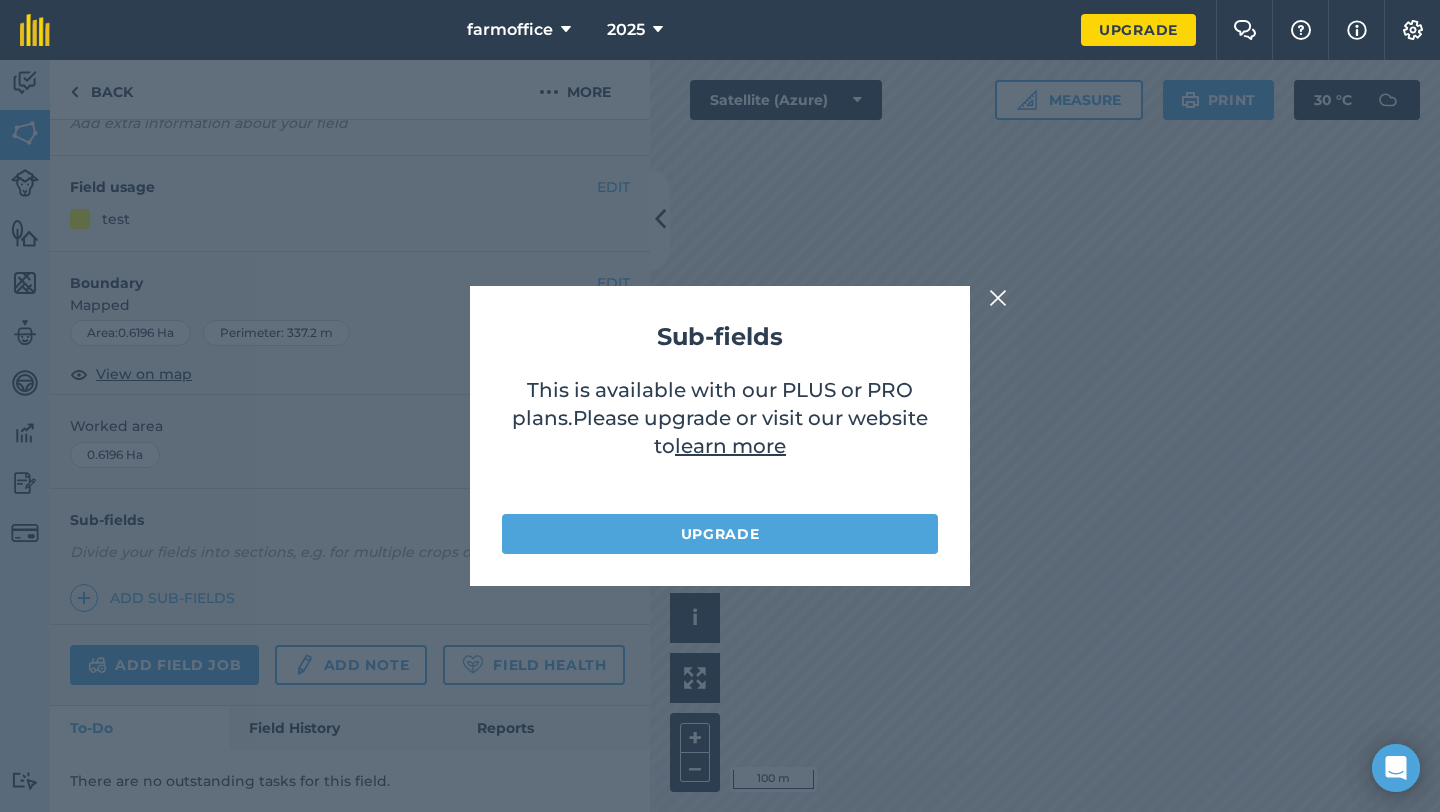 click at bounding box center [998, 298] 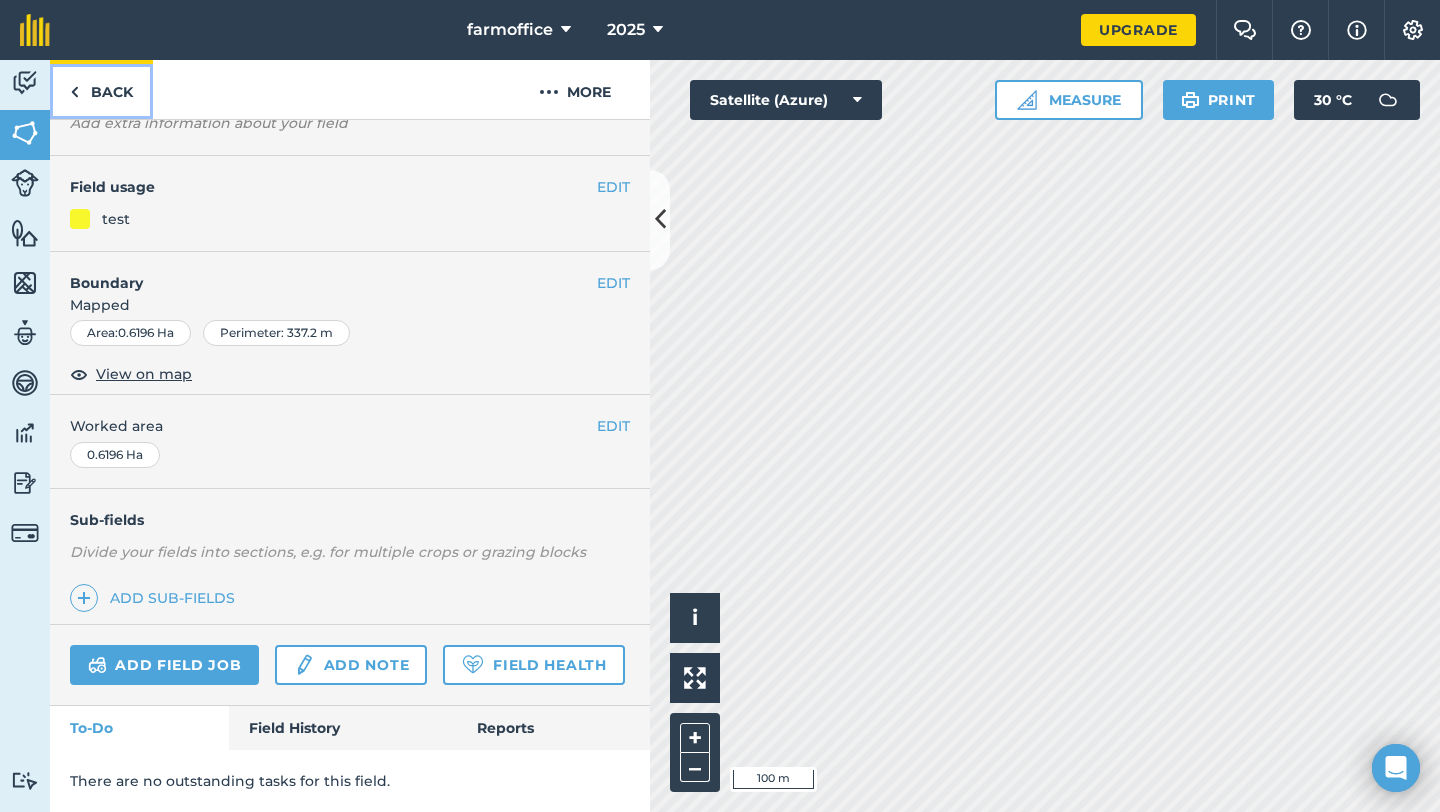 click on "Back" at bounding box center [101, 89] 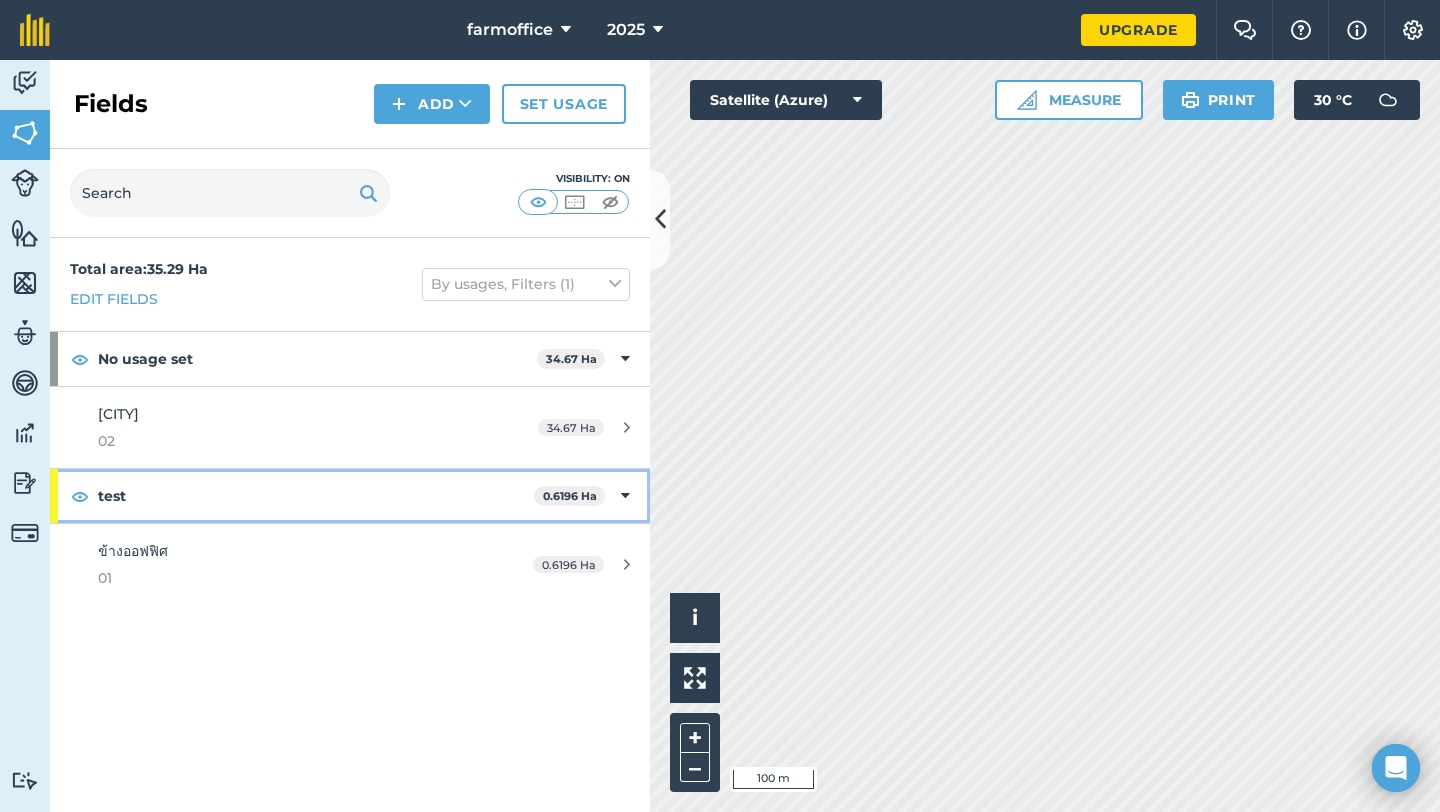 click on "test" at bounding box center [316, 496] 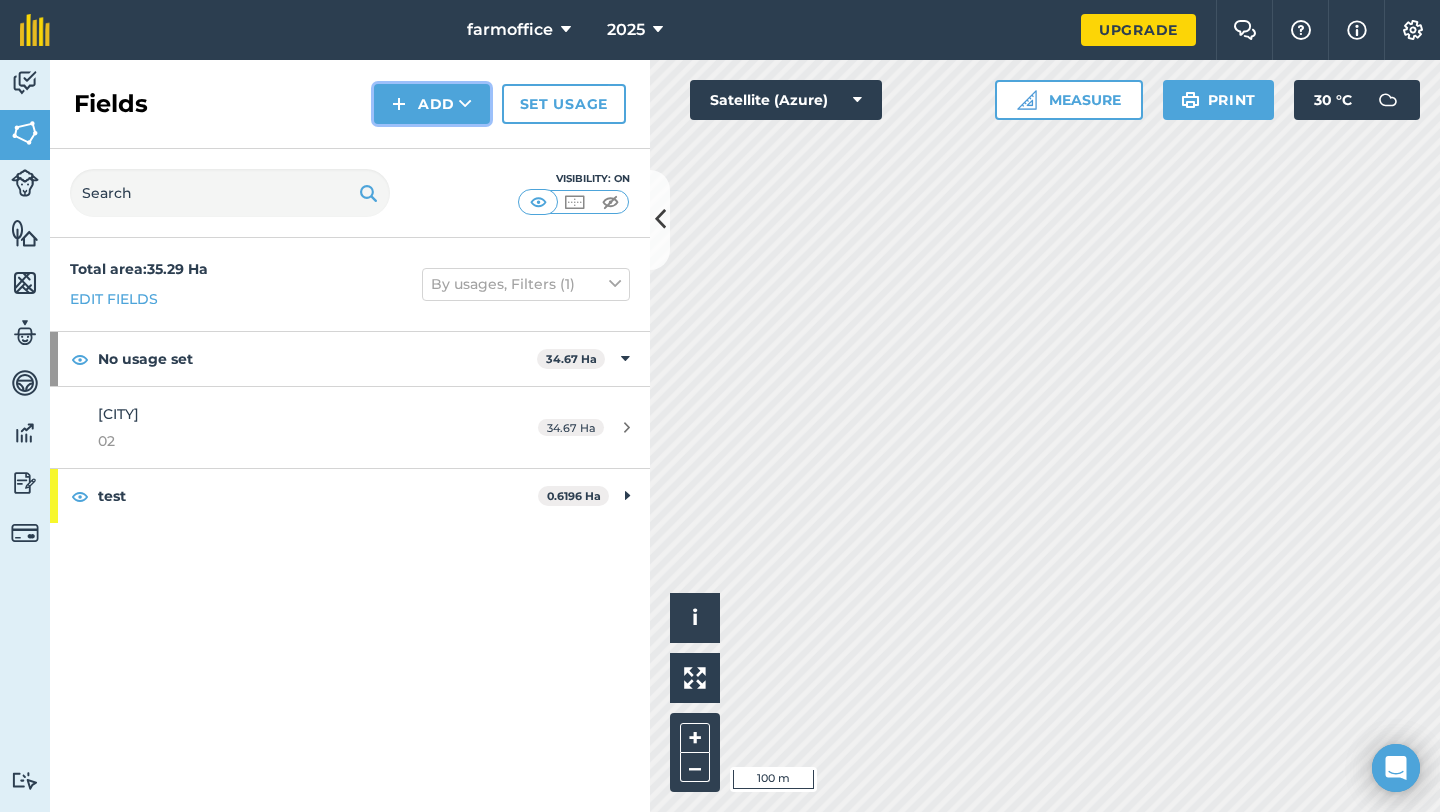 click on "Add" at bounding box center [432, 104] 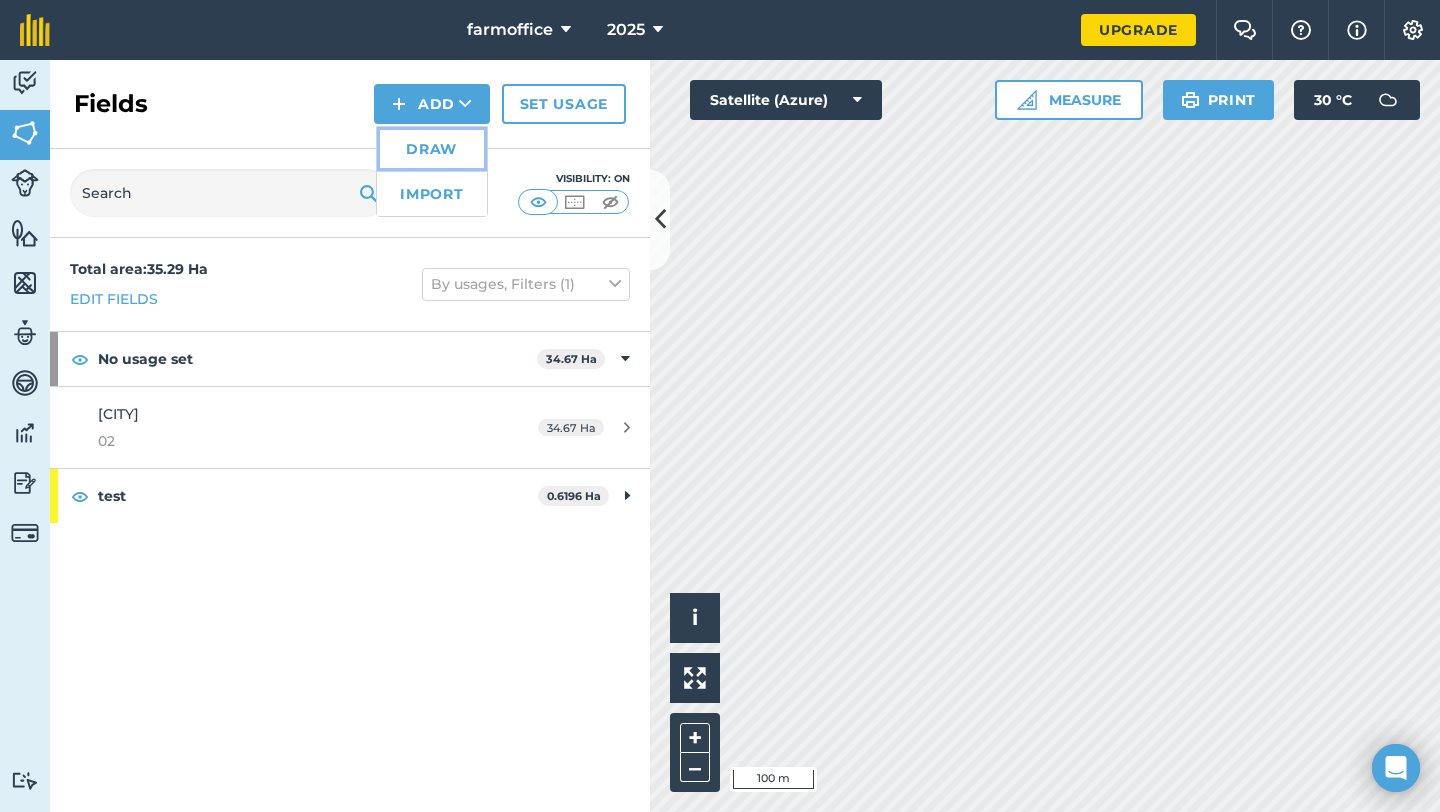 click on "Draw" at bounding box center (432, 149) 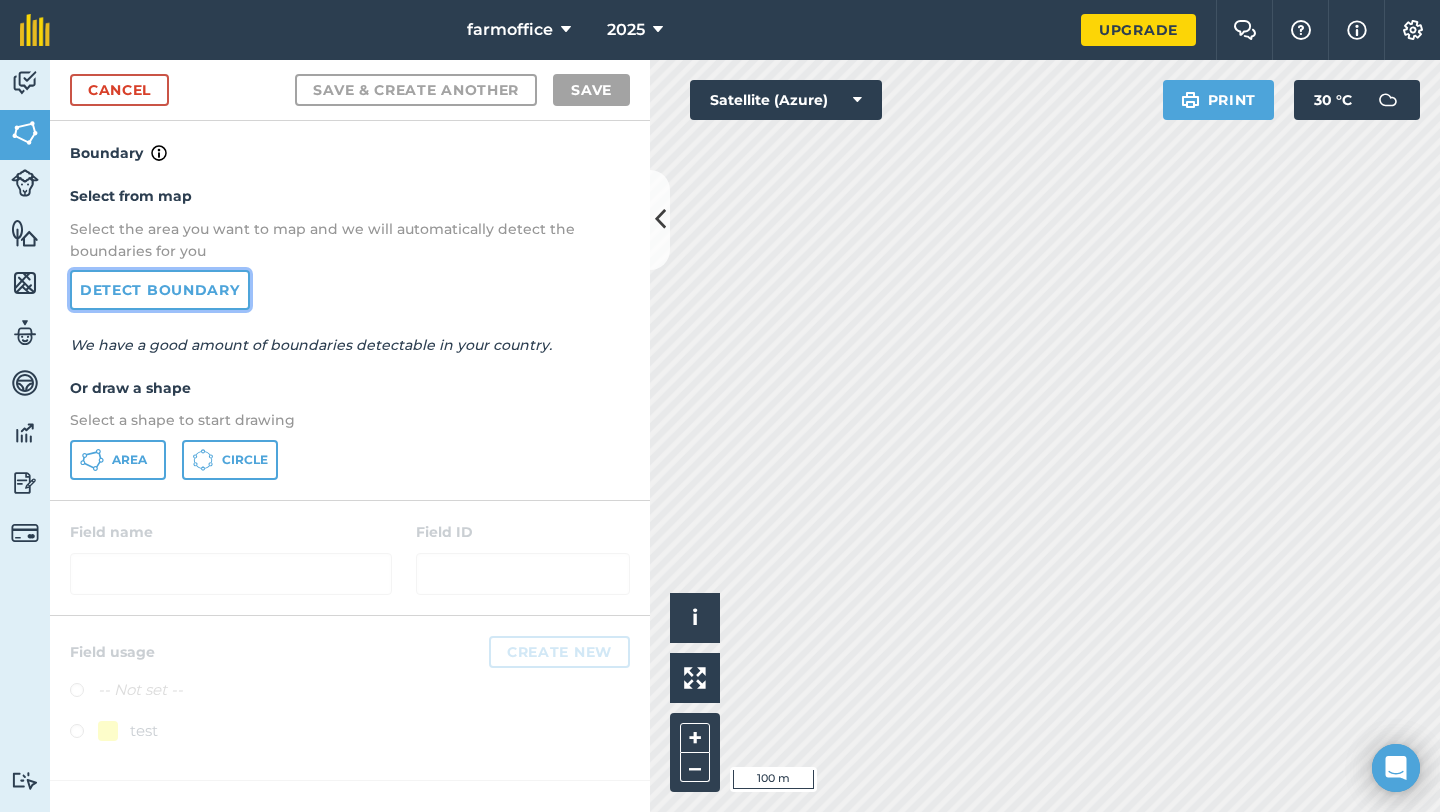 click on "Detect boundary" at bounding box center [160, 290] 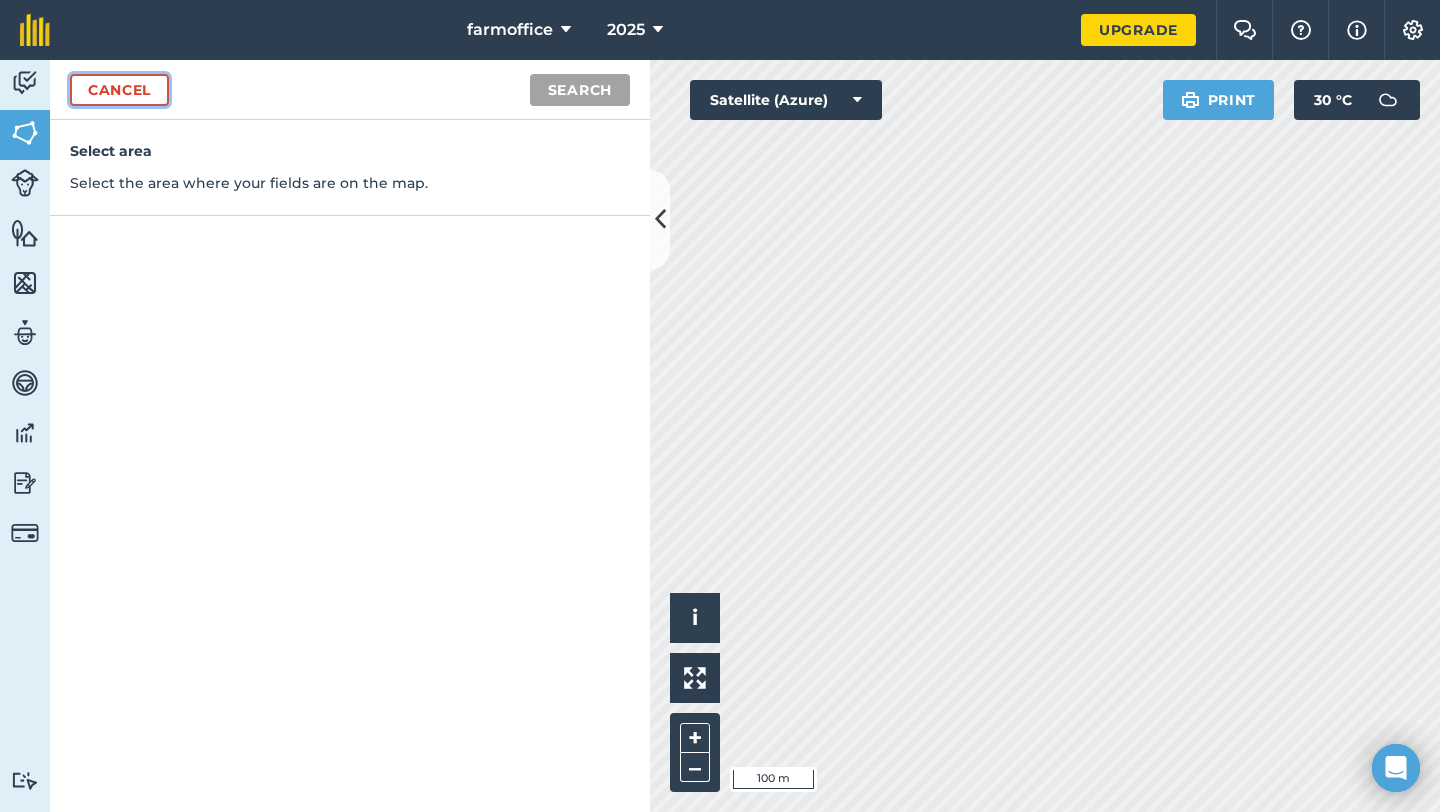 click on "Cancel" at bounding box center (119, 90) 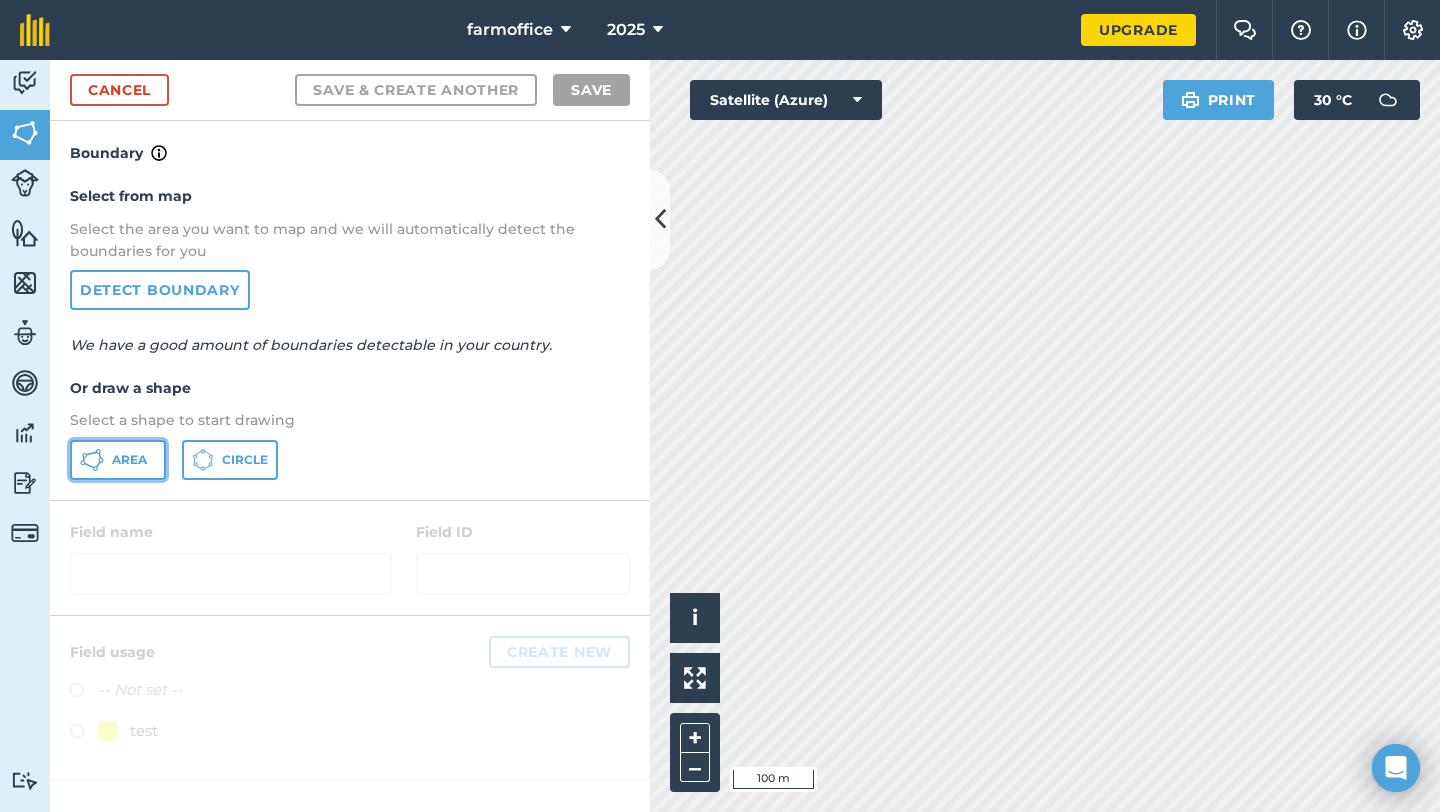 click on "Area" at bounding box center (118, 460) 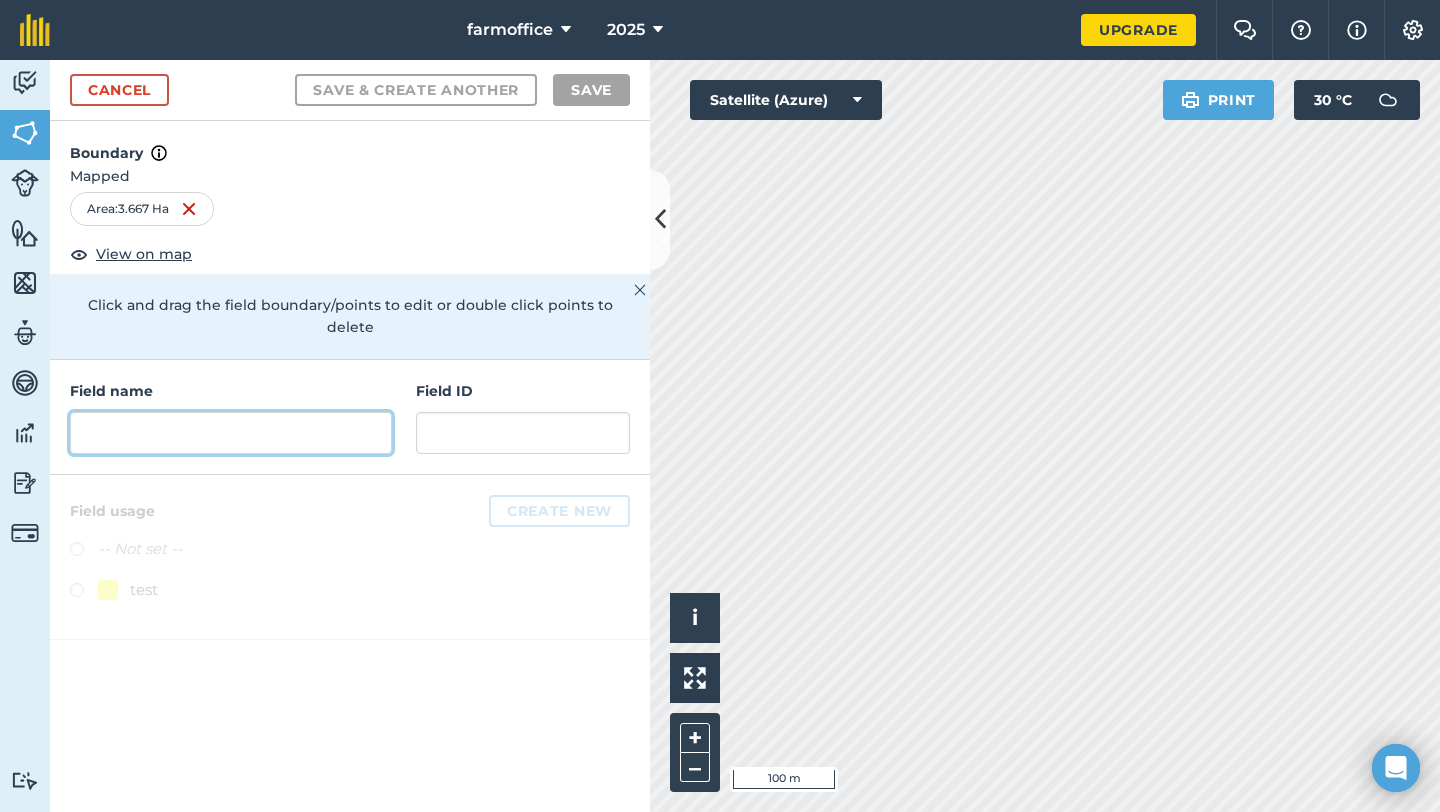 click at bounding box center (231, 433) 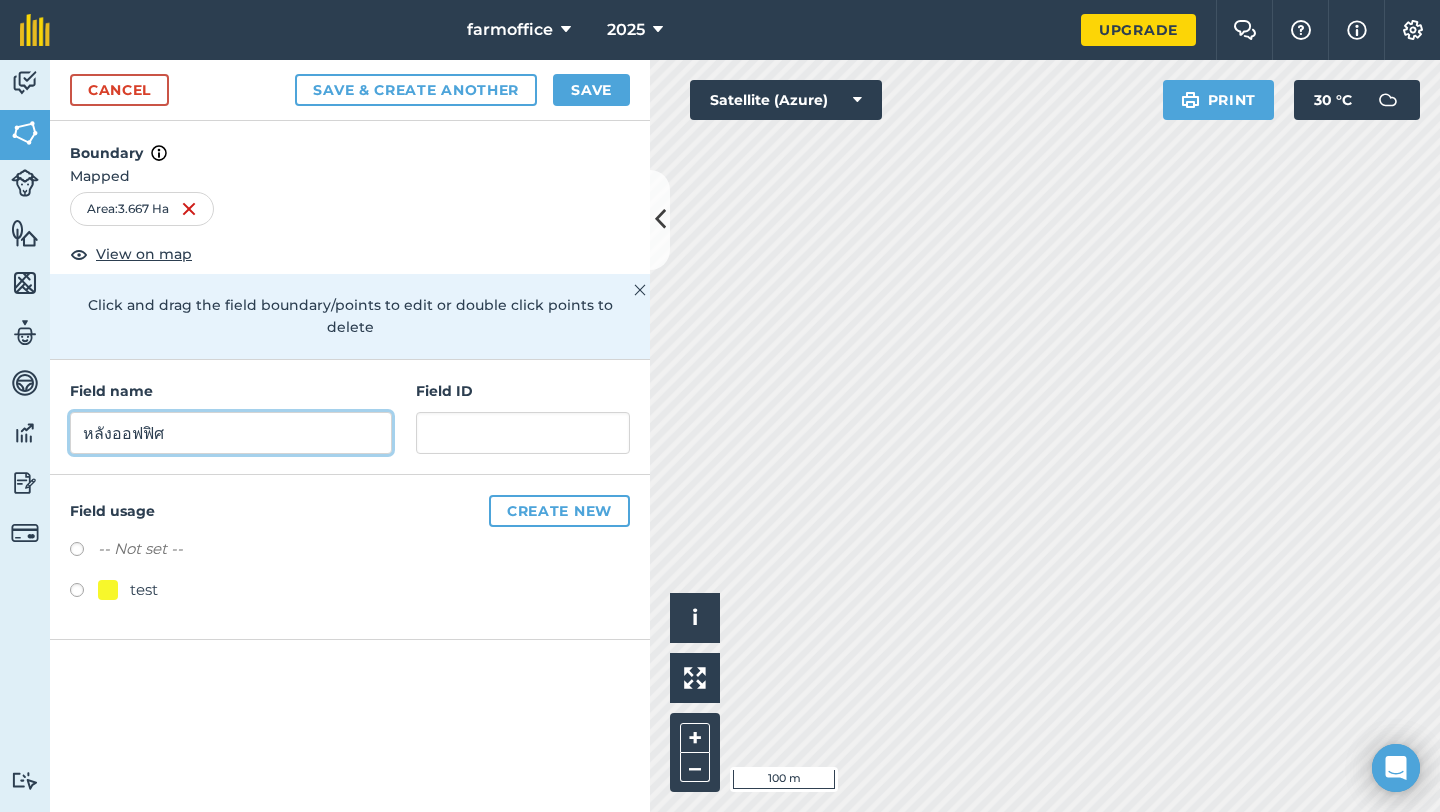 type on "หลังออฟฟิศ" 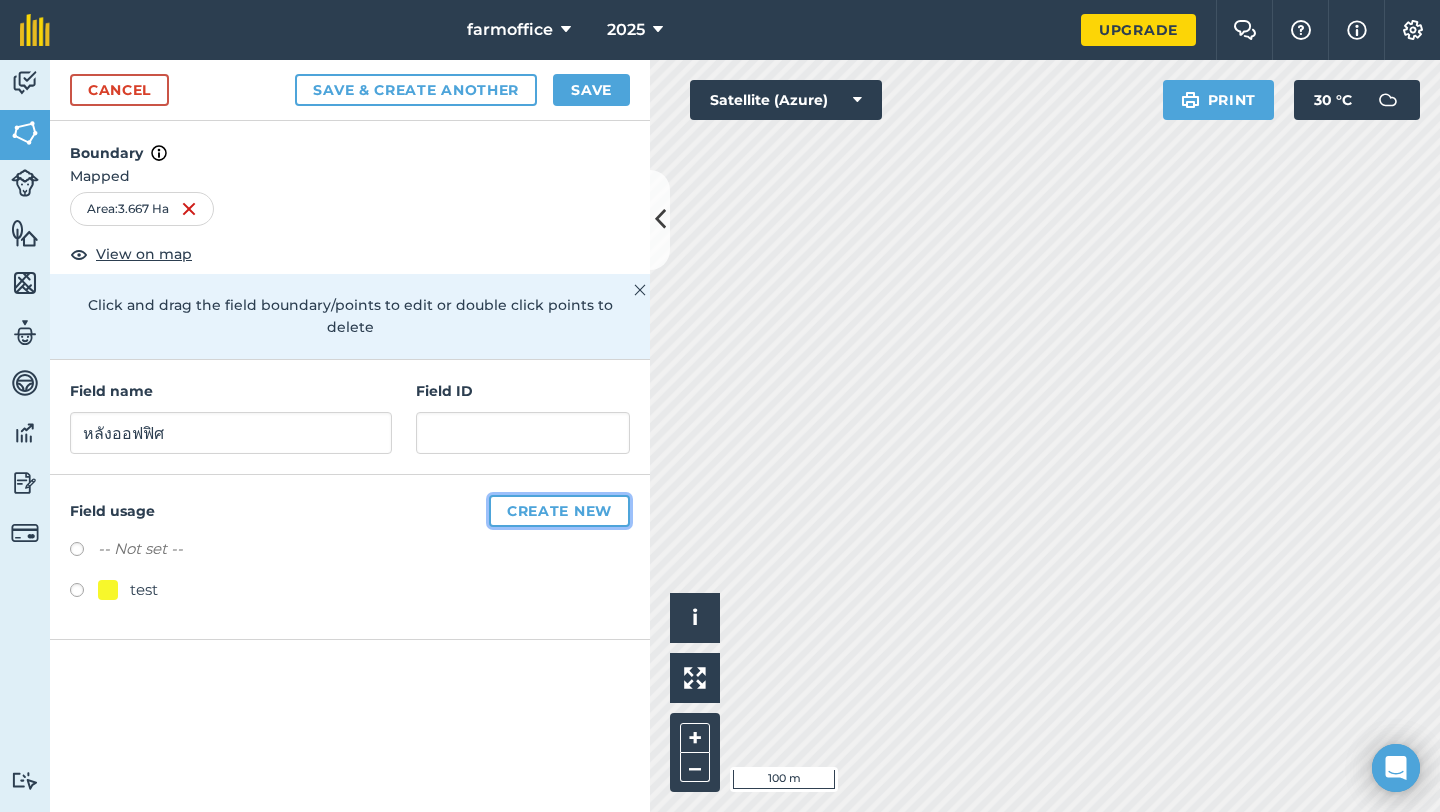 click on "Create new" at bounding box center (559, 511) 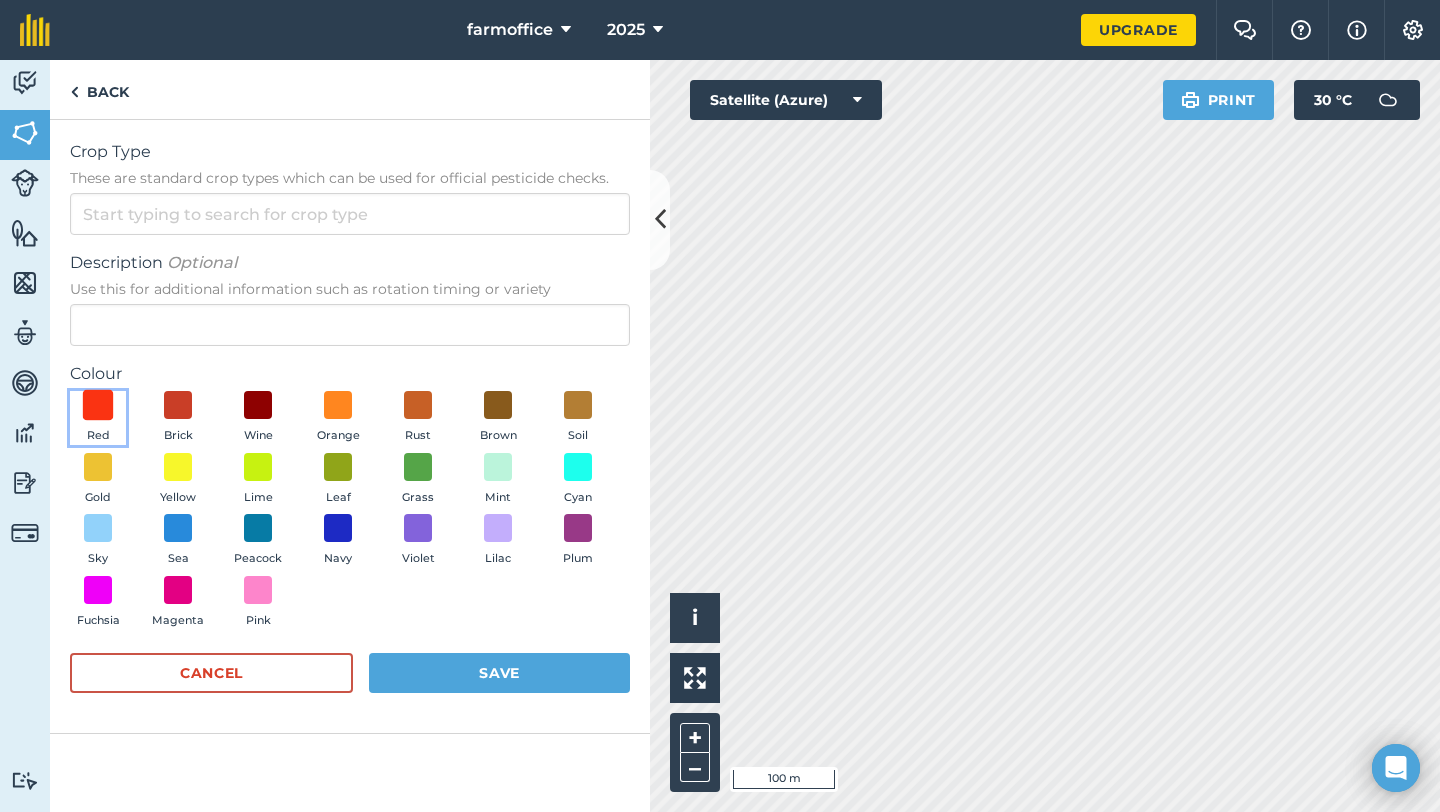 click at bounding box center [98, 405] 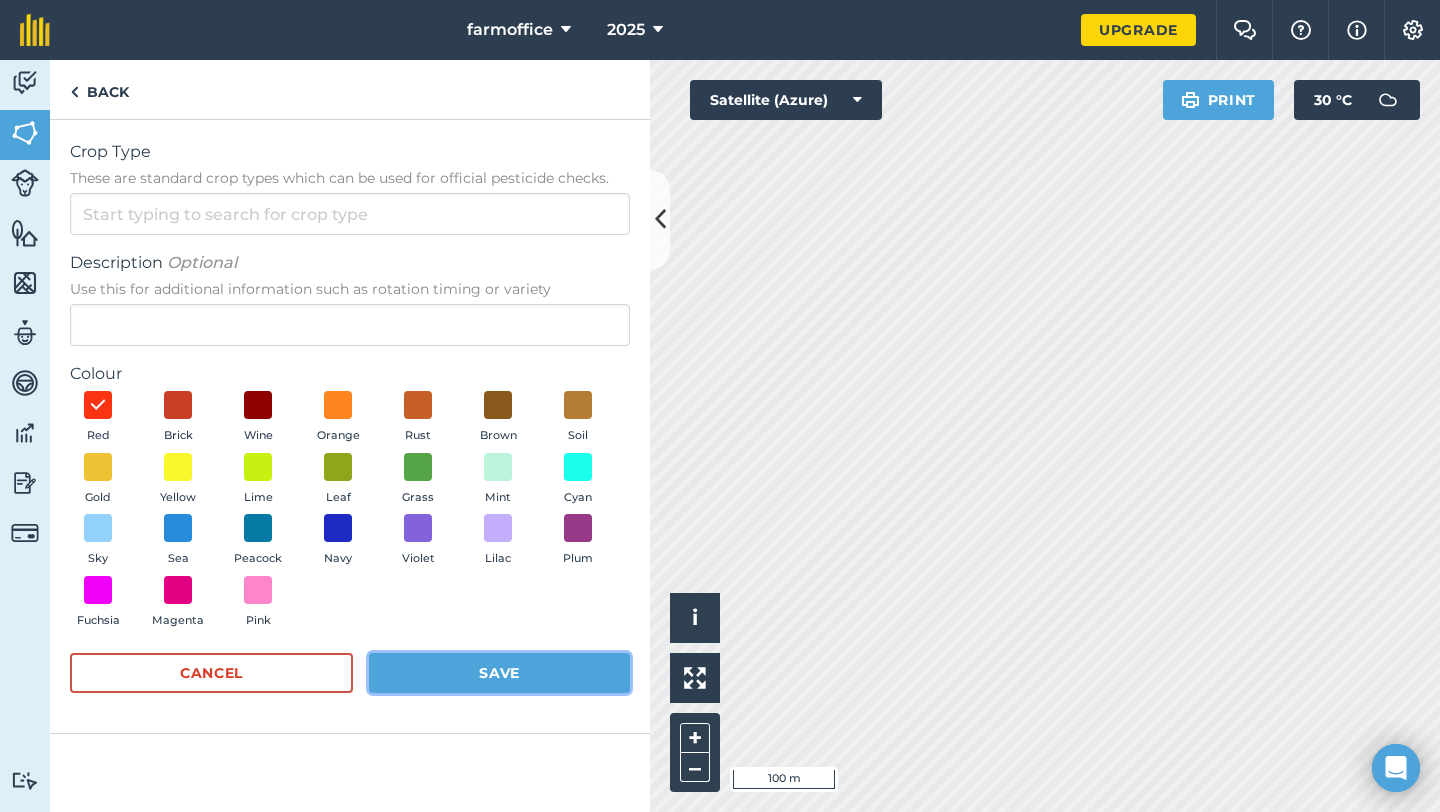 click on "Save" at bounding box center (499, 673) 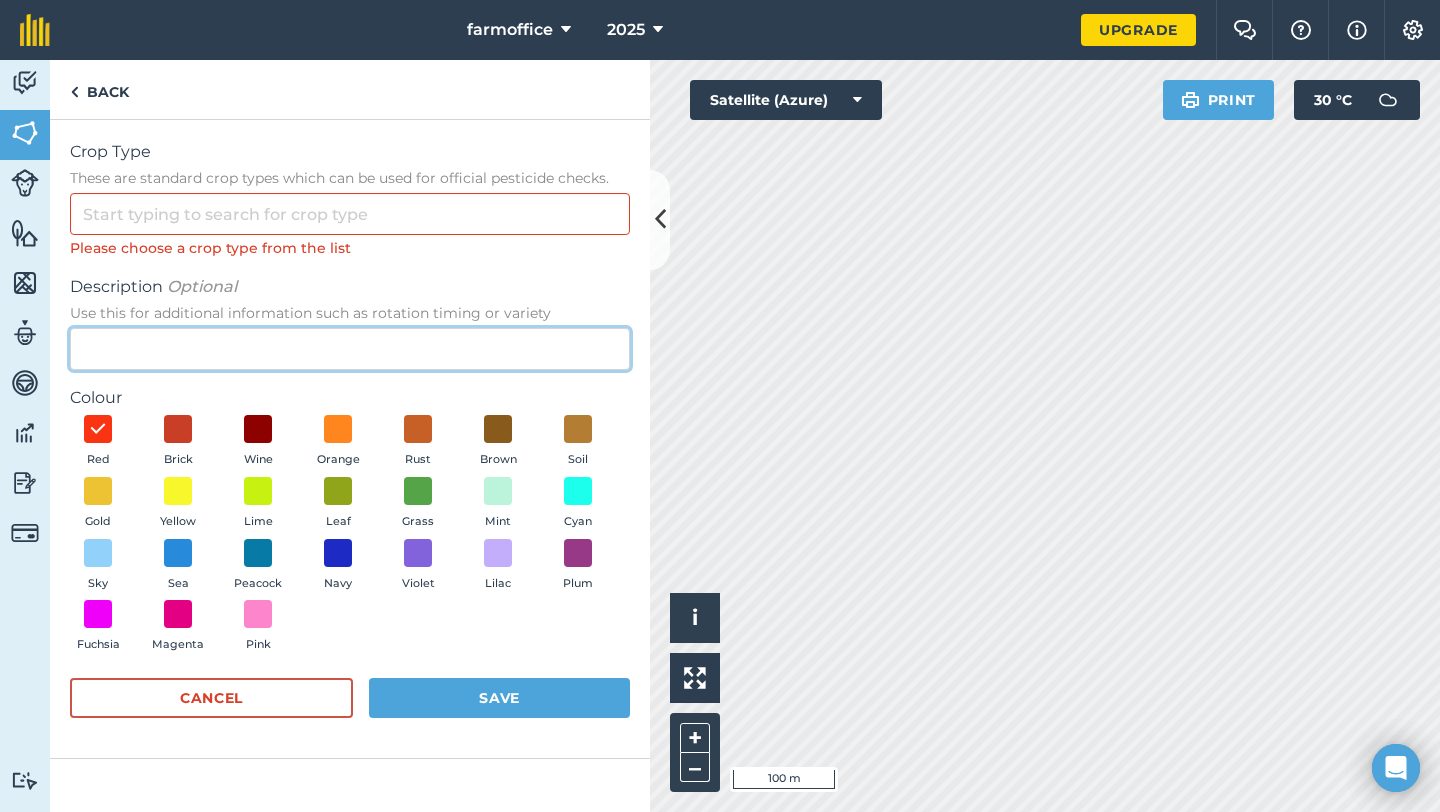 click on "Description   Optional Use this for additional information such as rotation timing or variety" at bounding box center [350, 349] 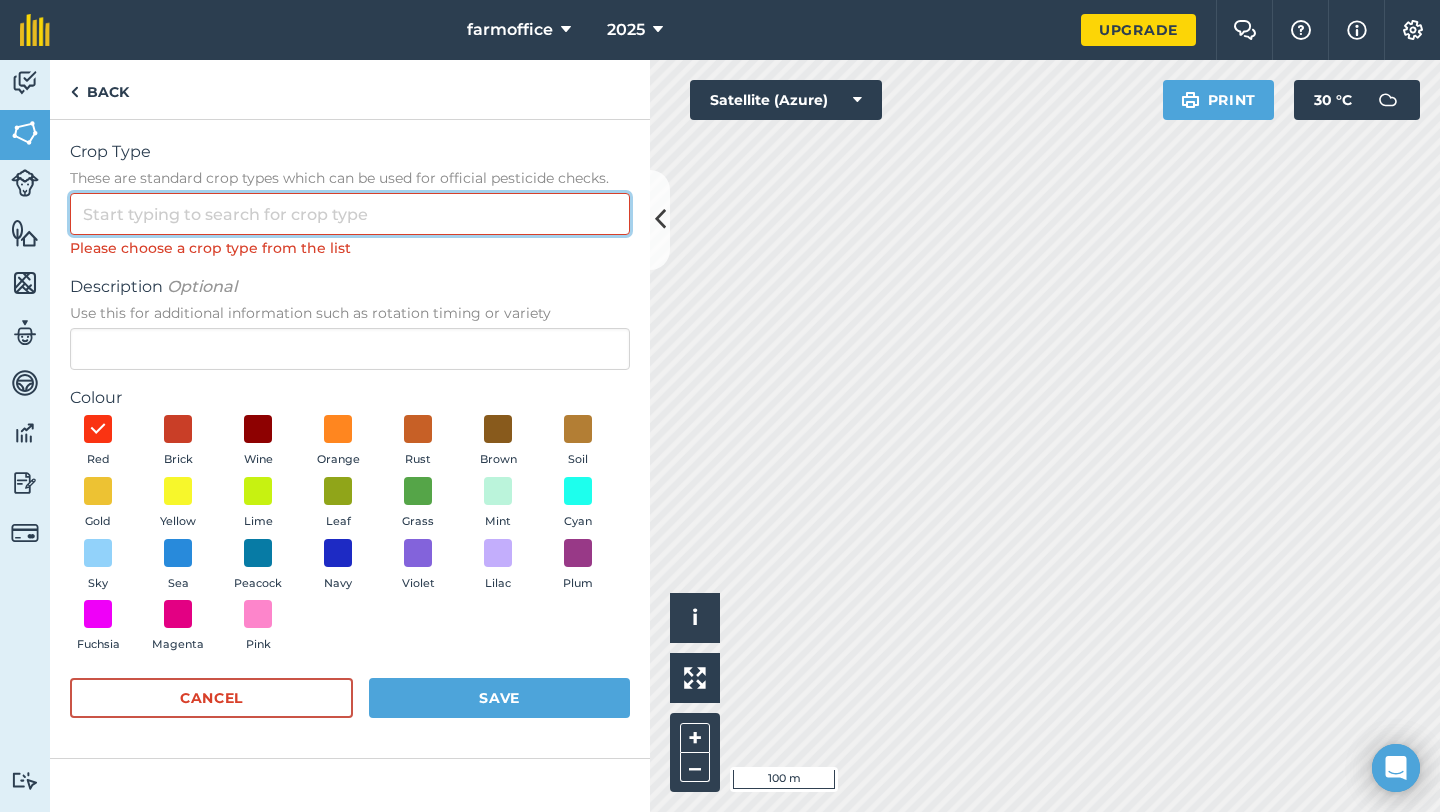 click on "Crop Type These are standard crop types which can be used for official pesticide checks." at bounding box center (350, 214) 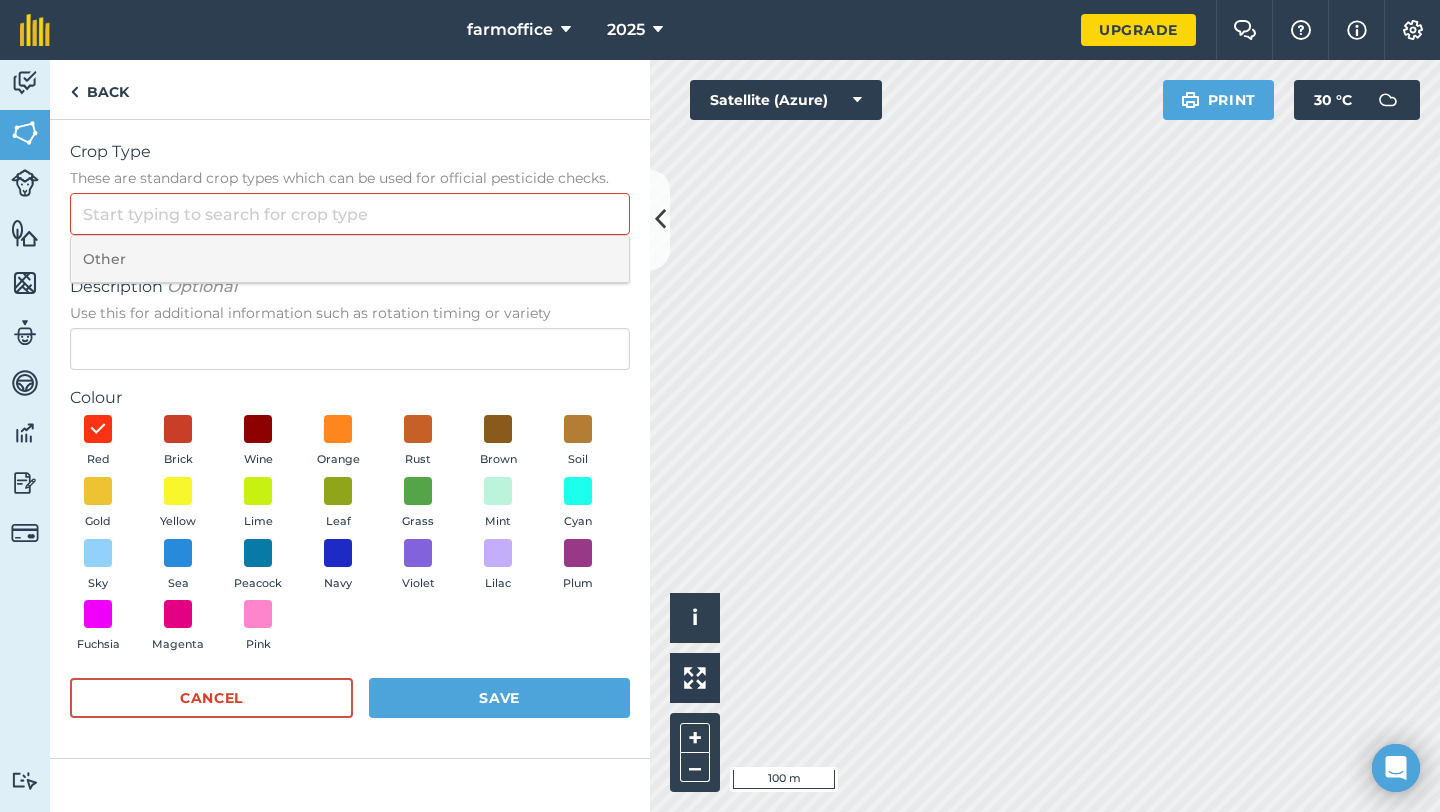 click on "Other" at bounding box center (350, 259) 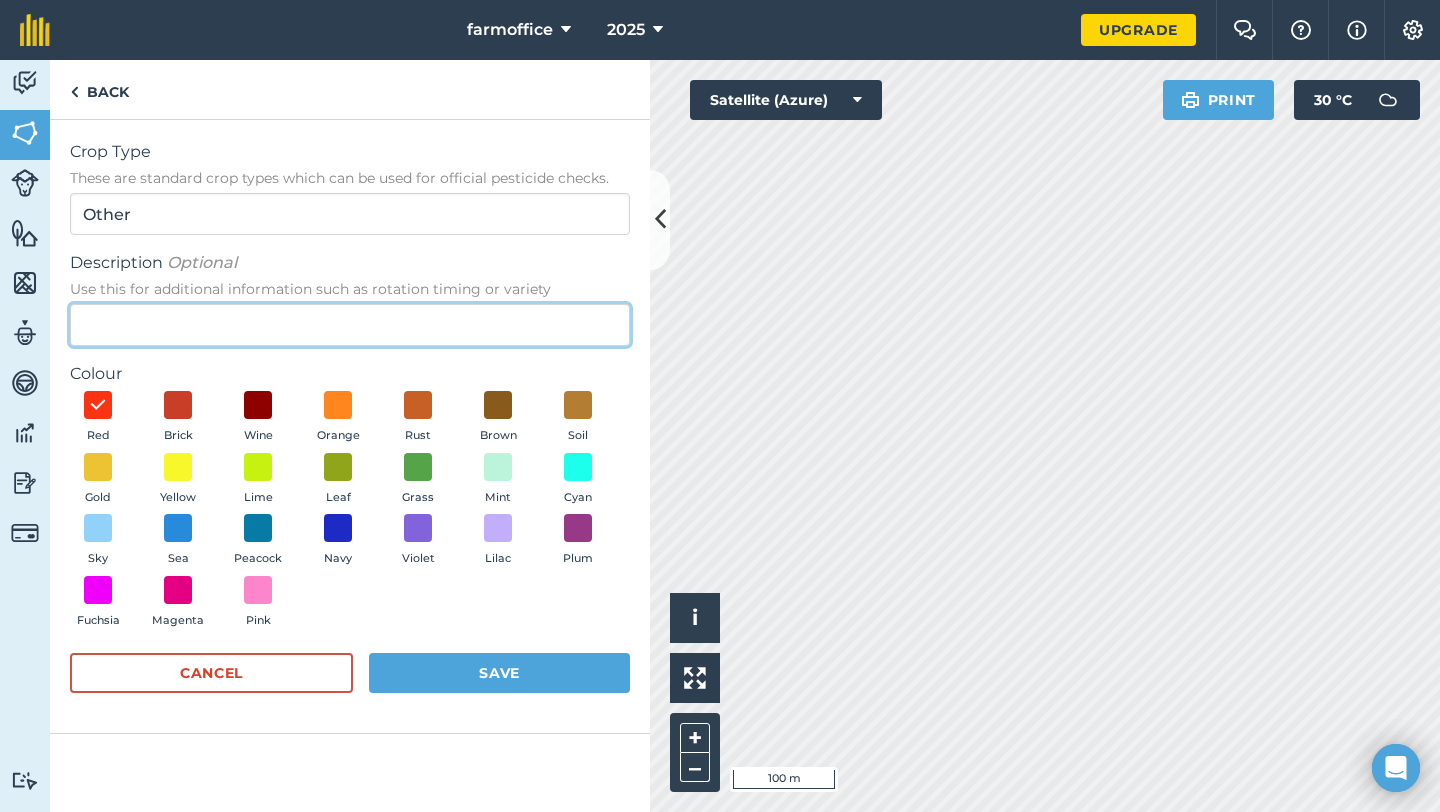 click on "Description   Optional Use this for additional information such as rotation timing or variety" at bounding box center (350, 325) 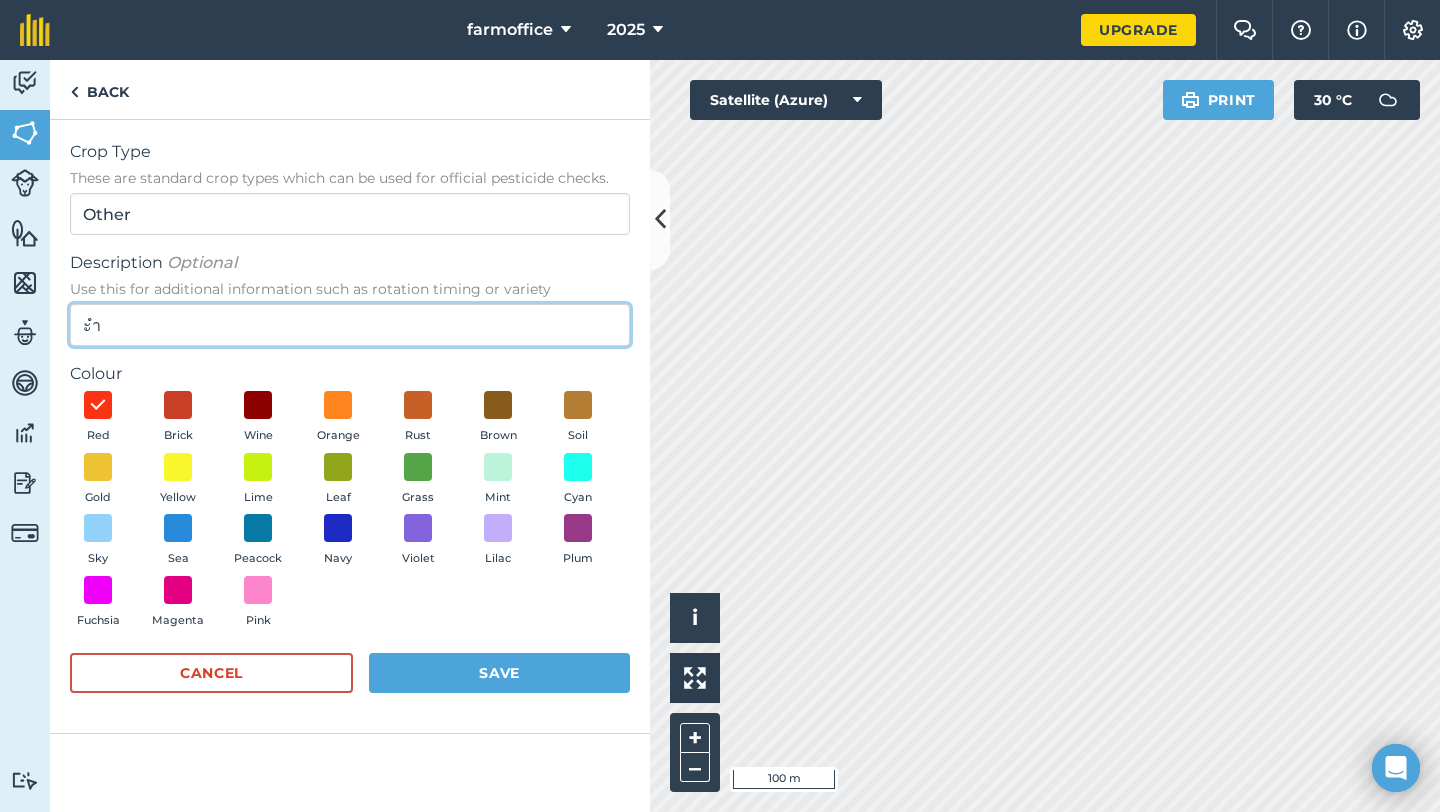 type on "ะ" 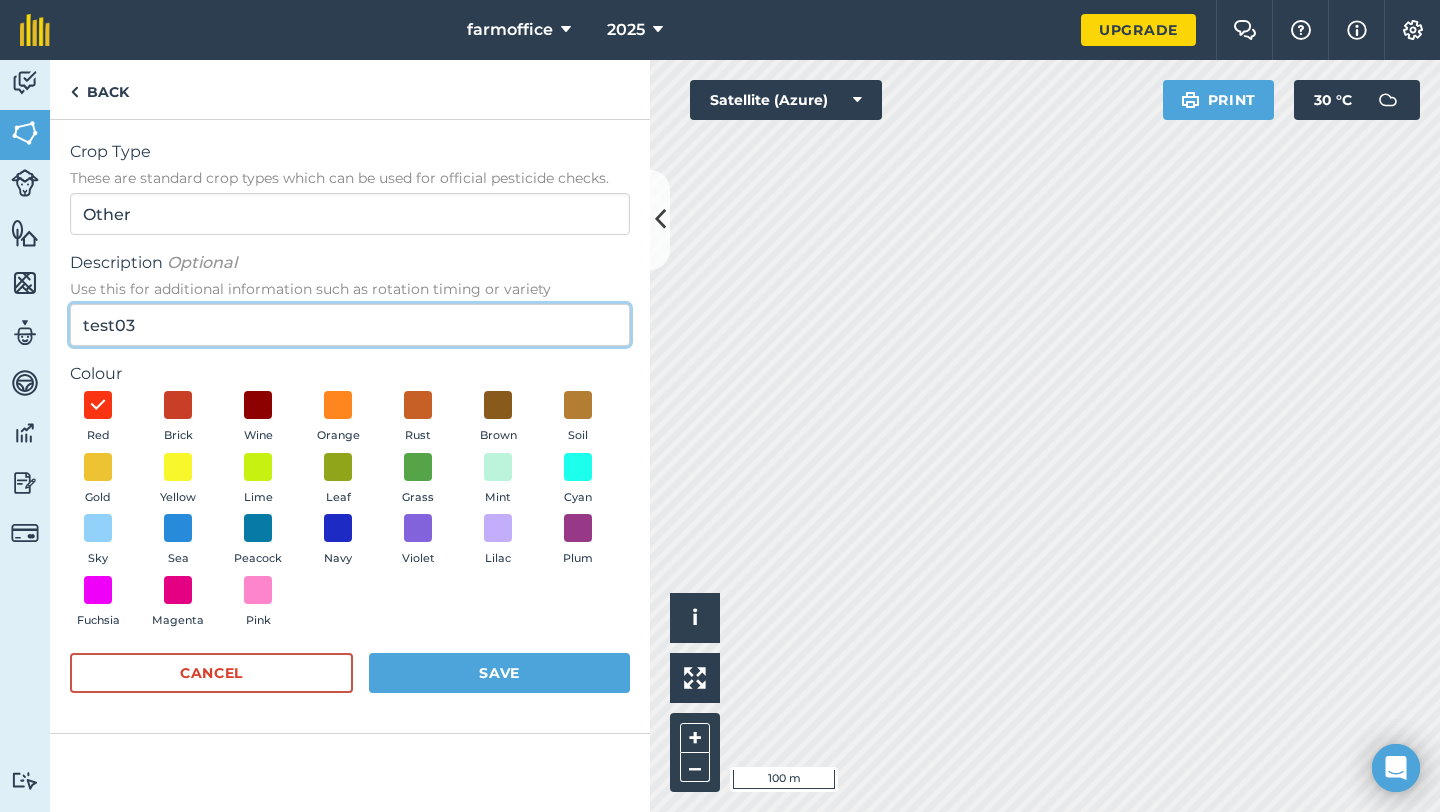 type on "test03" 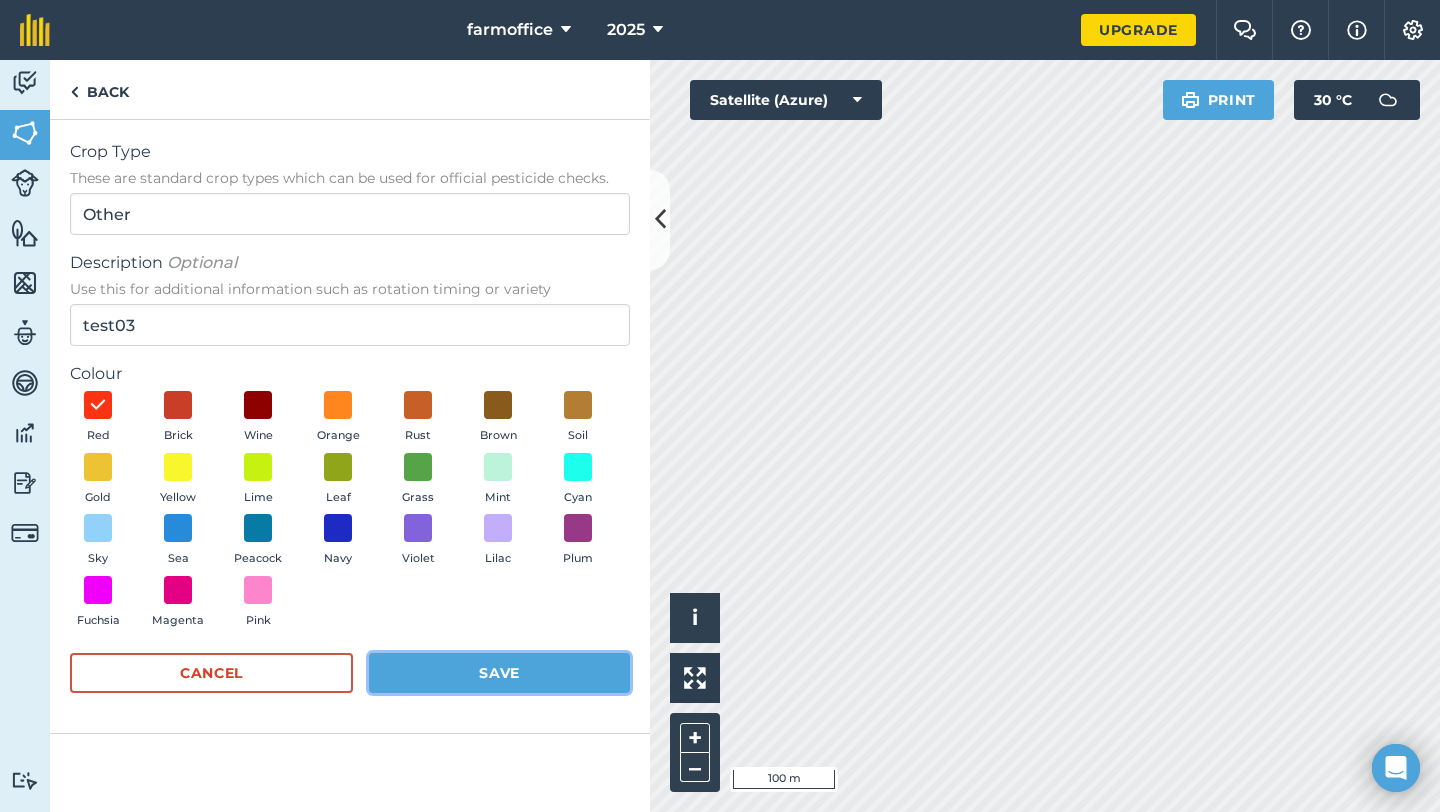 click on "Save" at bounding box center (499, 673) 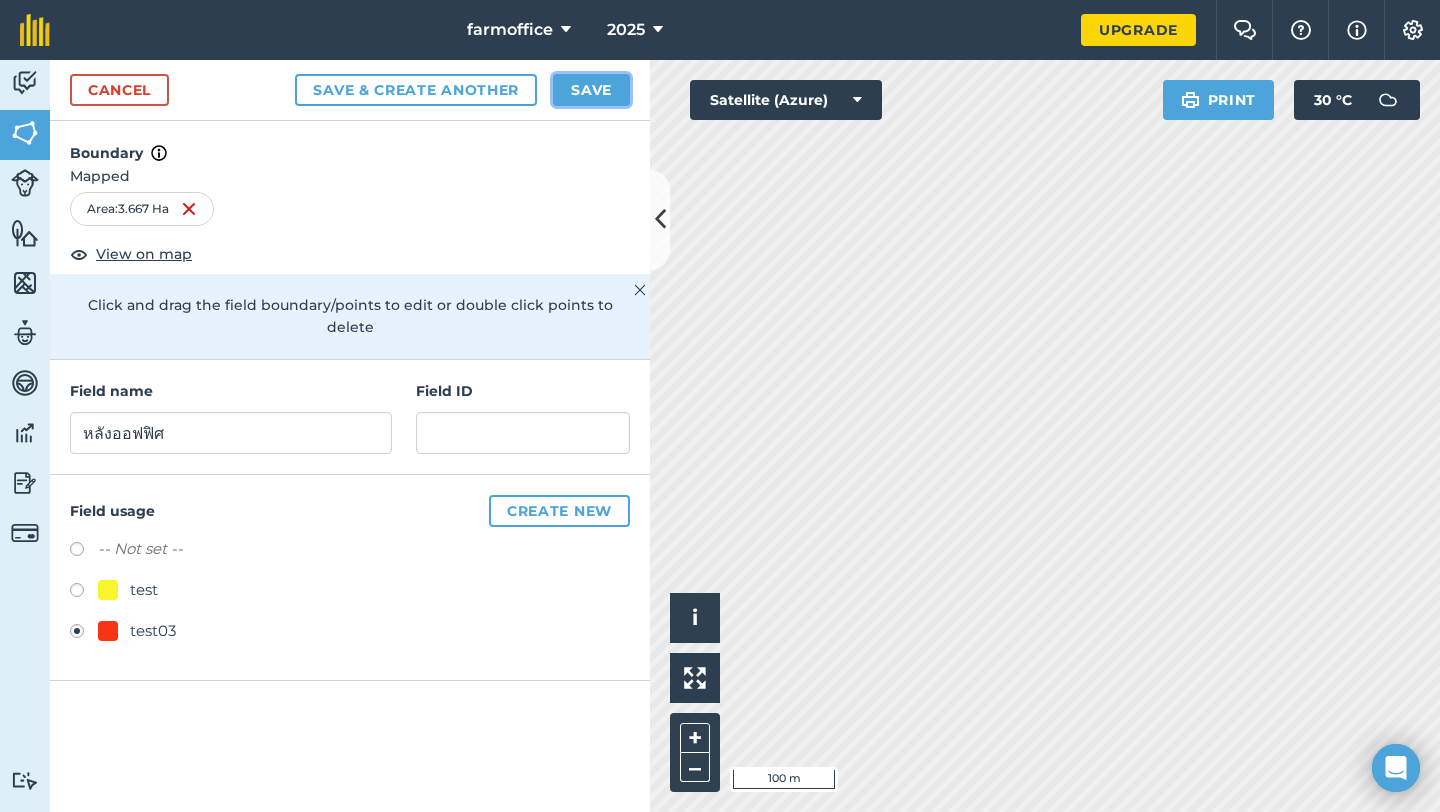 click on "Save" at bounding box center [591, 90] 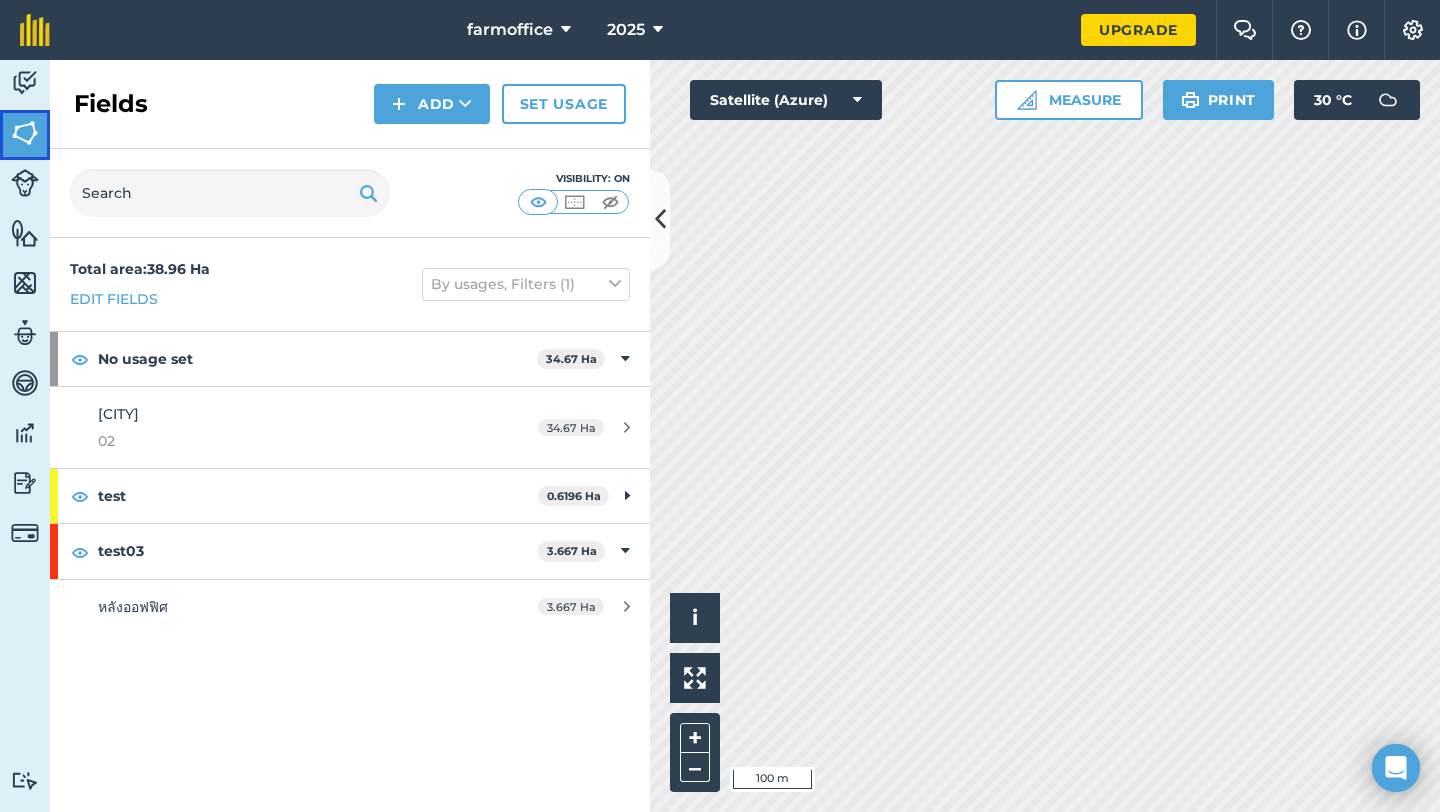 click at bounding box center [25, 133] 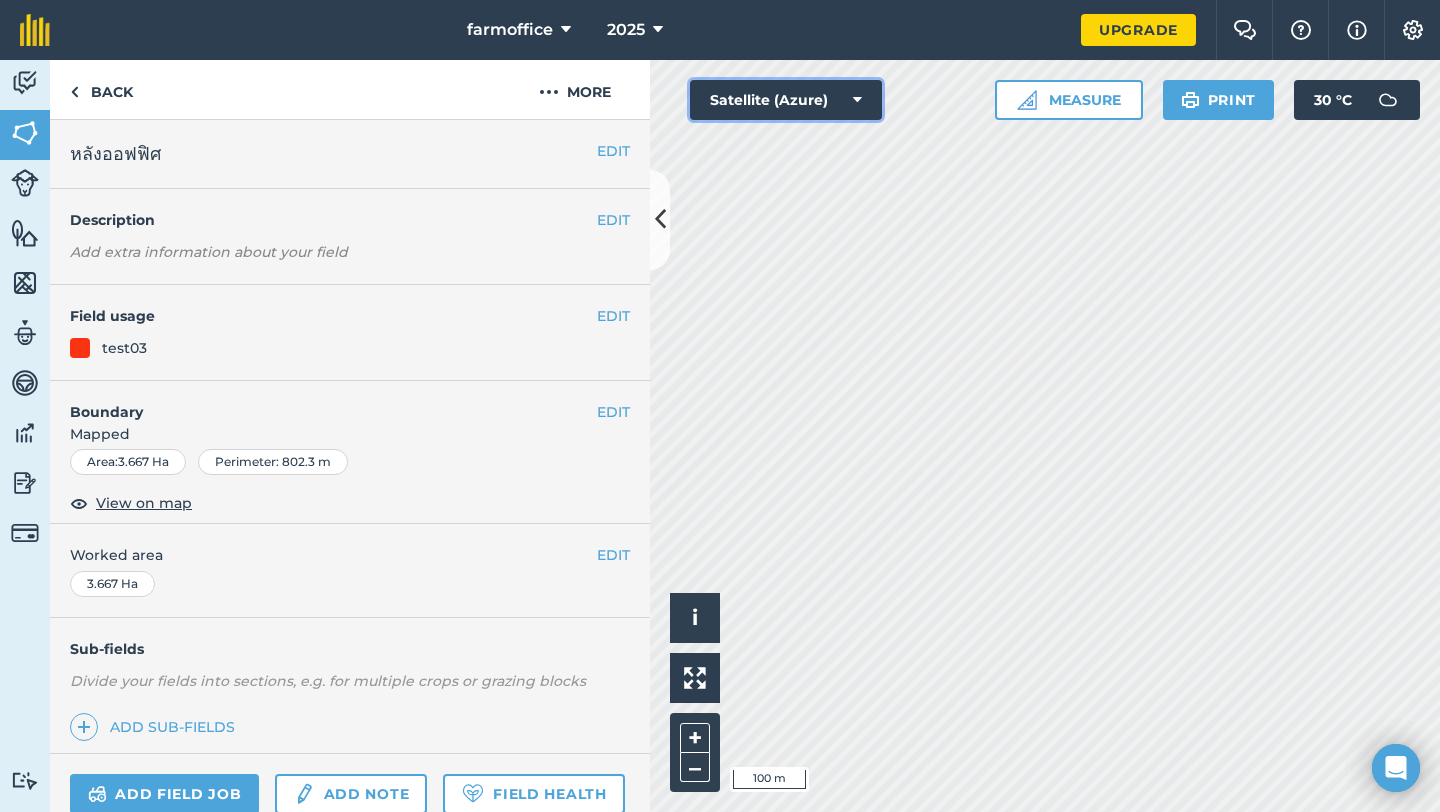 click on "Satellite (Azure)" at bounding box center (786, 100) 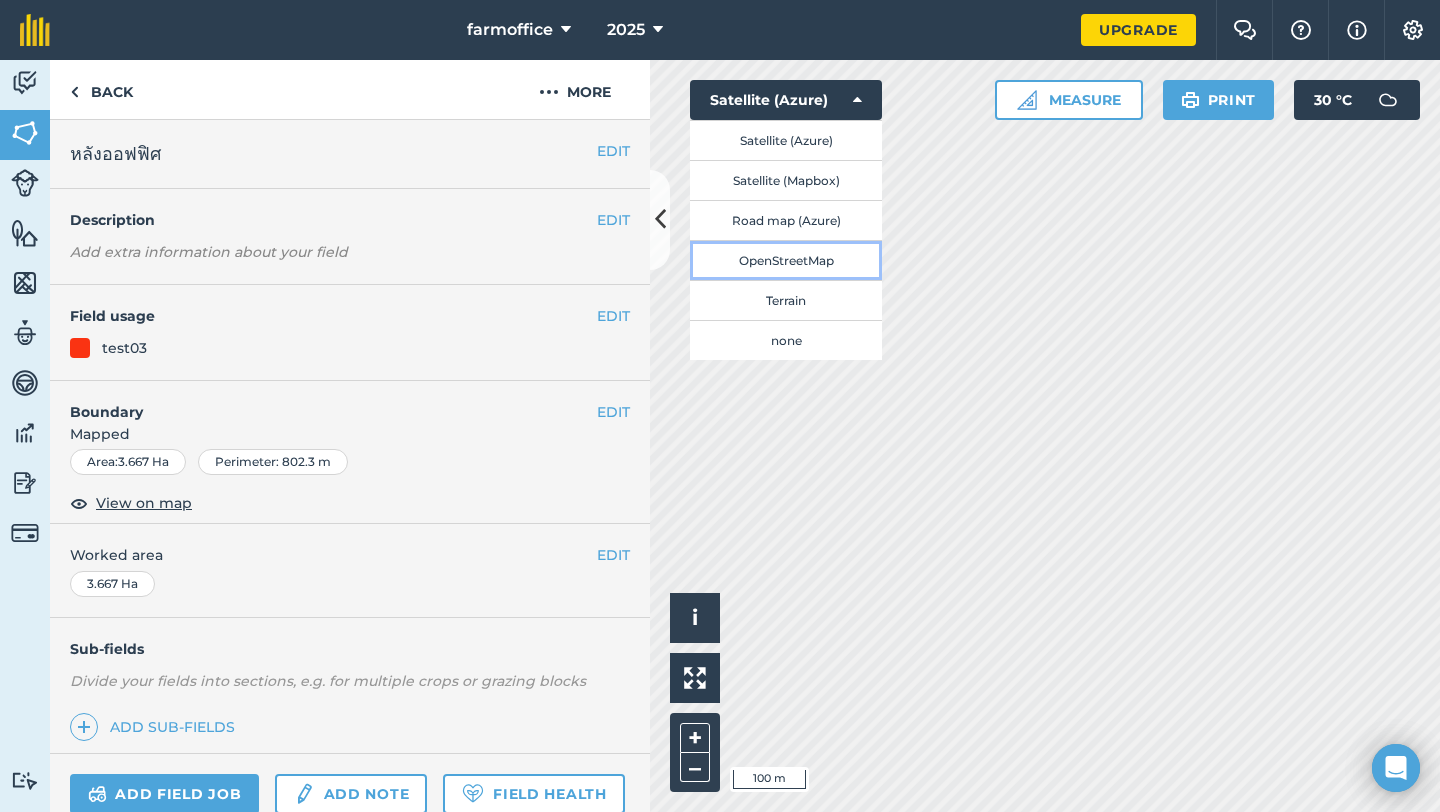 click on "OpenStreetMap" at bounding box center [786, 260] 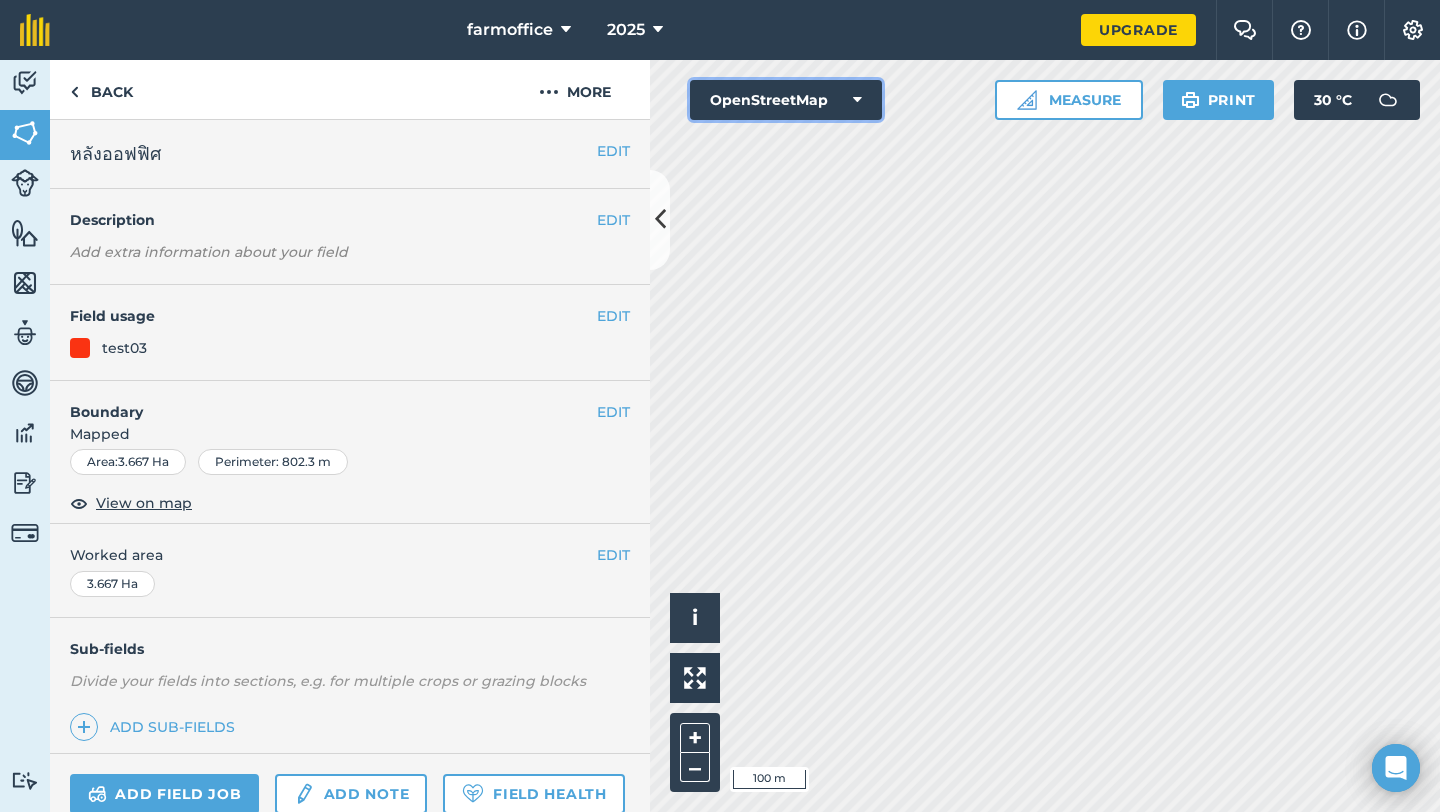 click at bounding box center (857, 100) 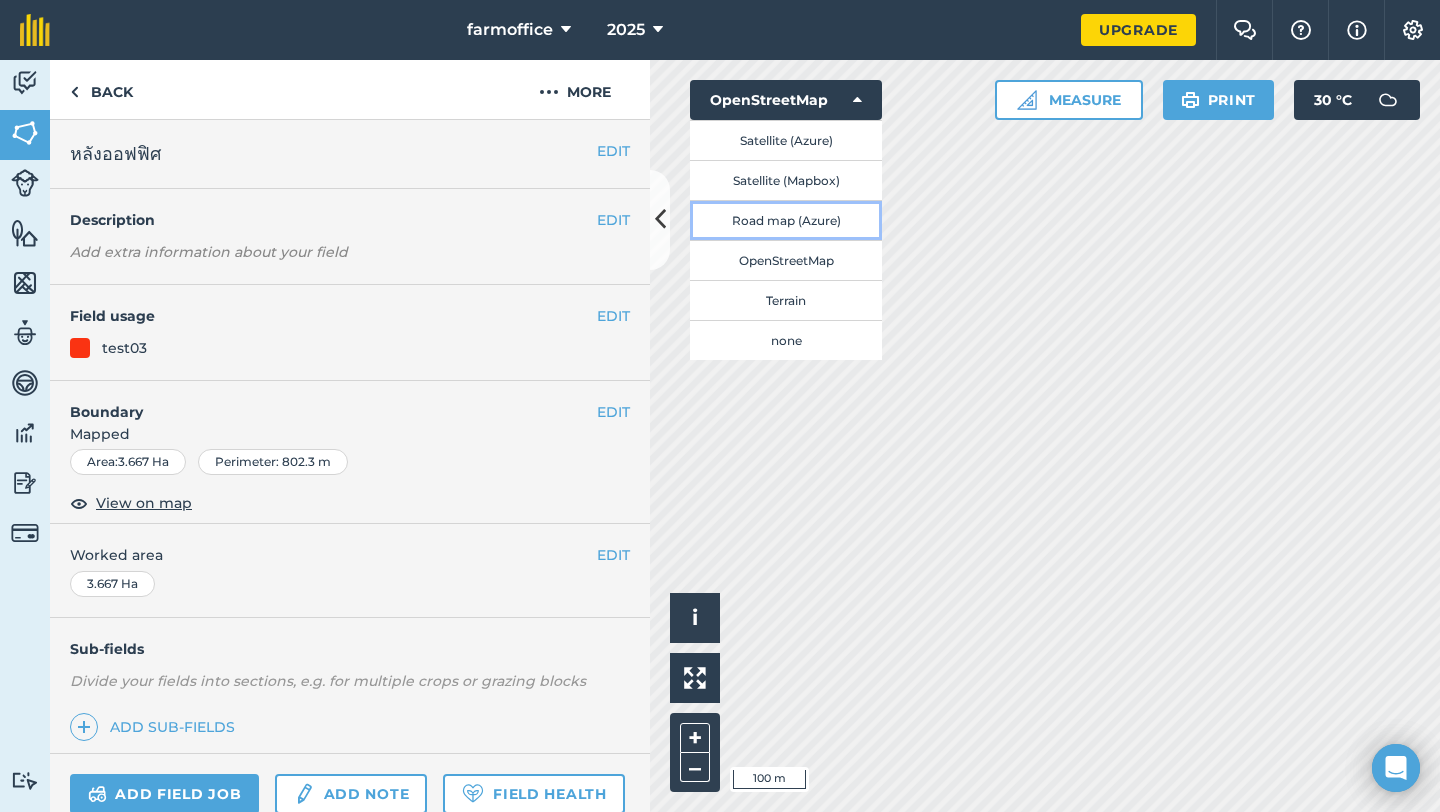 click on "Road map (Azure)" at bounding box center [786, 220] 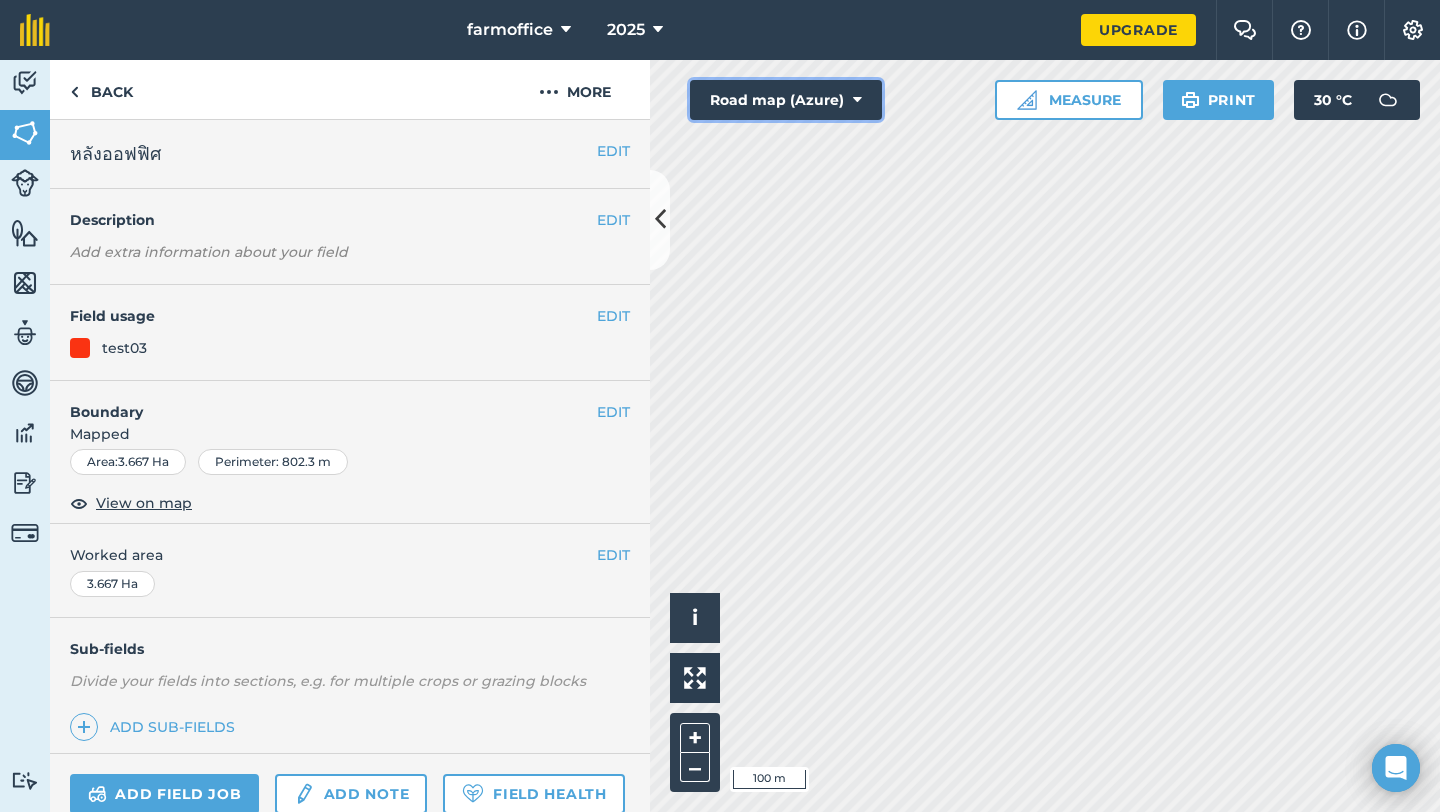click at bounding box center [857, 100] 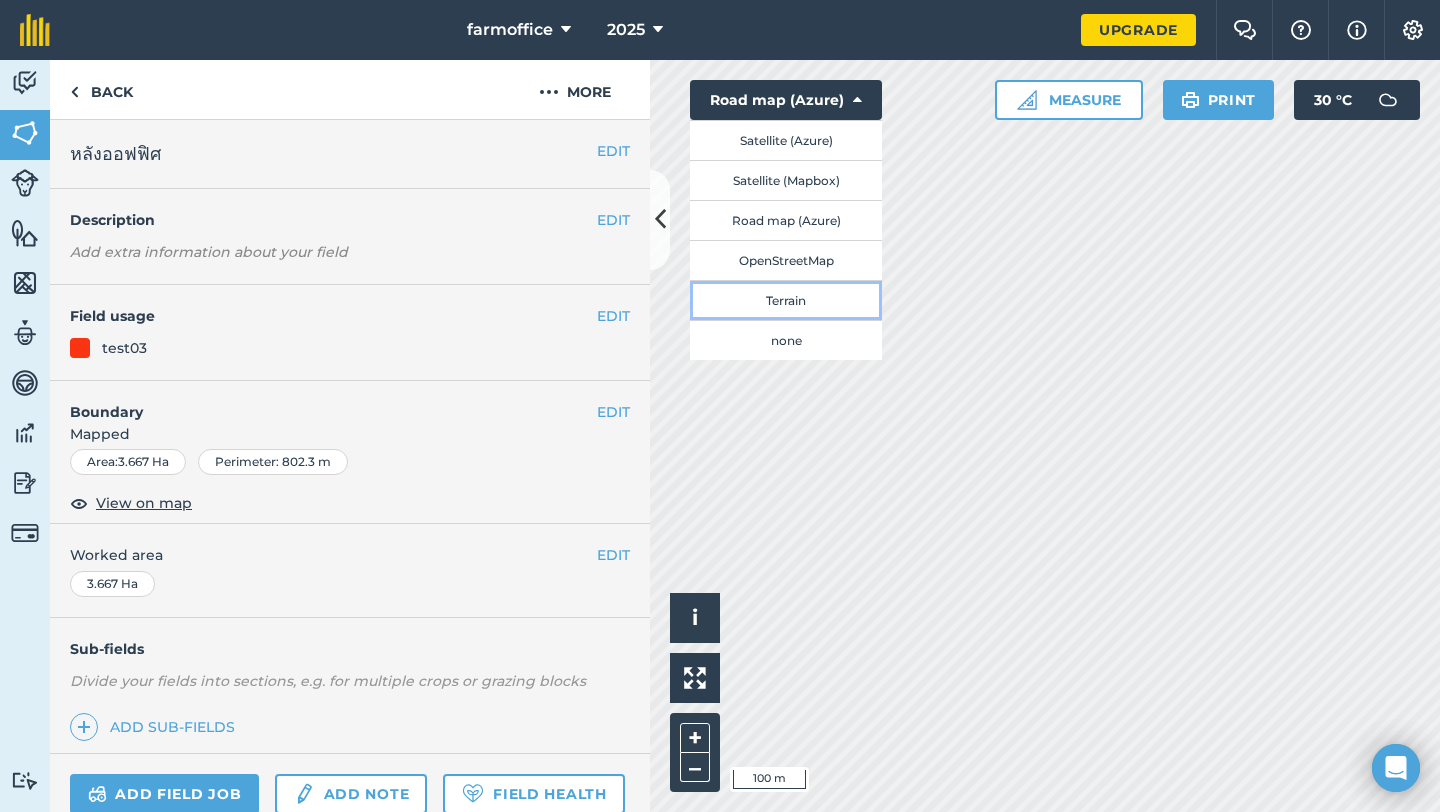 click on "Terrain" at bounding box center (786, 300) 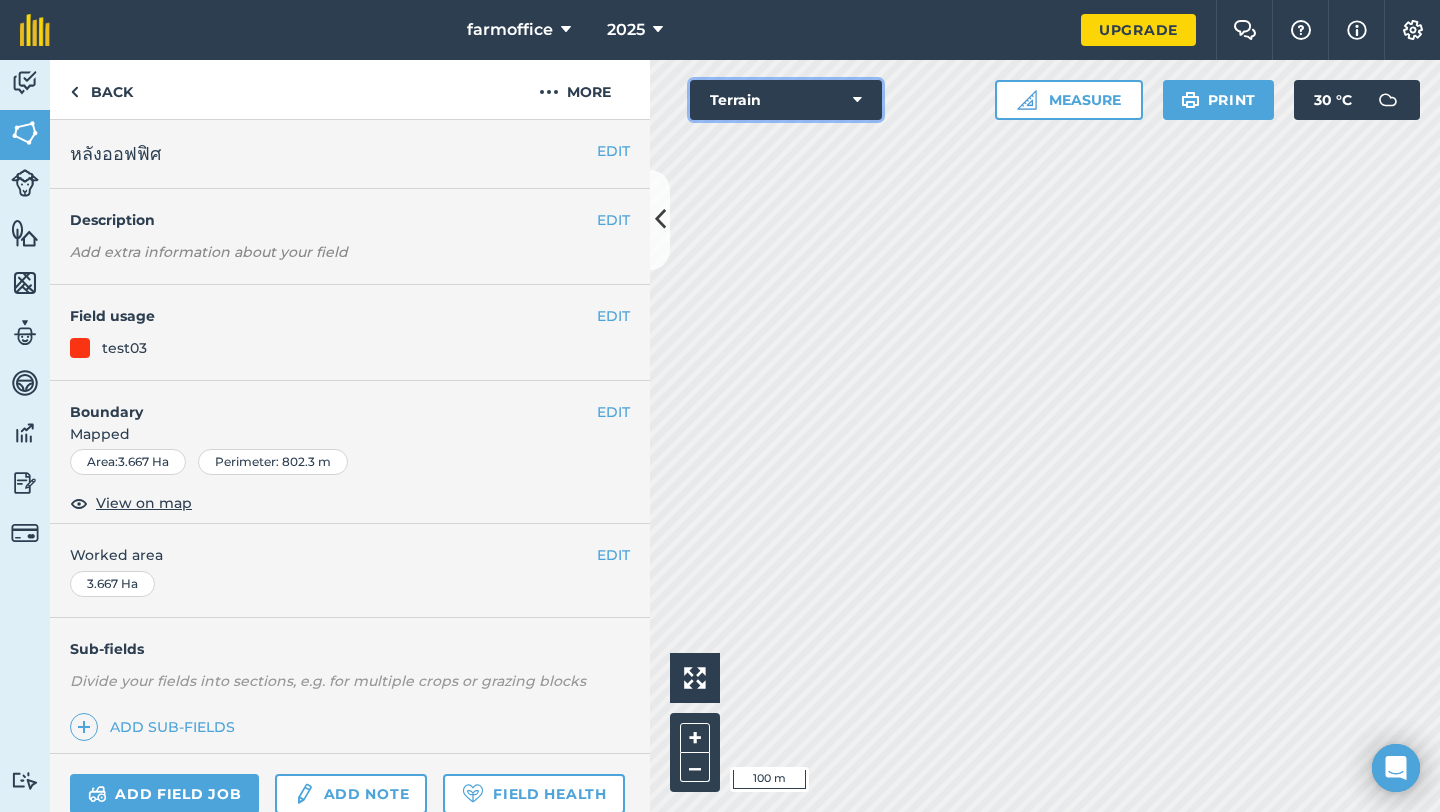 click at bounding box center [857, 100] 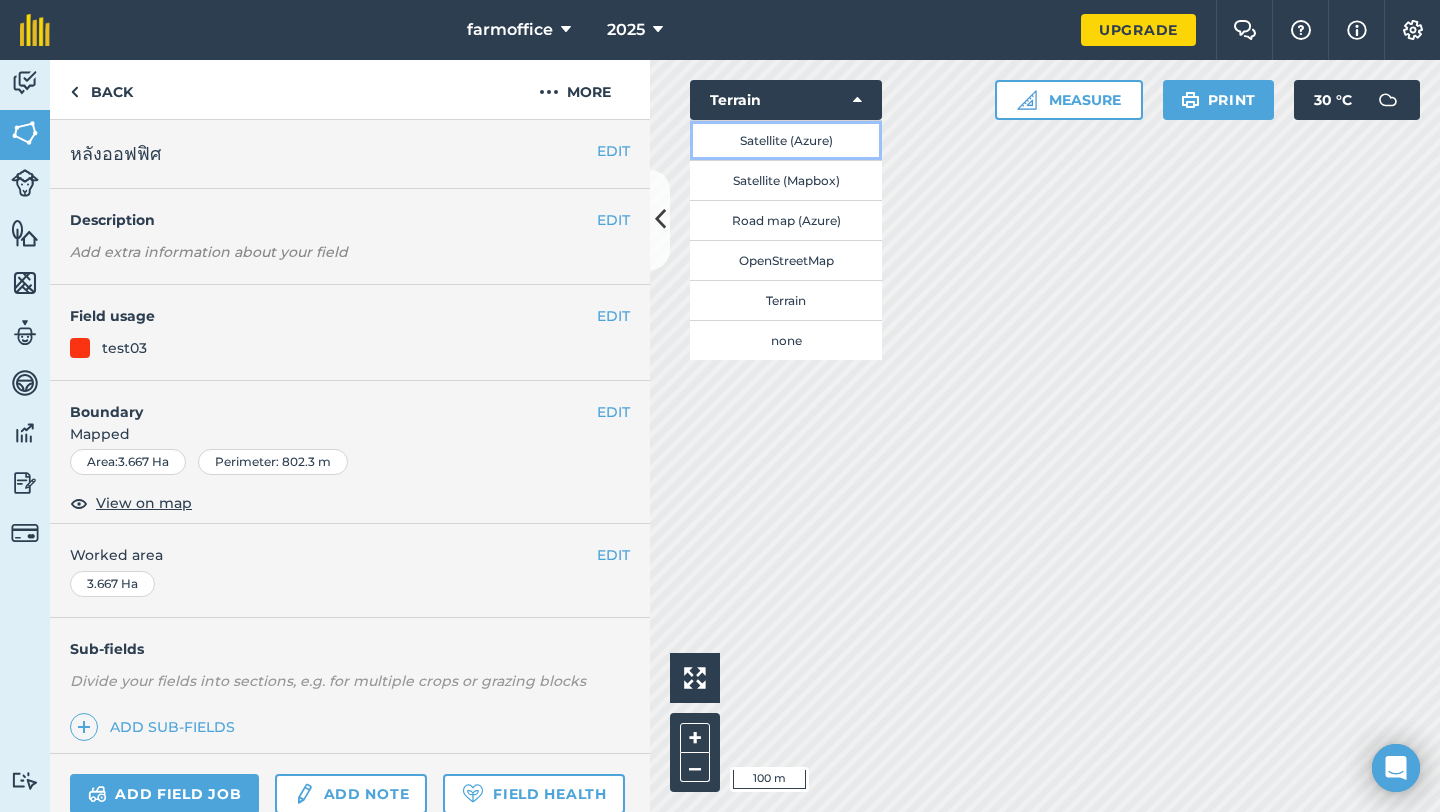 click on "Satellite (Azure)" at bounding box center (786, 140) 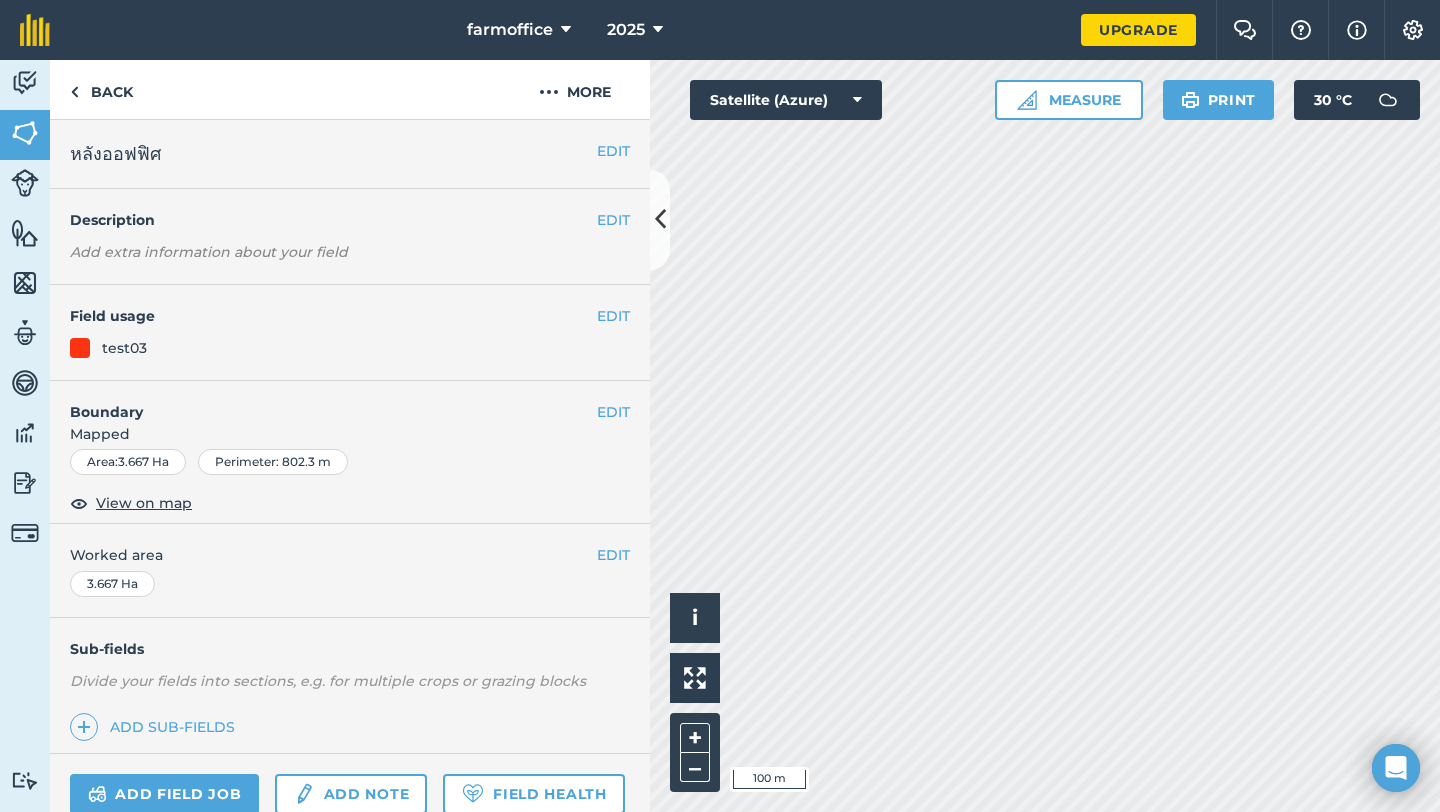 scroll, scrollTop: 129, scrollLeft: 0, axis: vertical 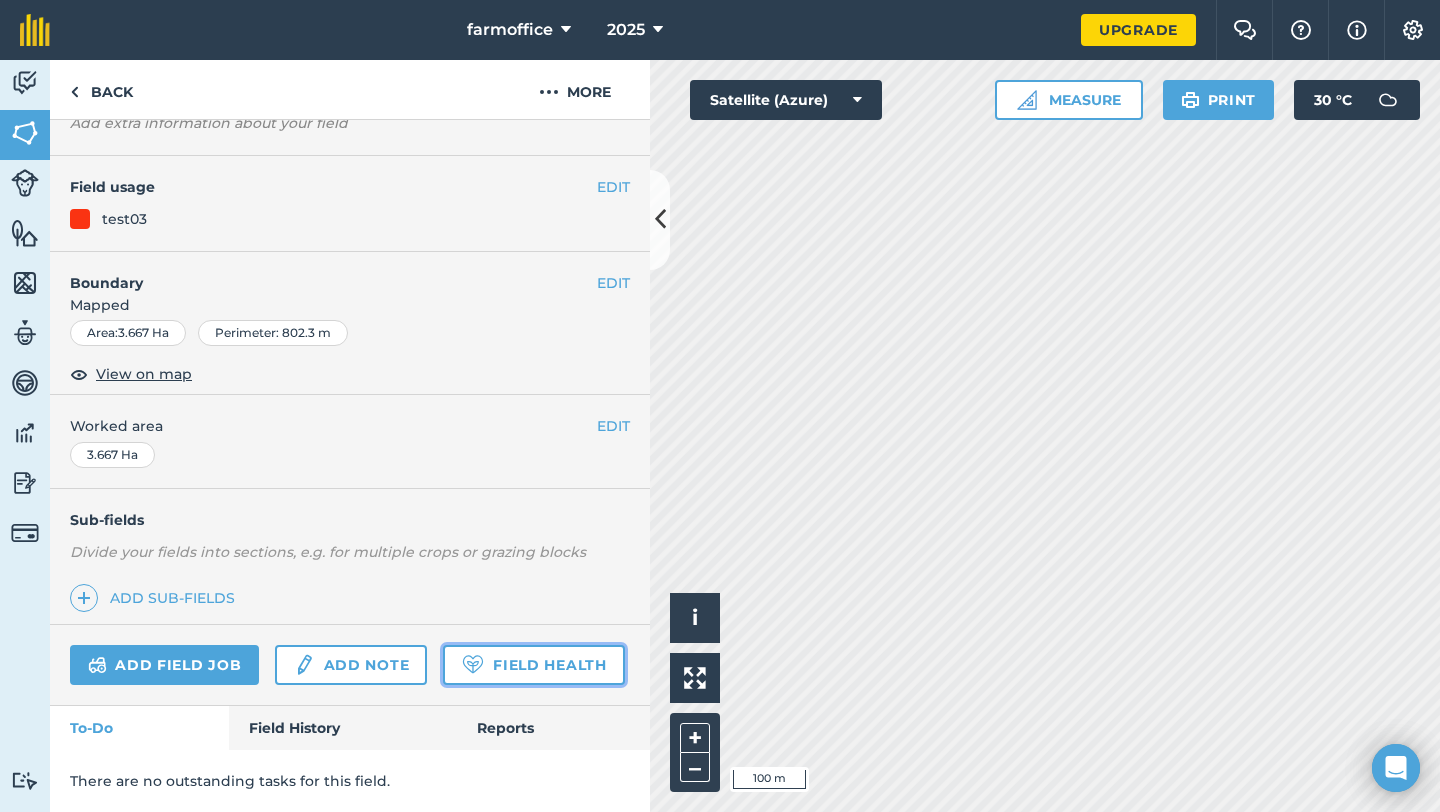 click on "Field Health" at bounding box center [533, 665] 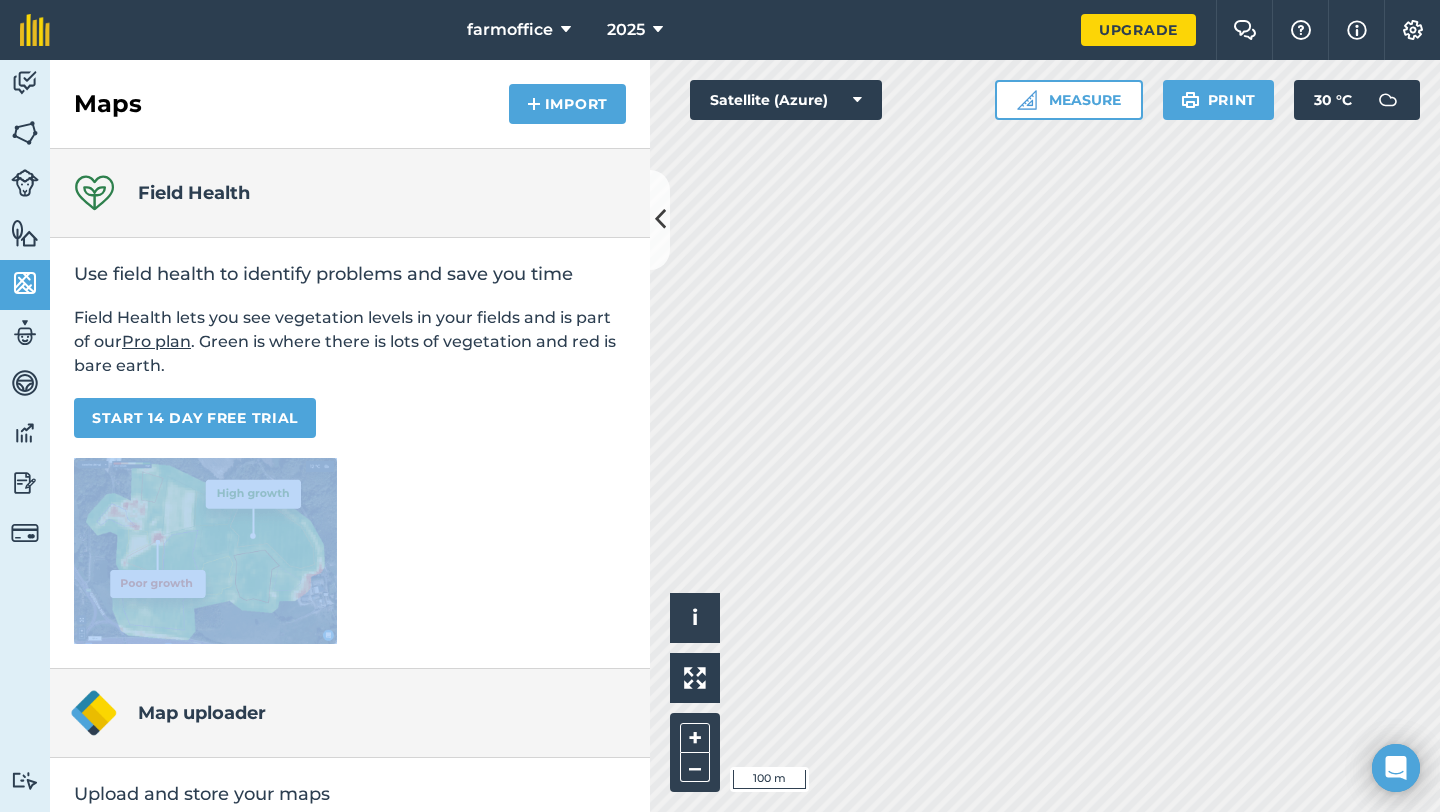 drag, startPoint x: 452, startPoint y: 467, endPoint x: 452, endPoint y: 373, distance: 94 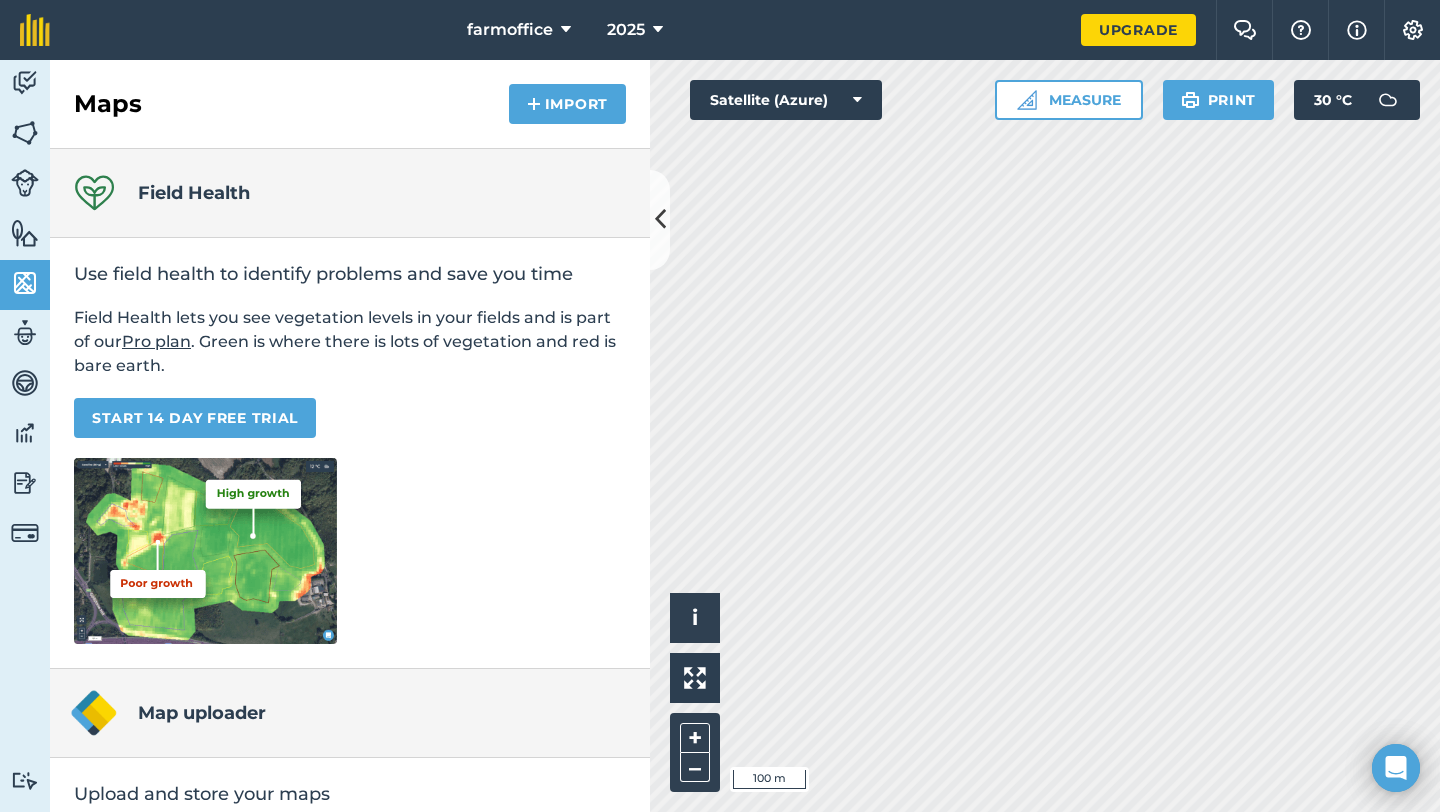click on "Use field health to identify problems and save you time Field Health lets you see vegetation levels in your fields and is part of our Pro plan . Green is where there is lots of vegetation and red is bare earth. START 14 DAY FREE TRIAL" at bounding box center [350, 453] 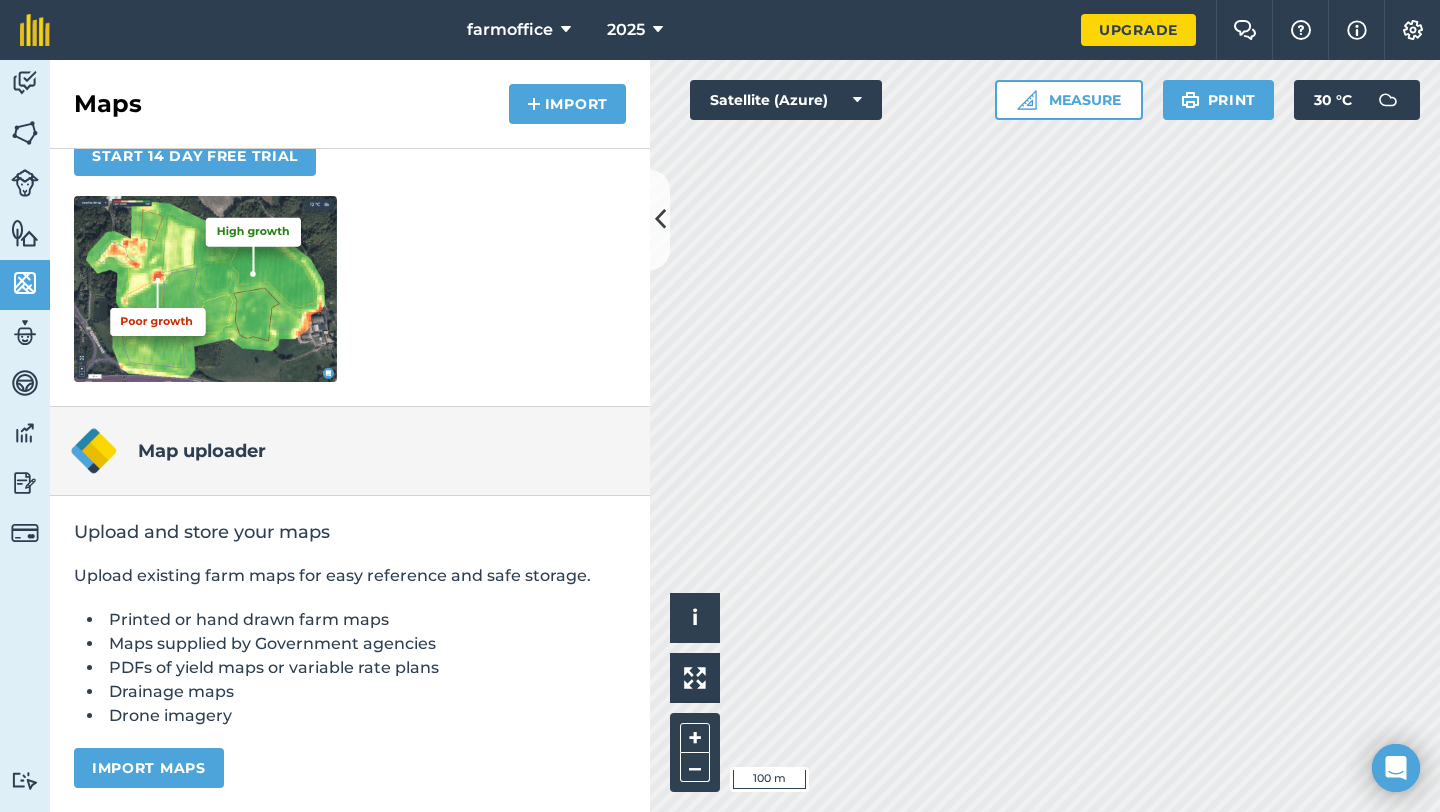 scroll, scrollTop: 0, scrollLeft: 0, axis: both 